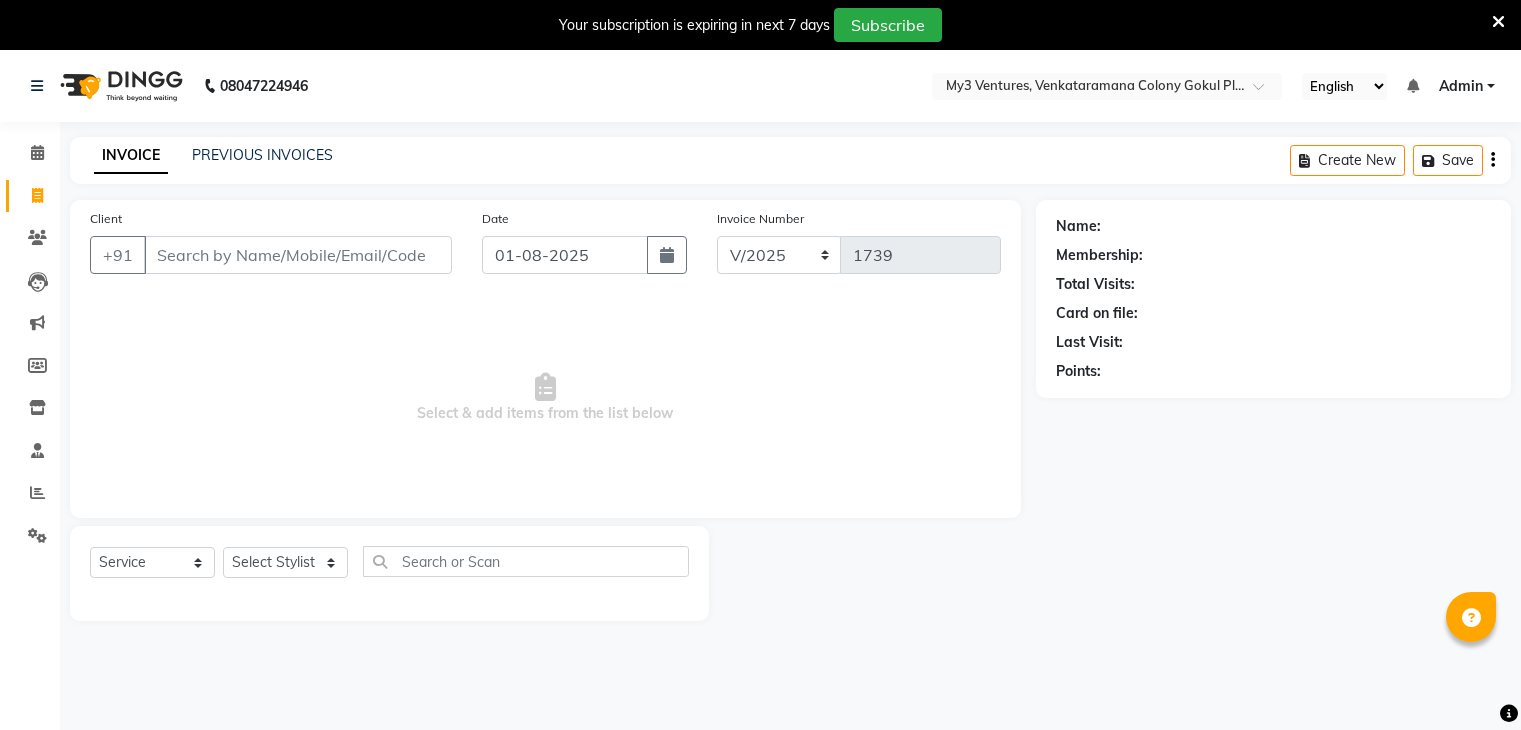 select on "[NUMBER]" 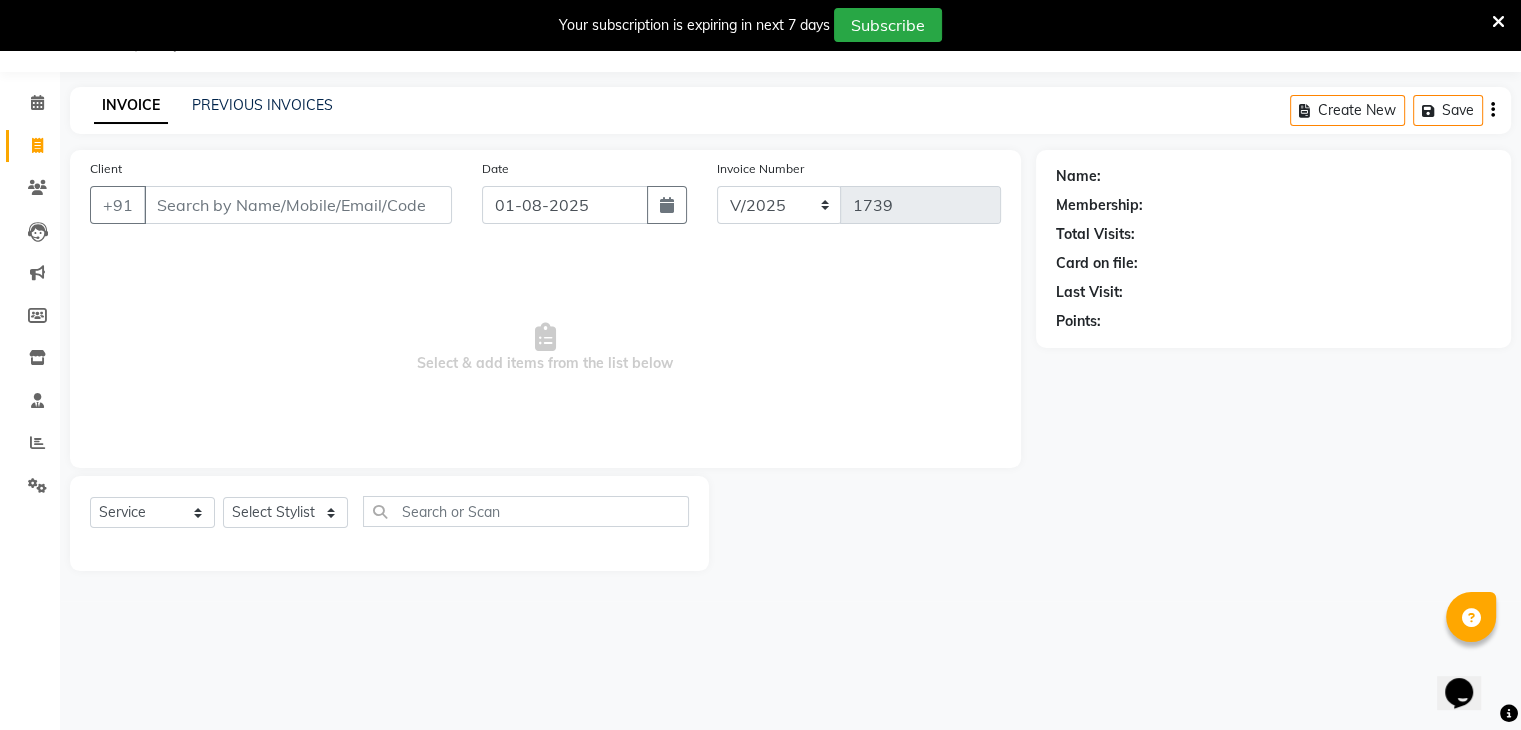 scroll, scrollTop: 0, scrollLeft: 0, axis: both 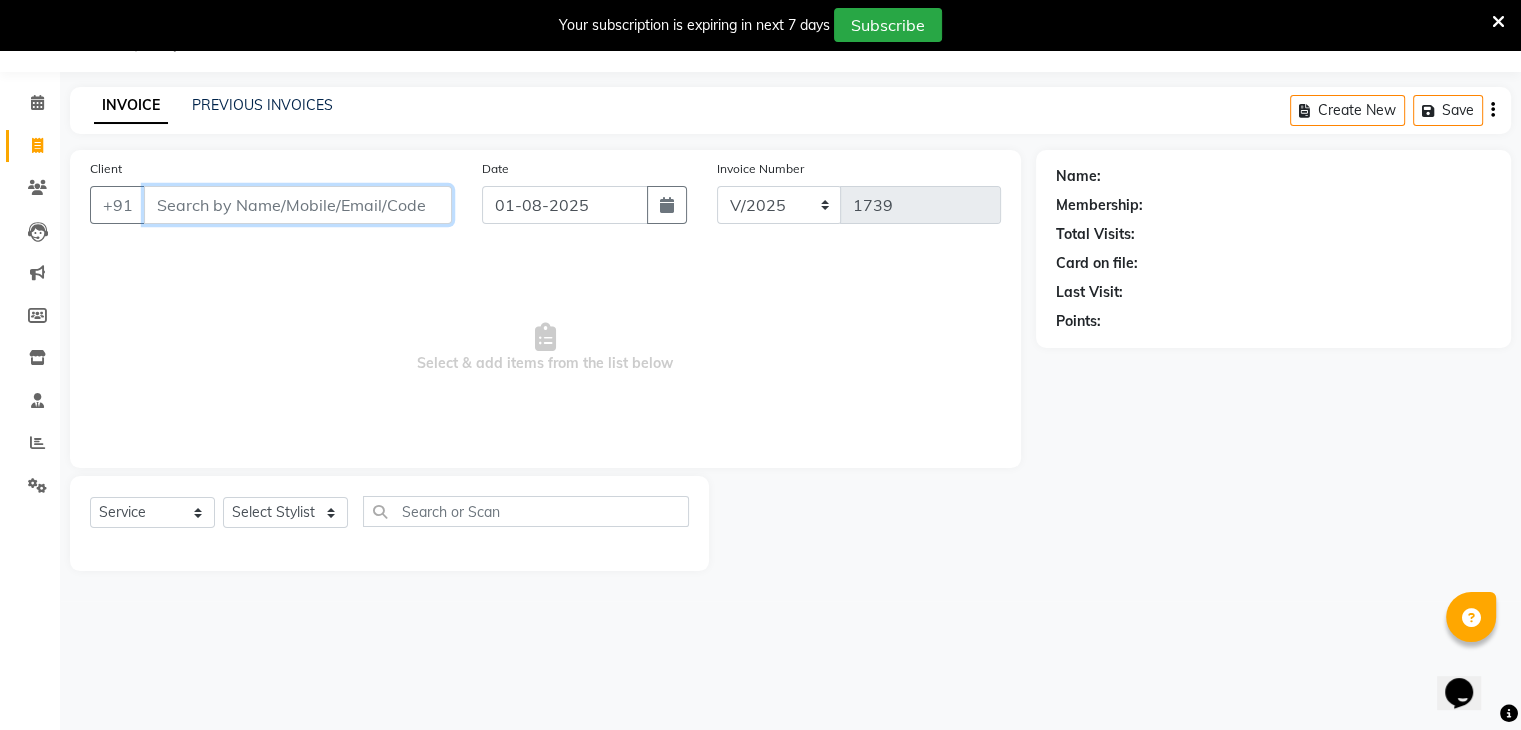 click on "Client" at bounding box center [298, 205] 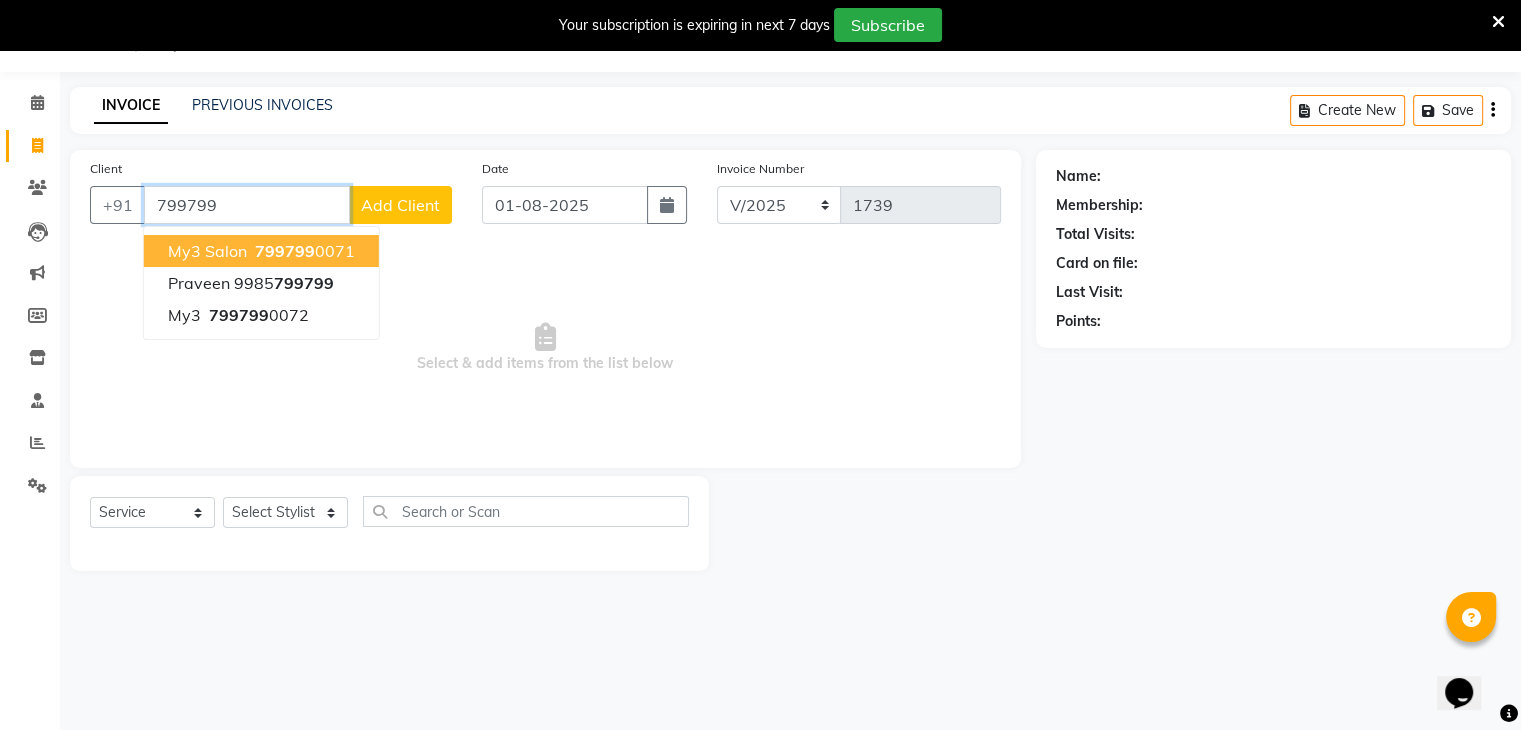 click on "799799" at bounding box center (285, 251) 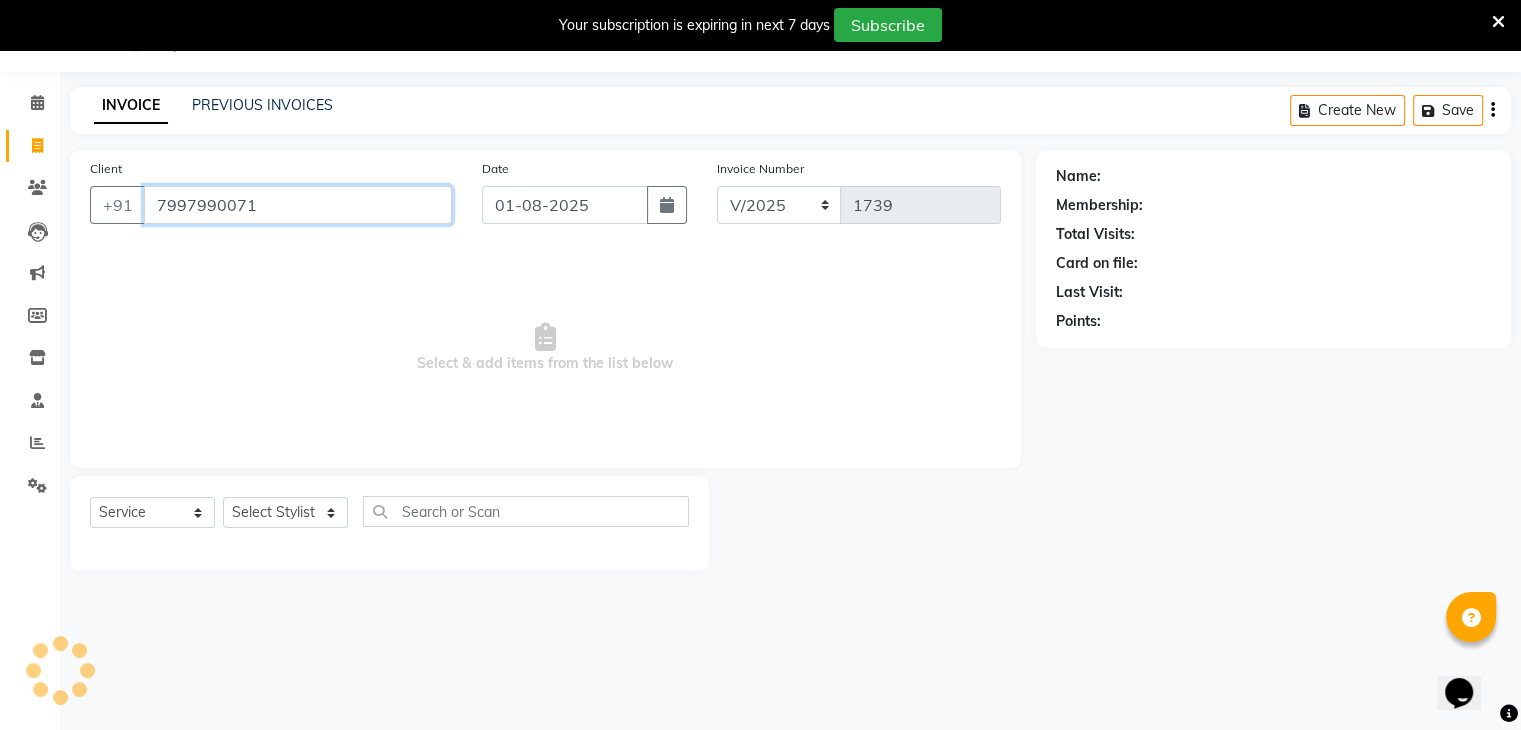 type on "7997990071" 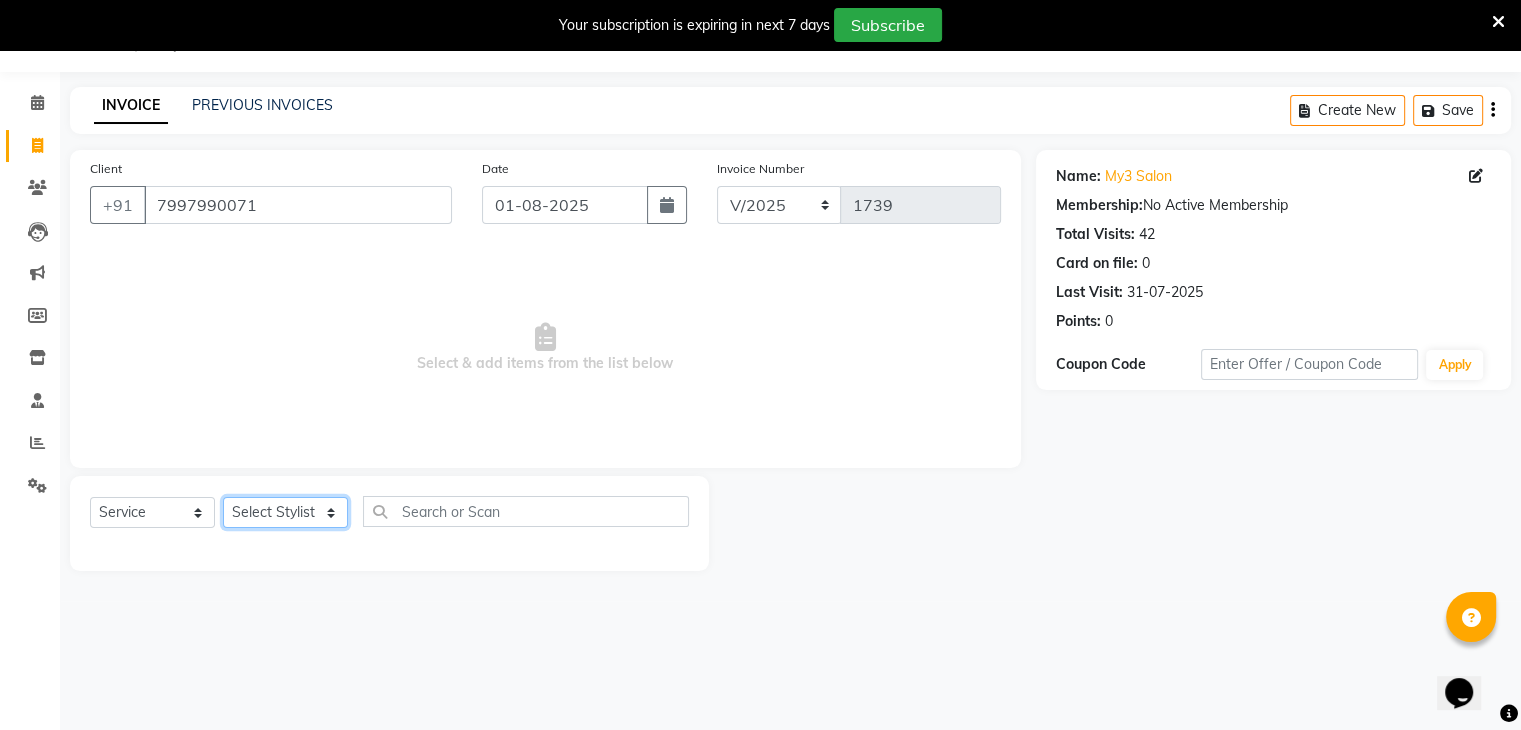 click on "Select Stylist ajju azam divya rihan Sahzad sowjanya srilatha Swapna Zeeshan" 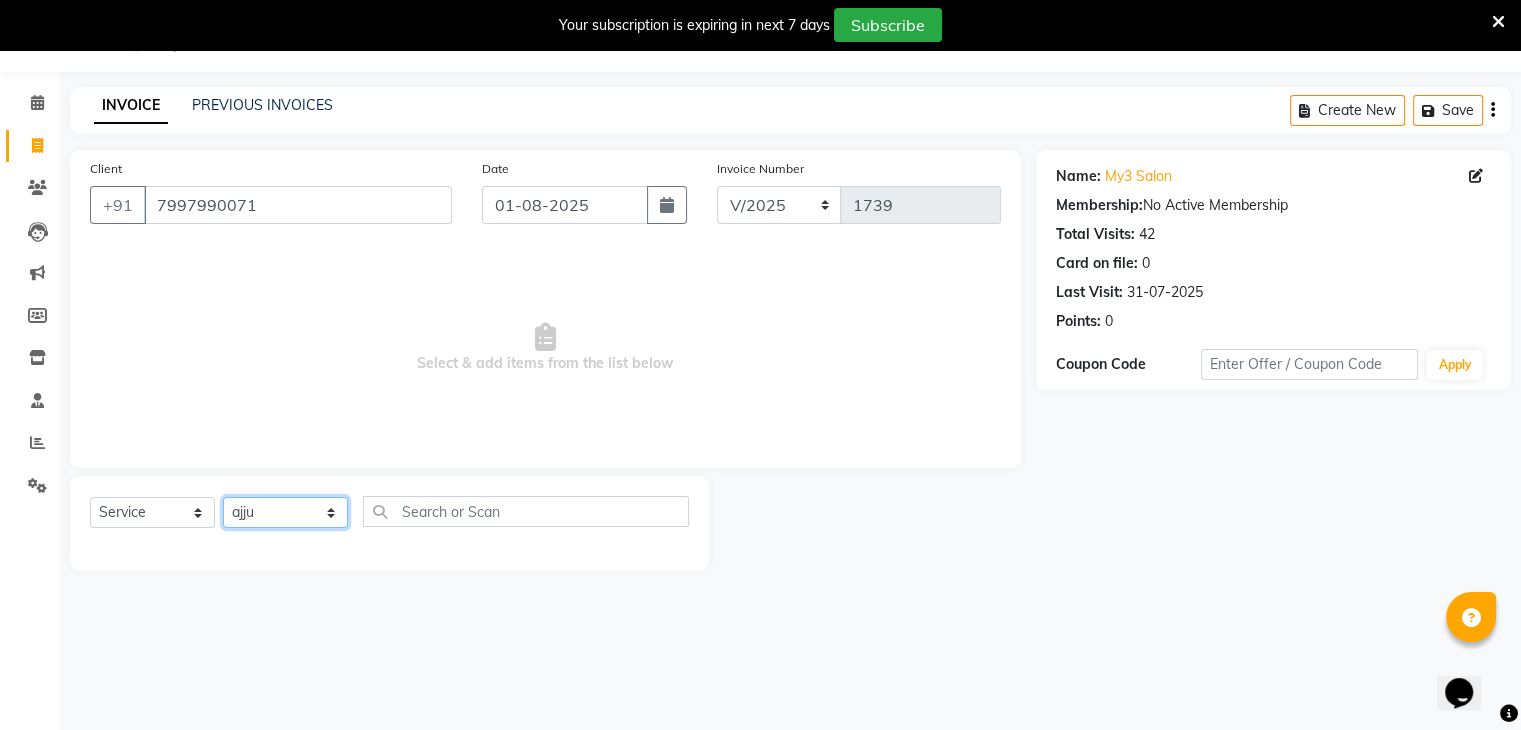 click on "Select Stylist ajju azam divya rihan Sahzad sowjanya srilatha Swapna Zeeshan" 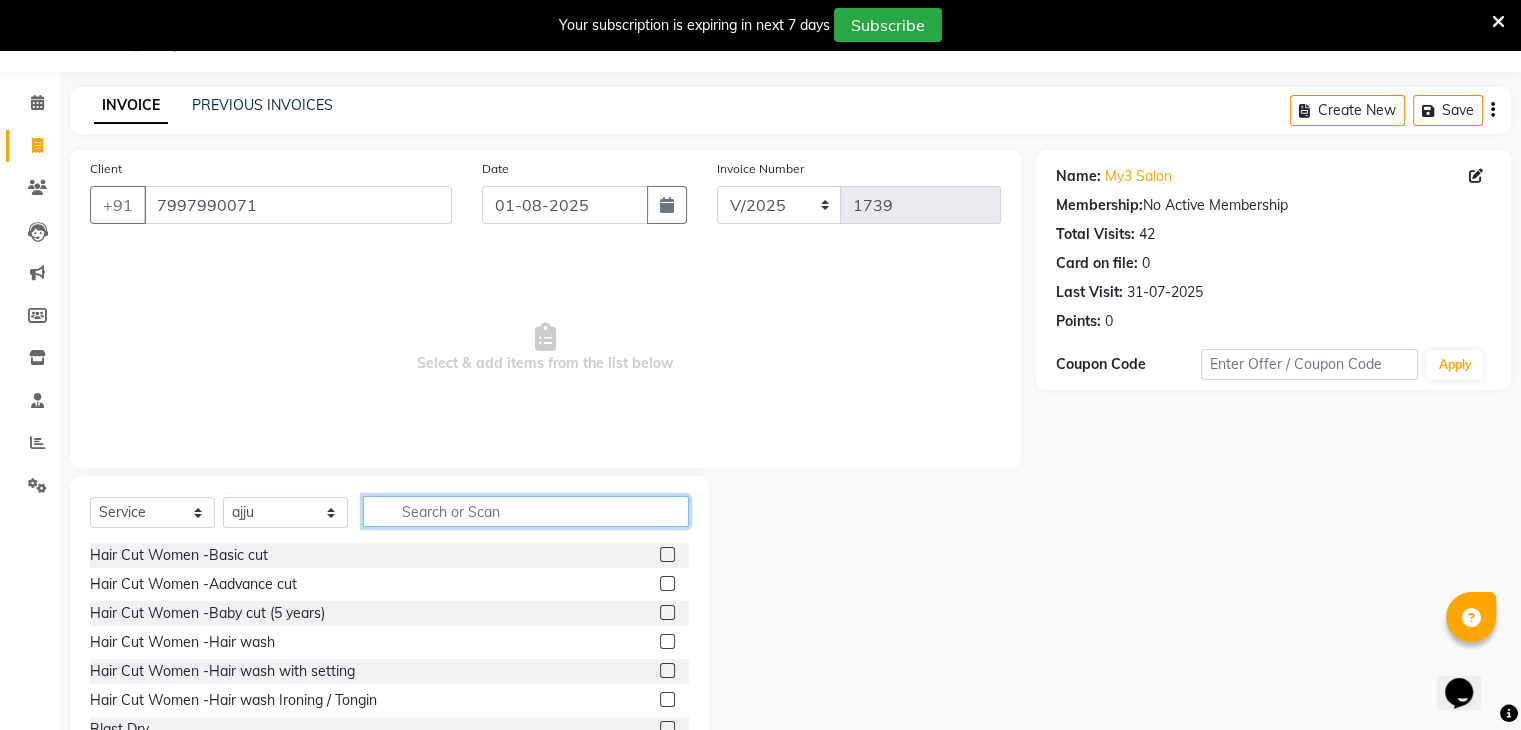 click 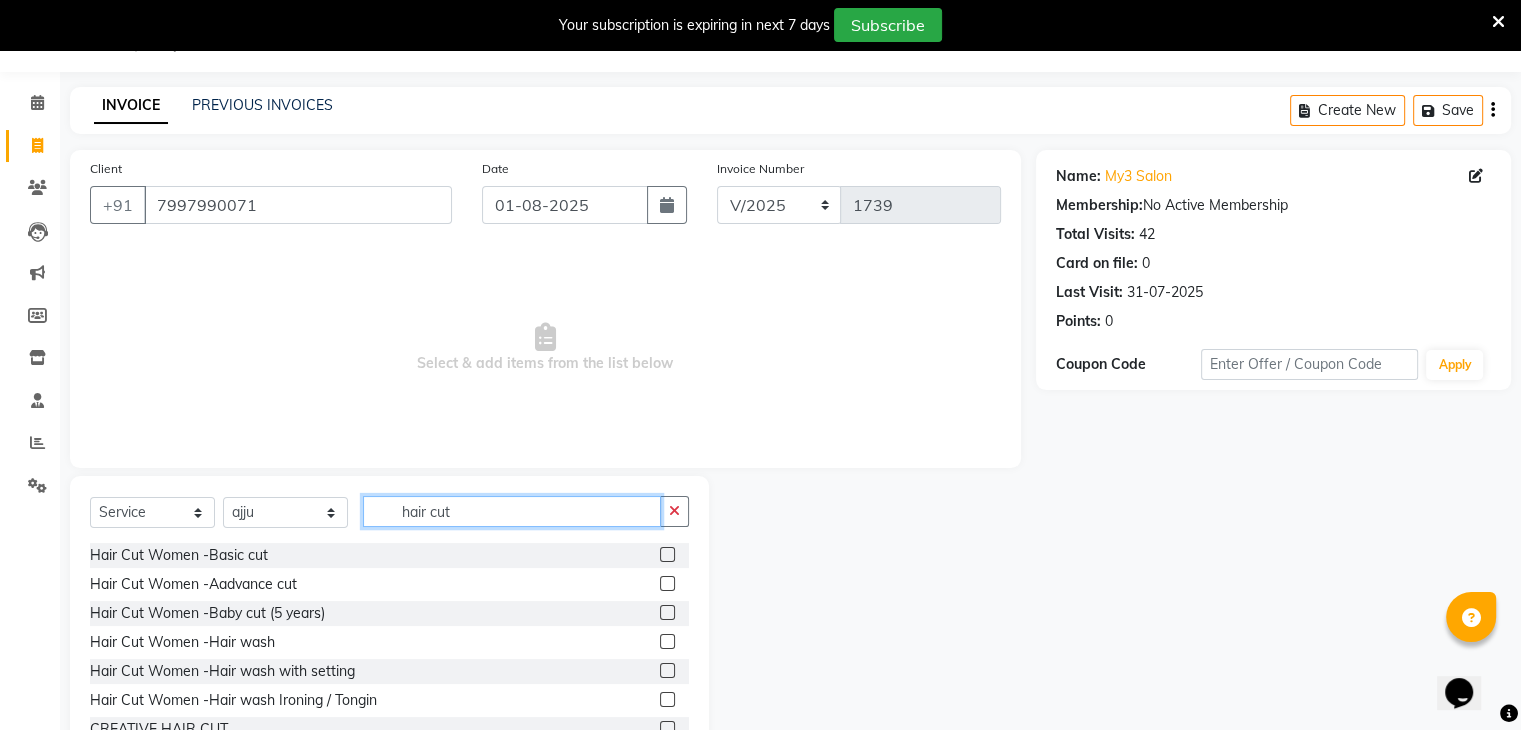 type on "hair cut" 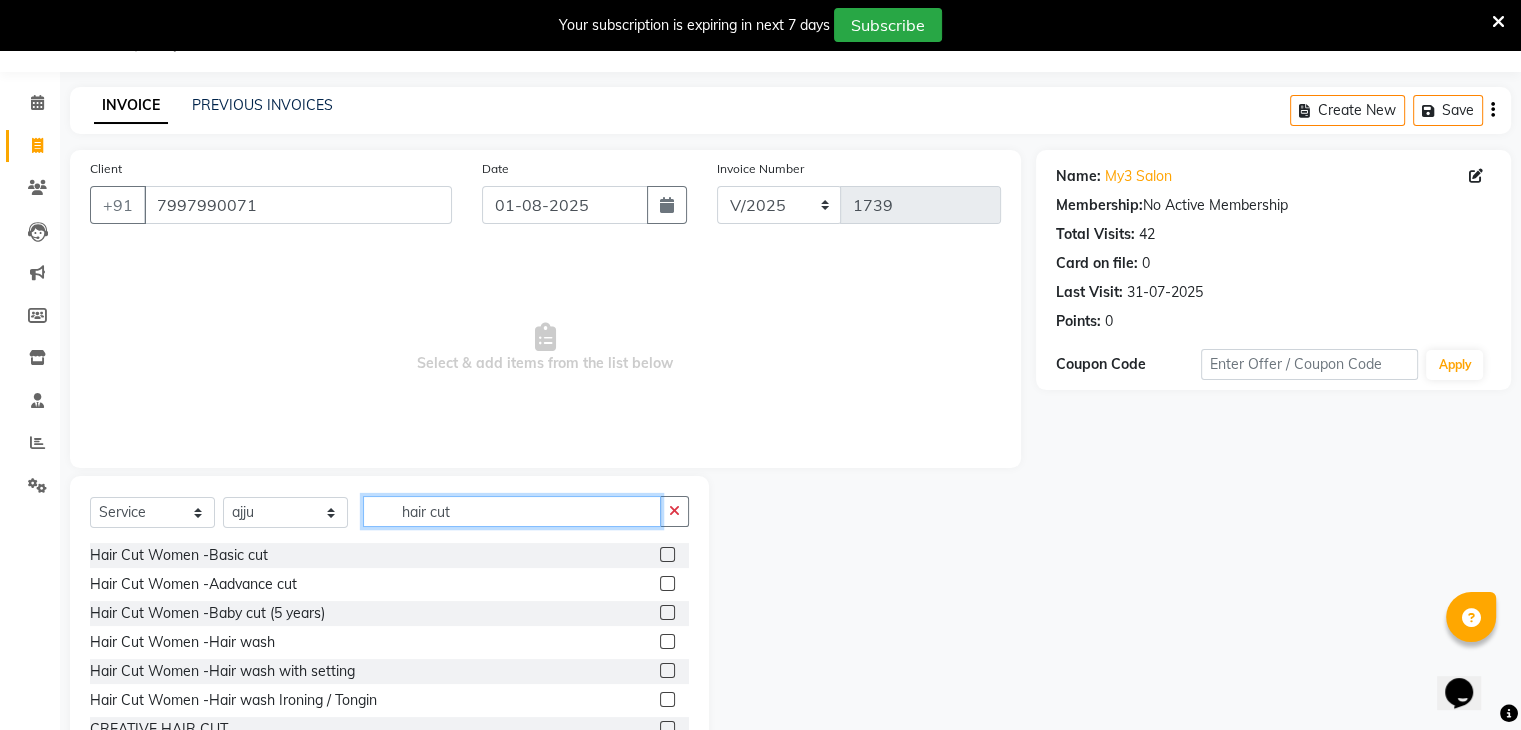 click on "hair cut" 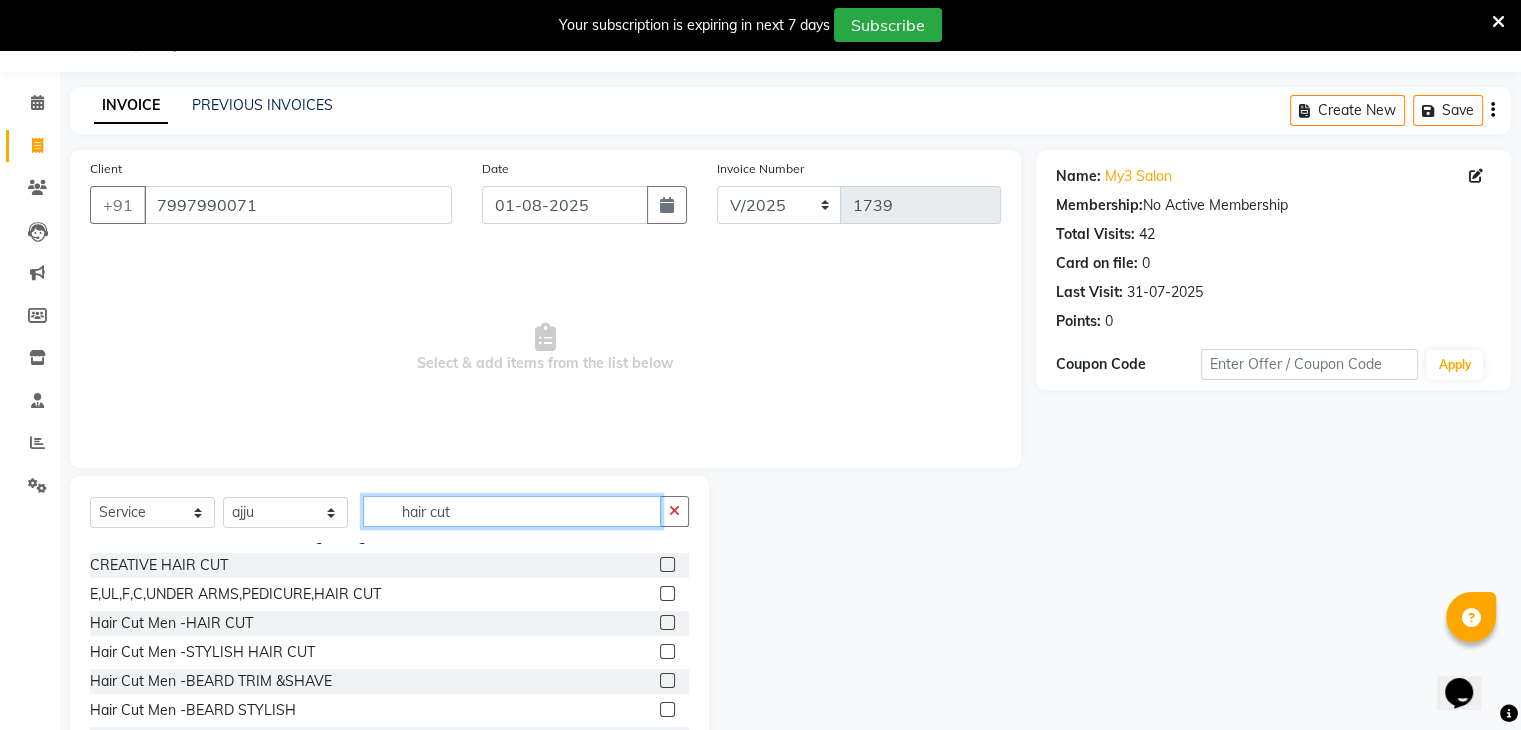 scroll, scrollTop: 164, scrollLeft: 0, axis: vertical 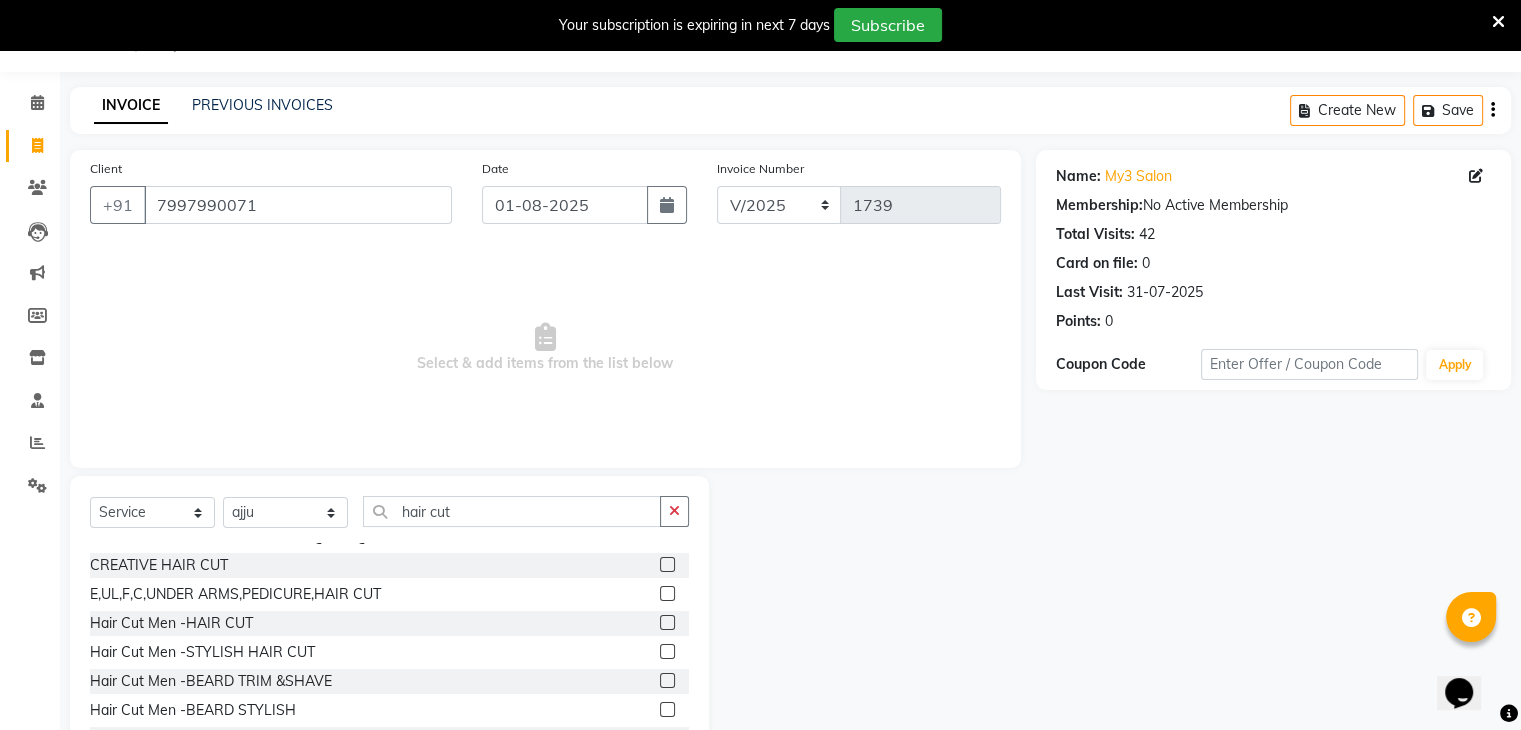 click 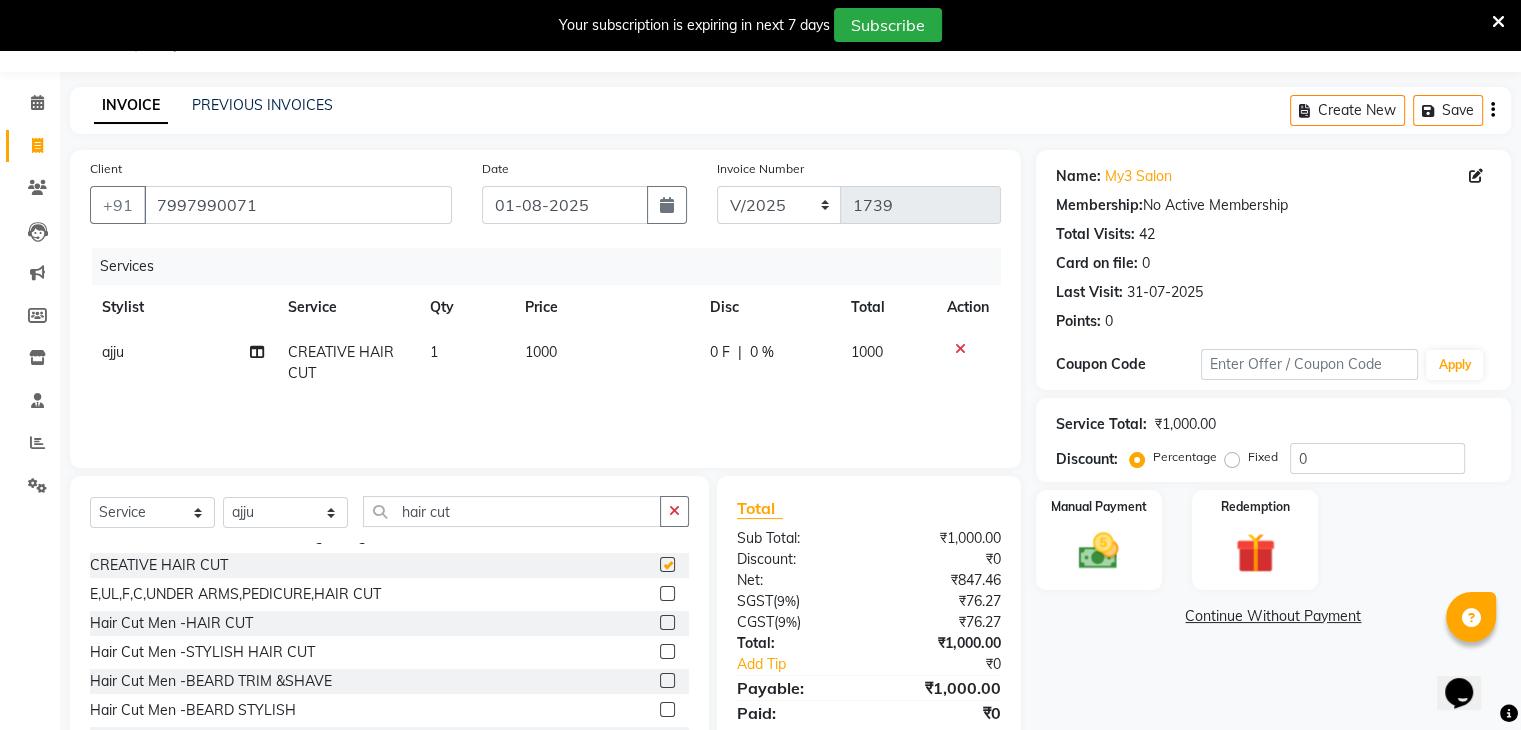 checkbox on "false" 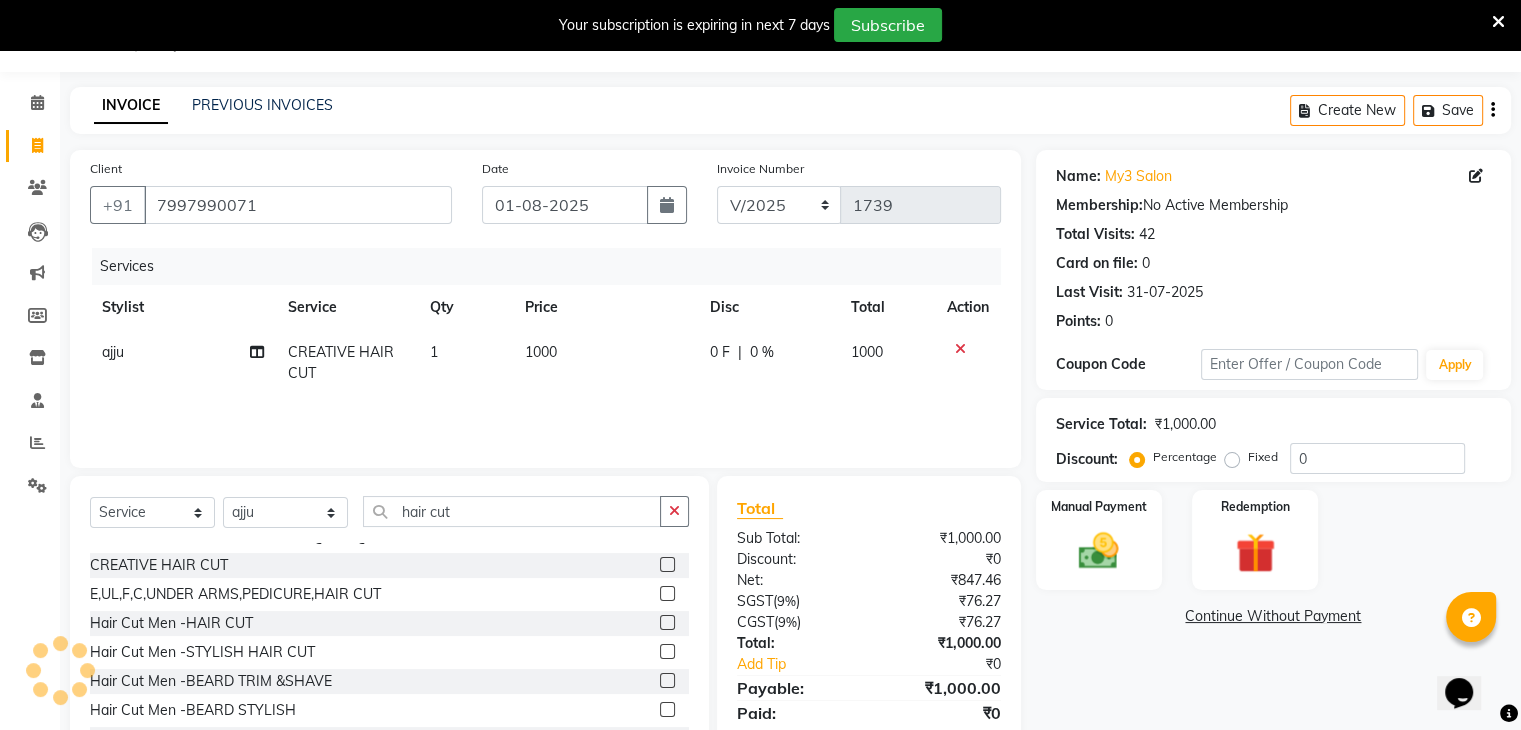 click 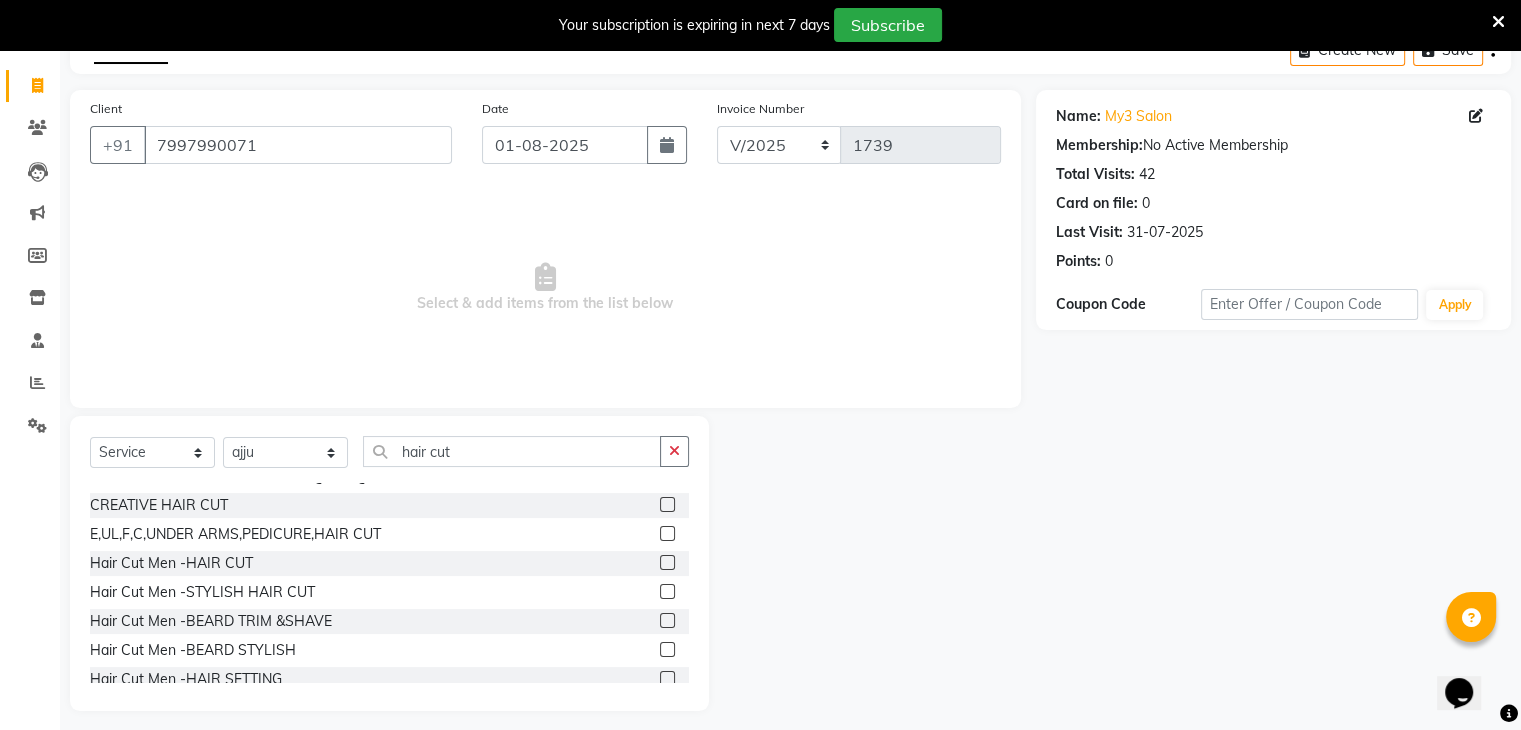 scroll, scrollTop: 122, scrollLeft: 0, axis: vertical 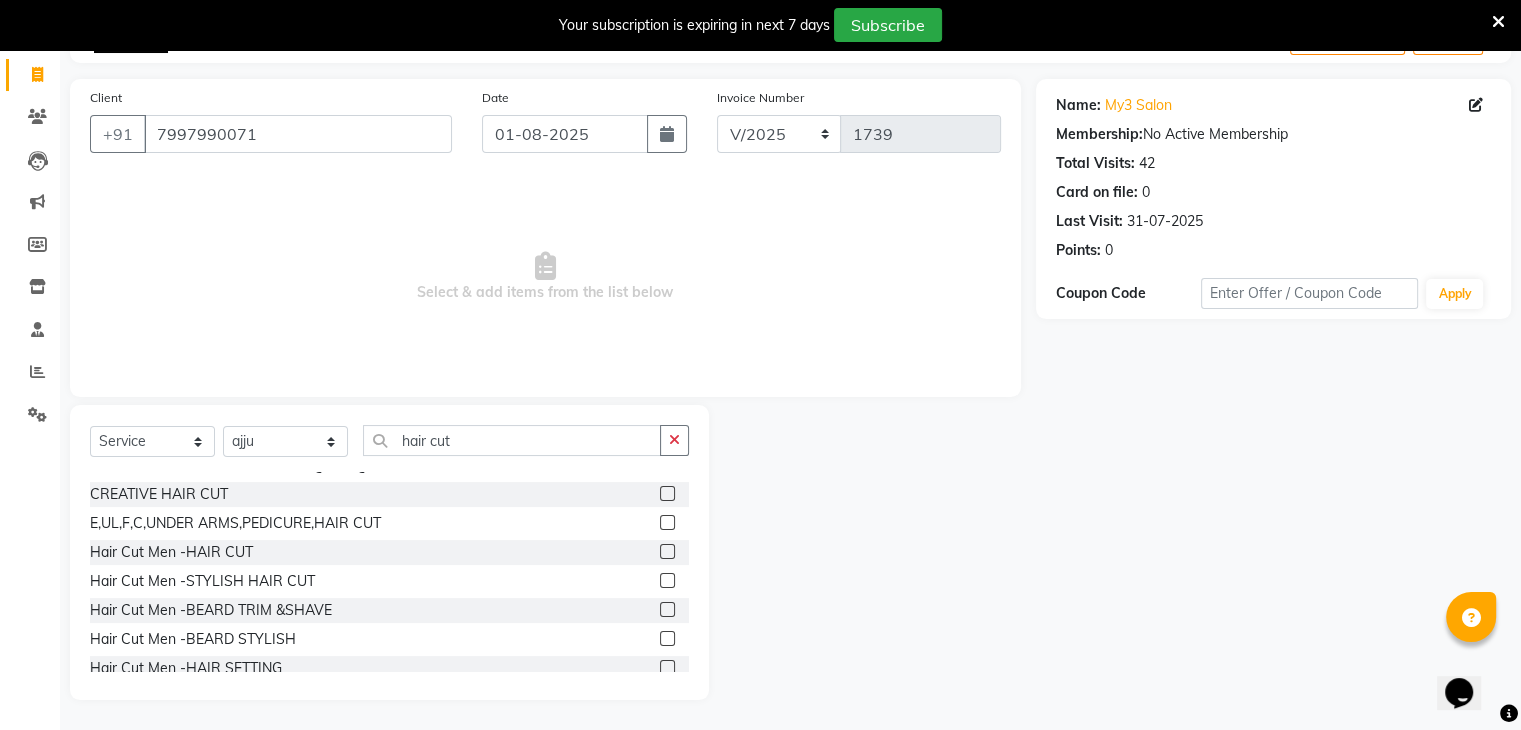 click 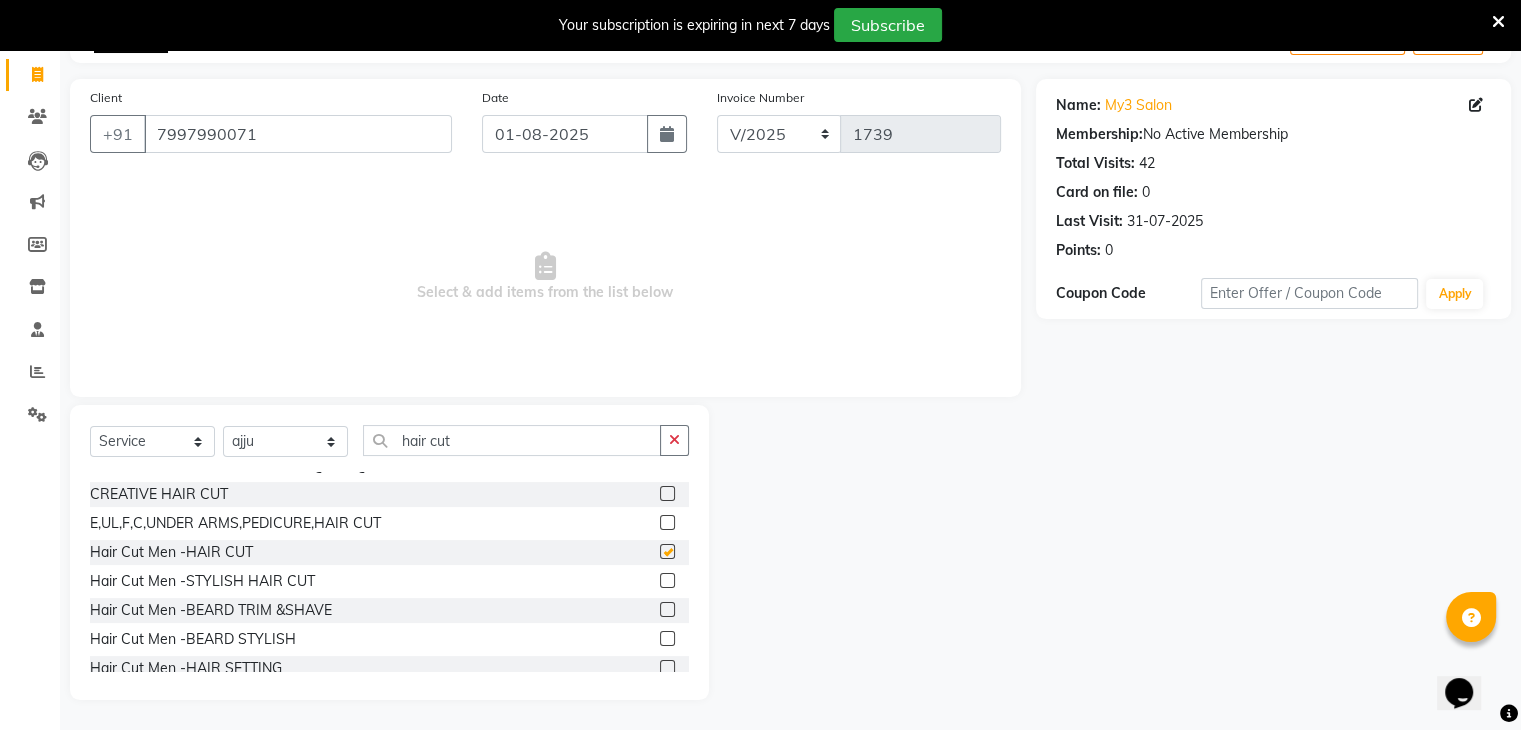 click 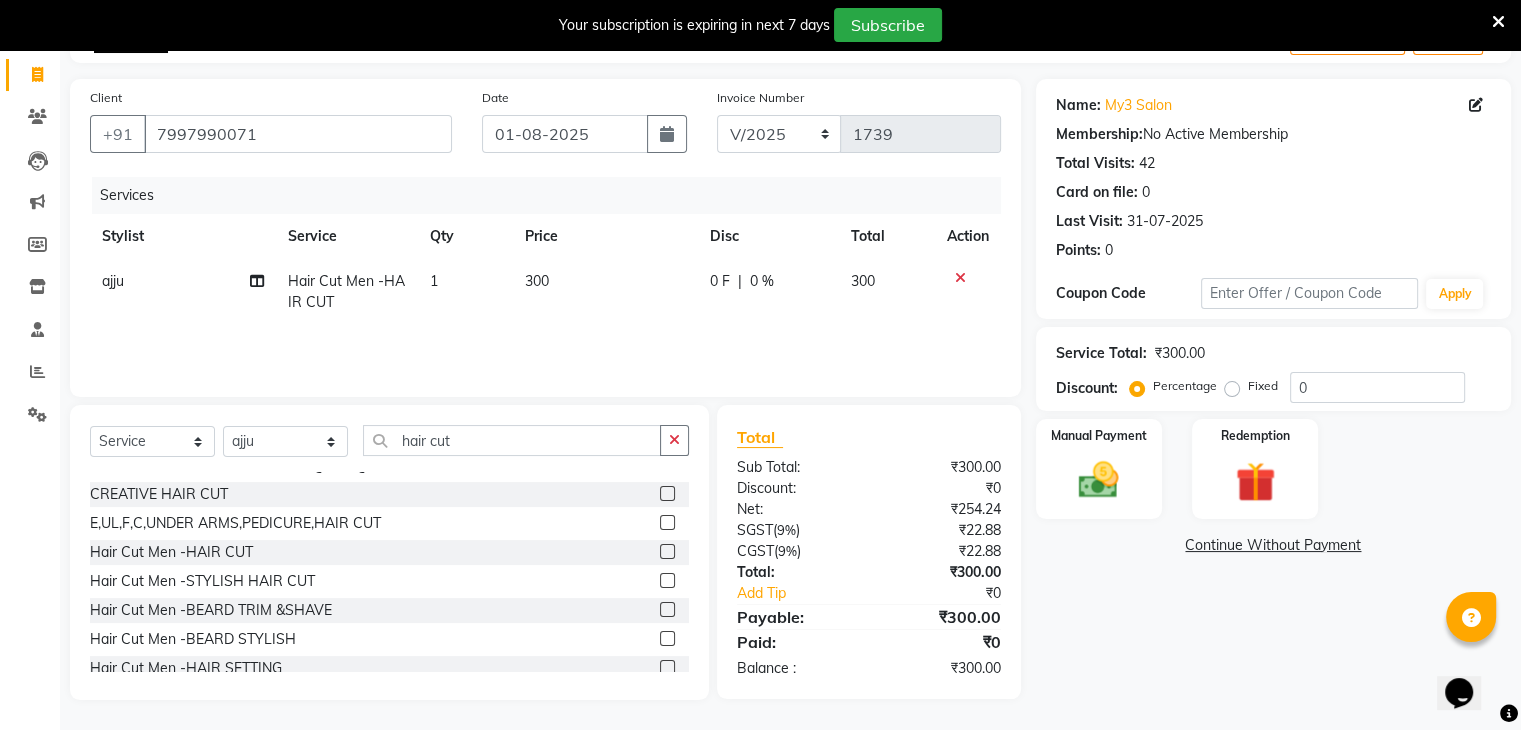 click 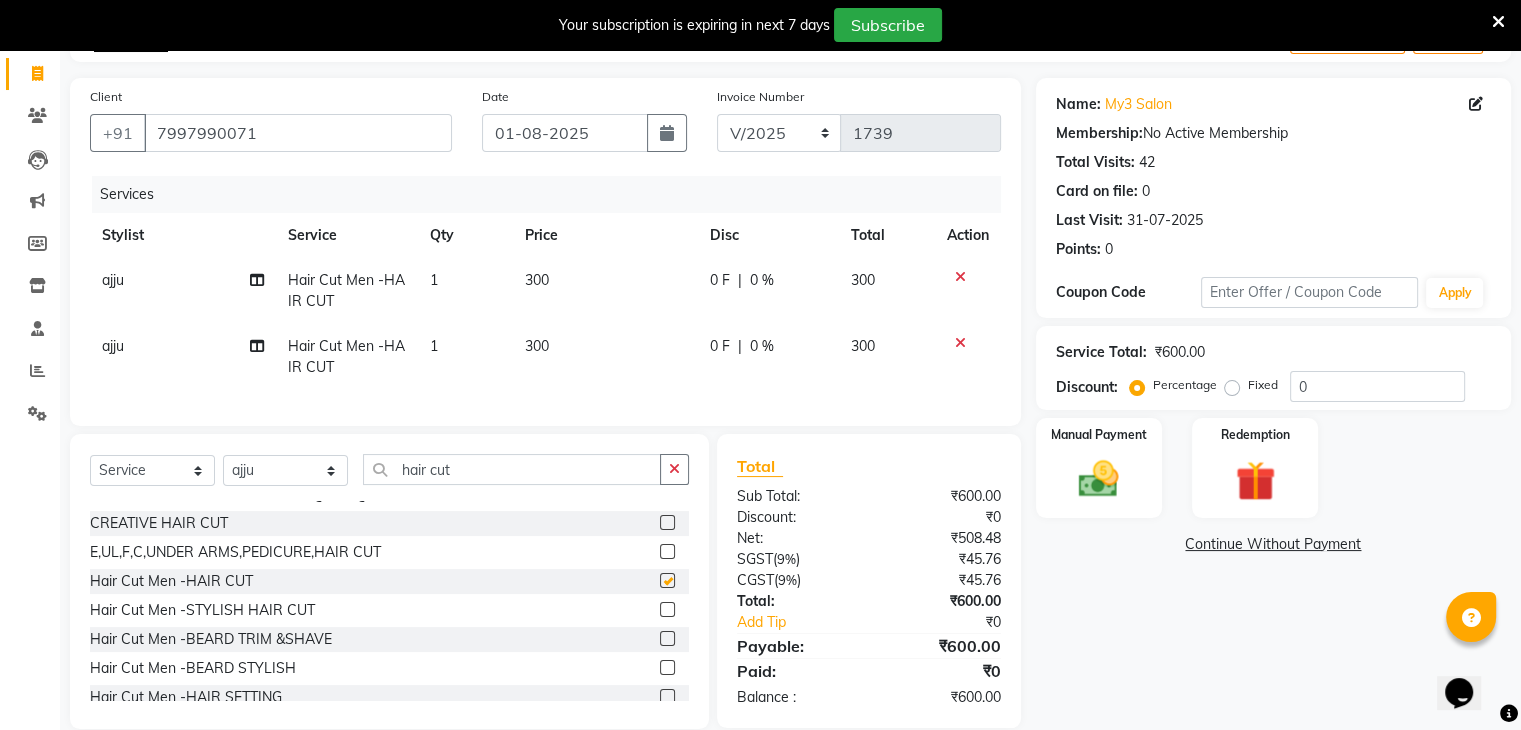 checkbox on "false" 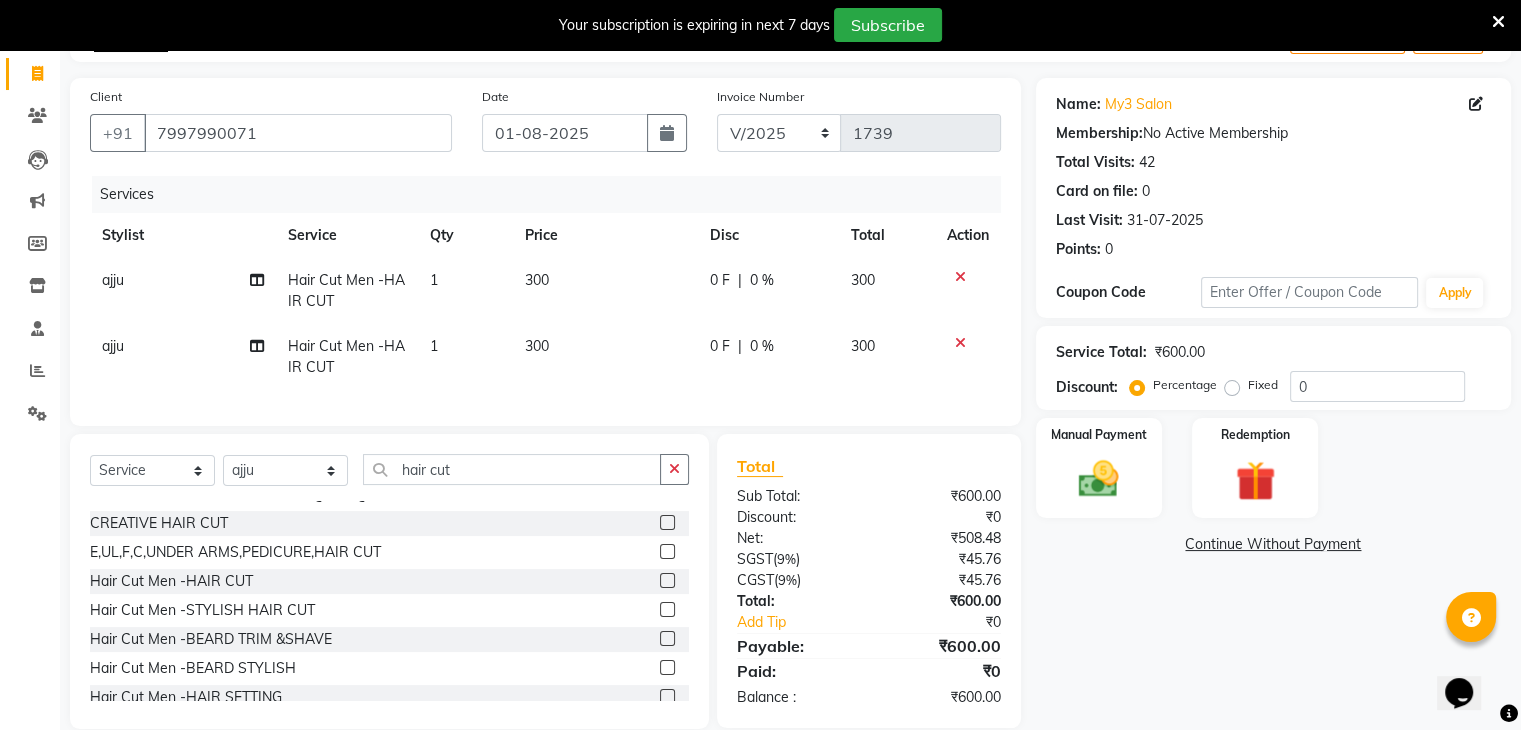 click 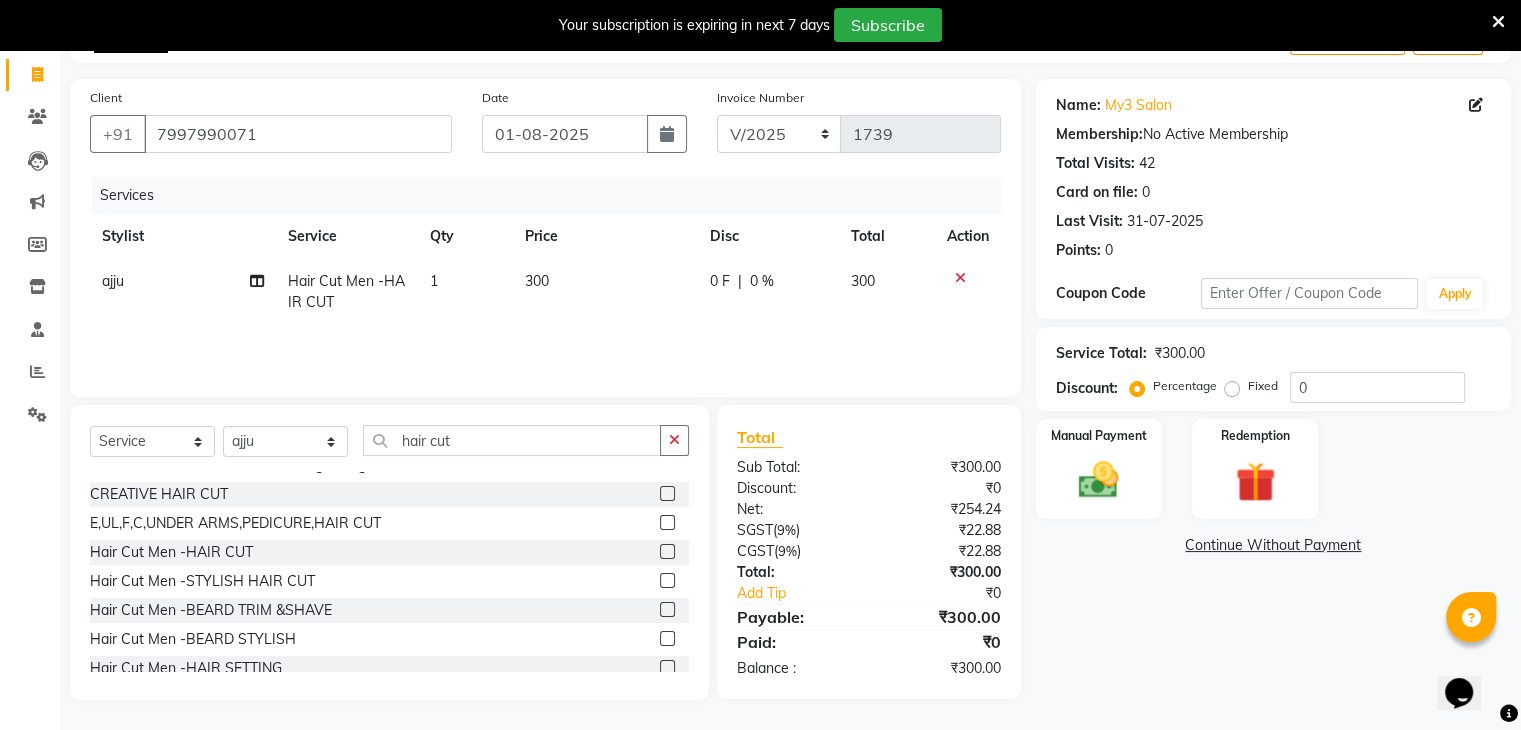 click on "Services Stylist Service Qty Price Disc Total Action [FIRST] Hair Cut Men -HAIR CUT 1 300 0 F | 0 % 300" 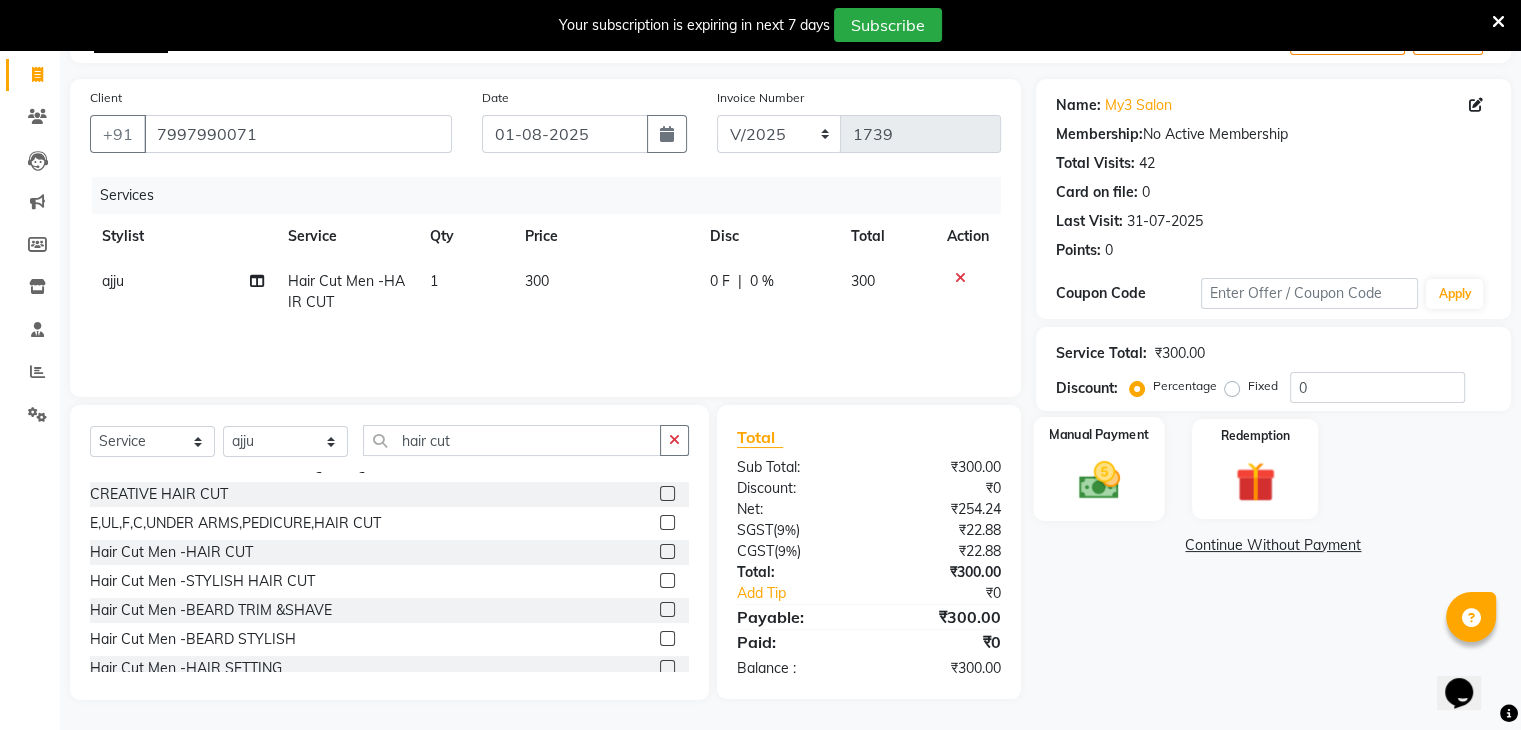 click on "Manual Payment" 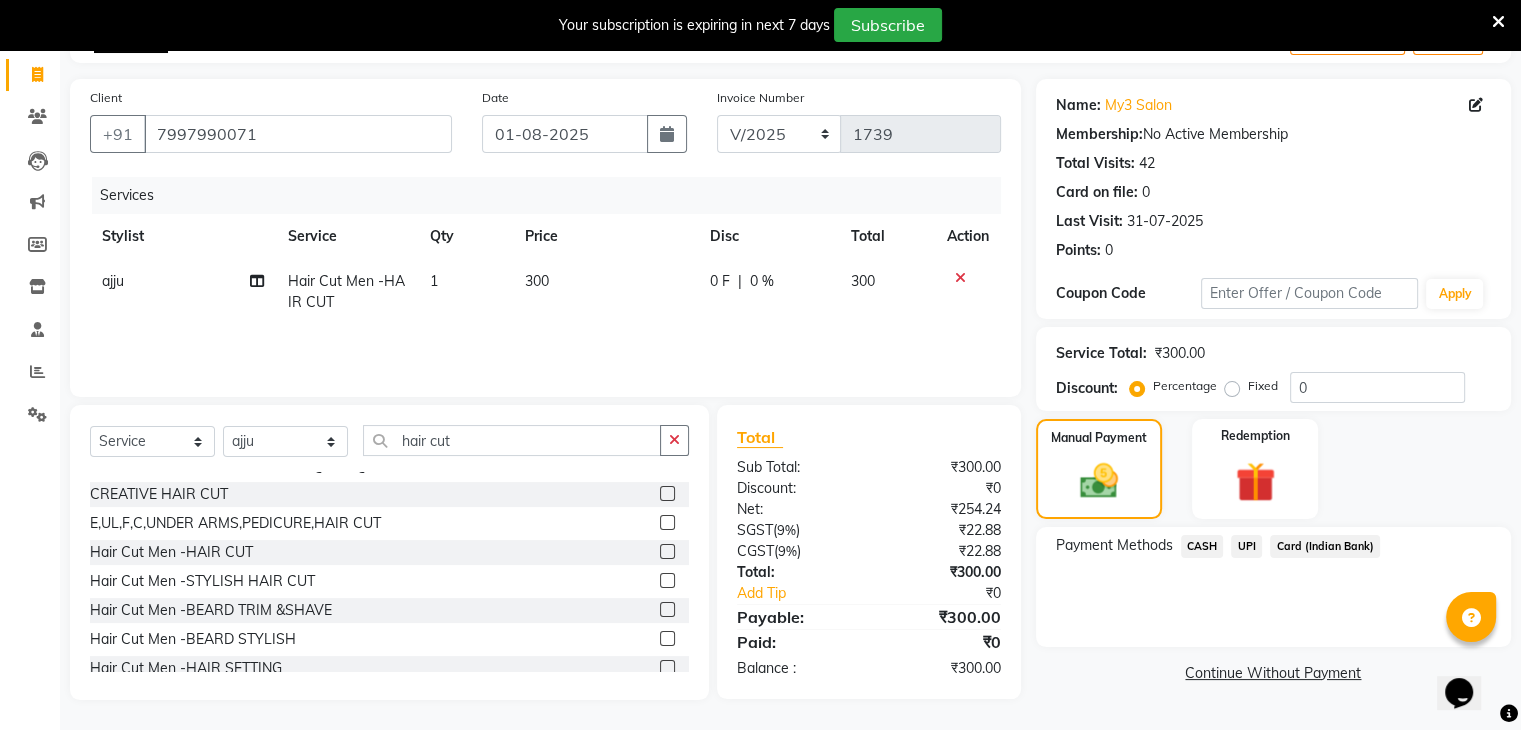 click on "UPI" 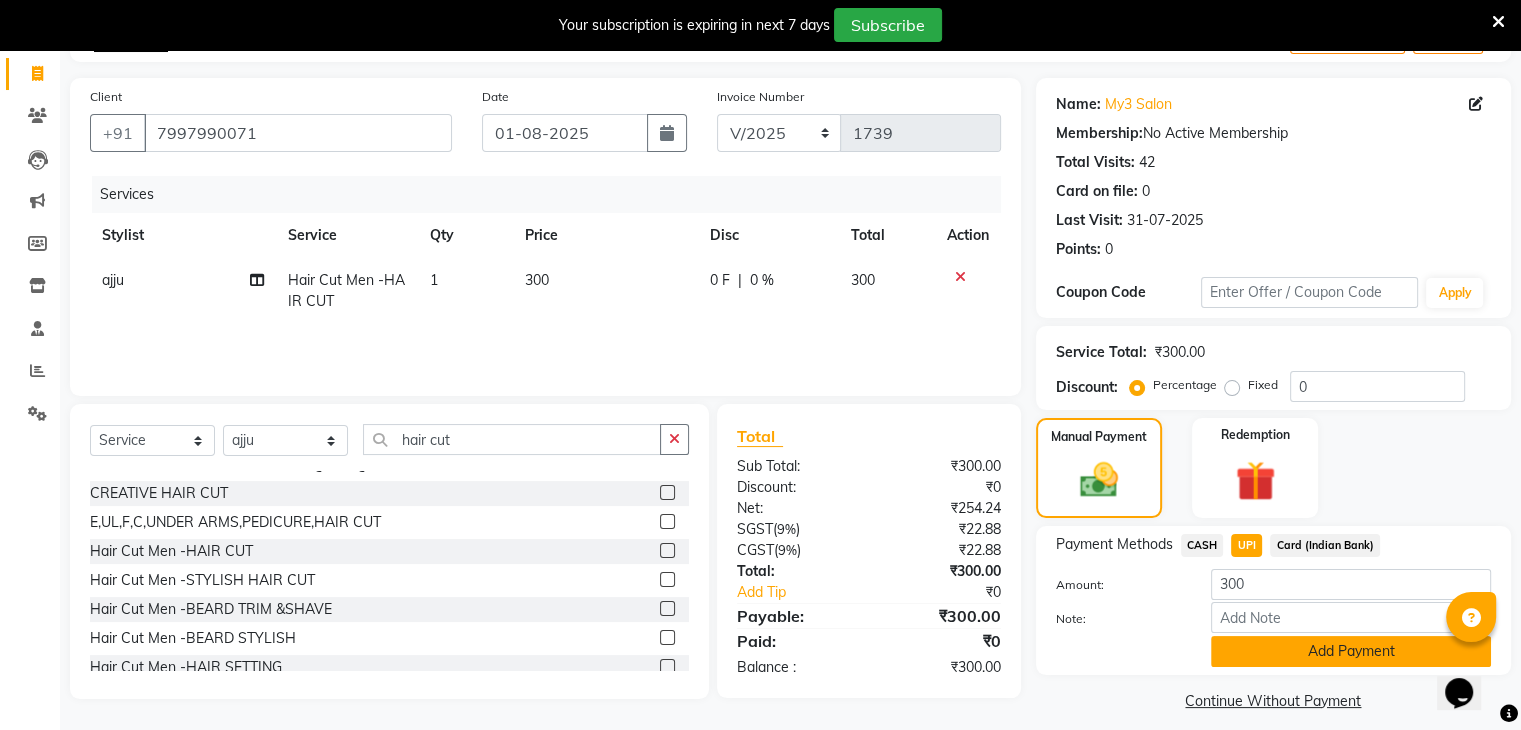 click on "Add Payment" 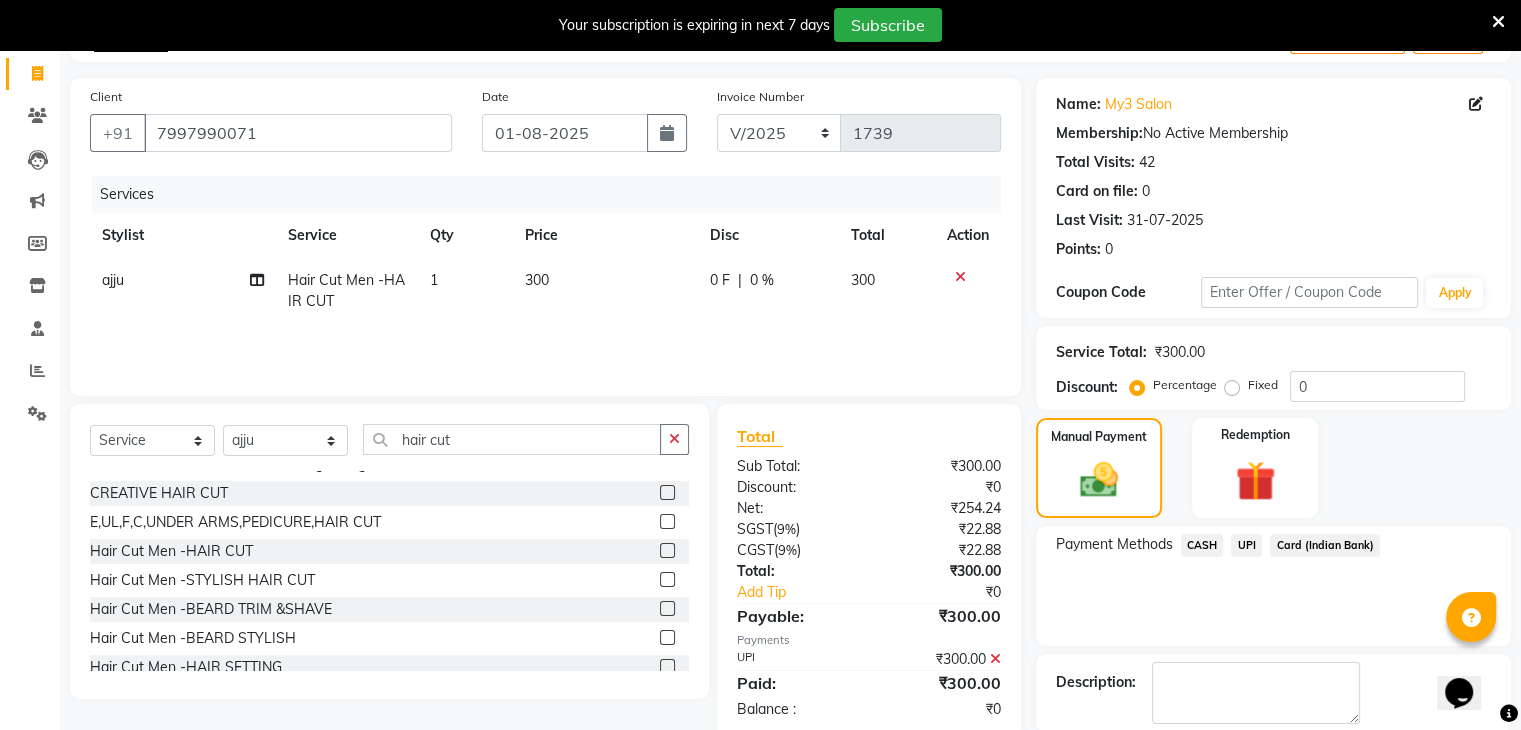 scroll, scrollTop: 220, scrollLeft: 0, axis: vertical 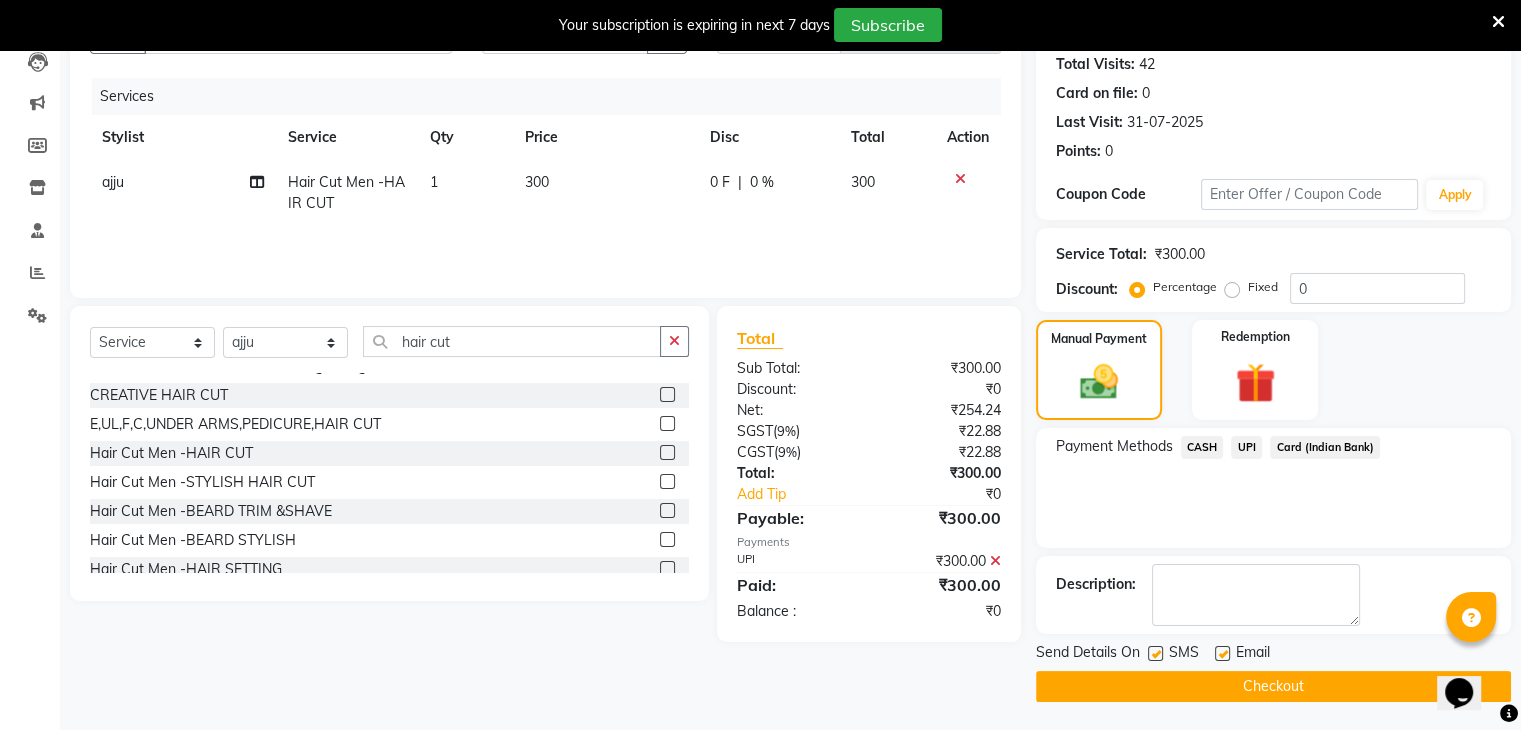 click on "Checkout" 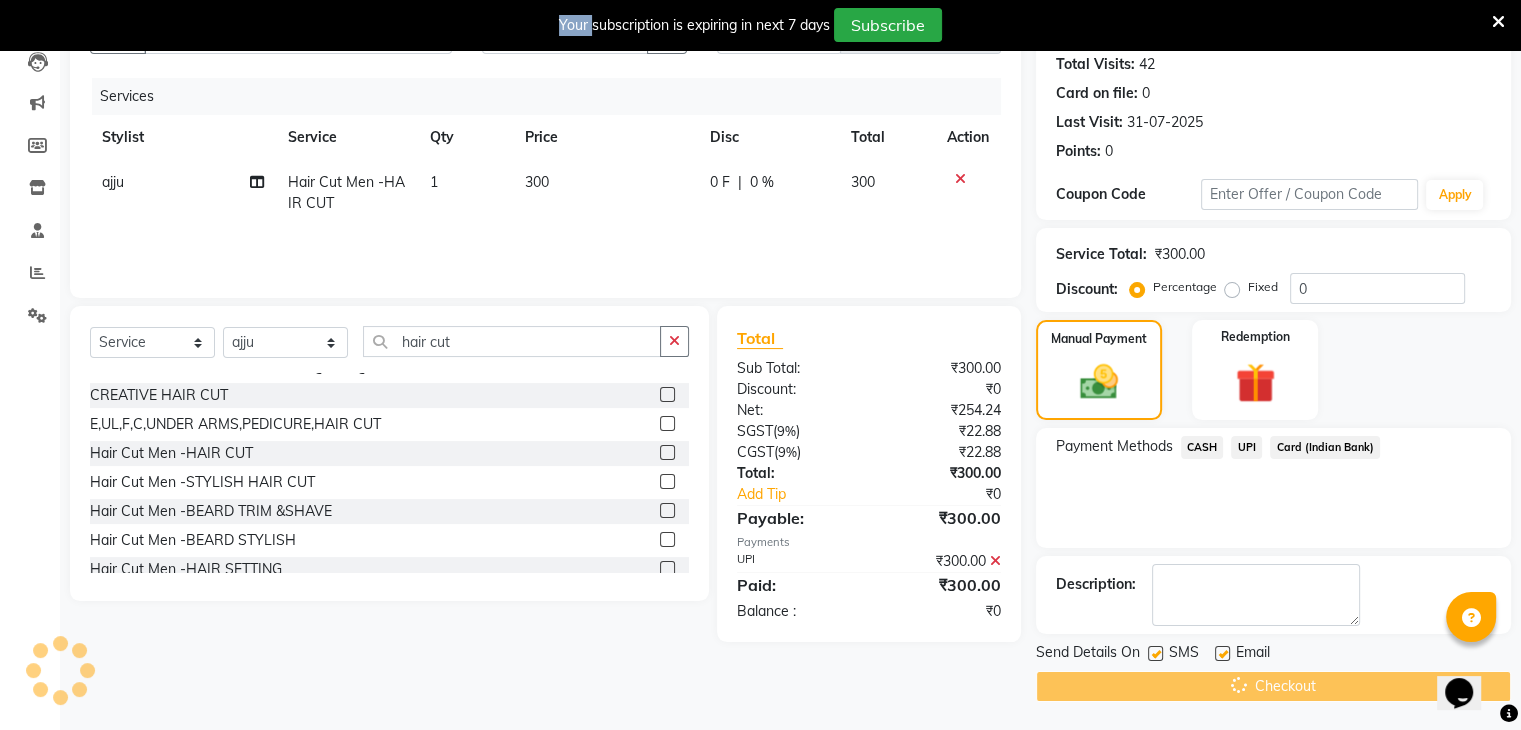 click on "Checkout" 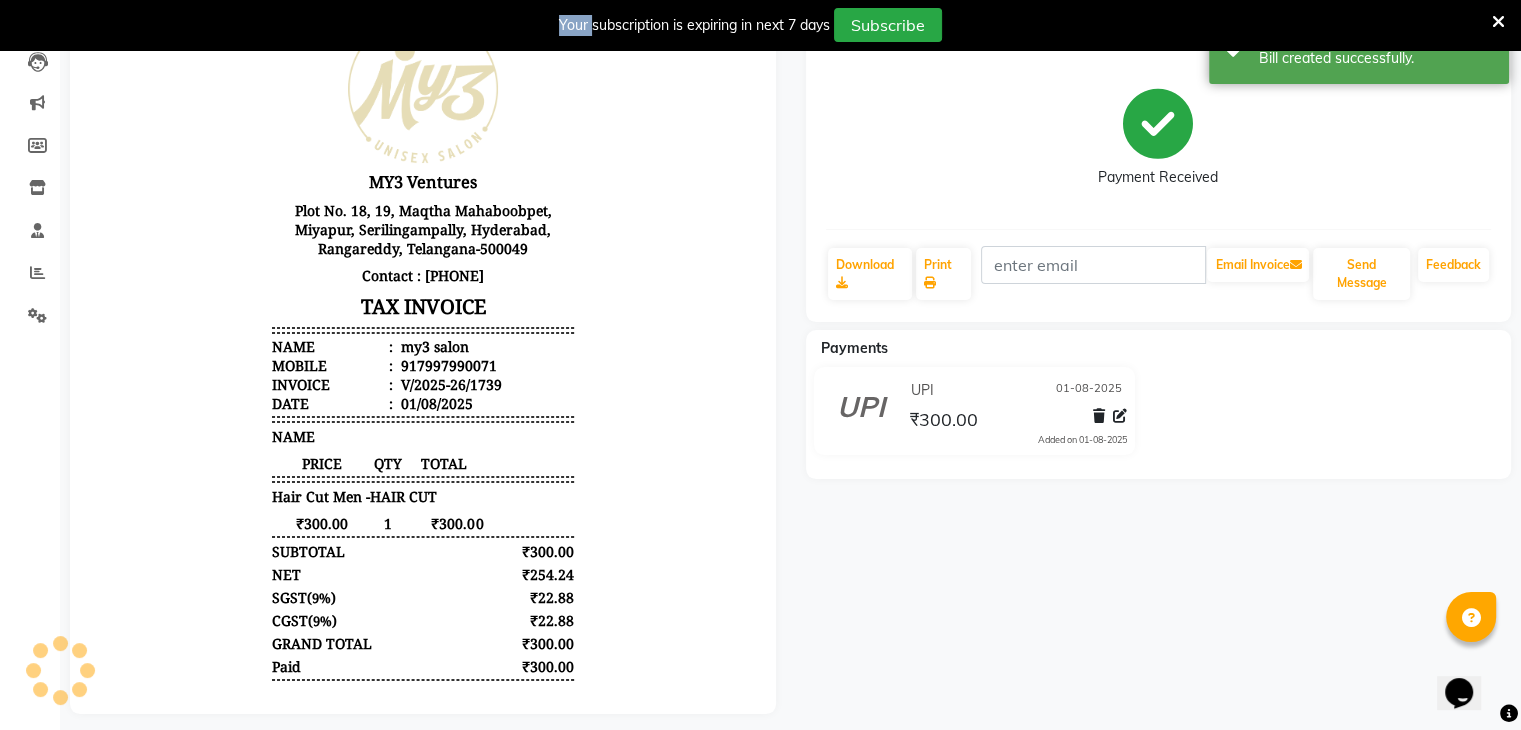 scroll, scrollTop: 0, scrollLeft: 0, axis: both 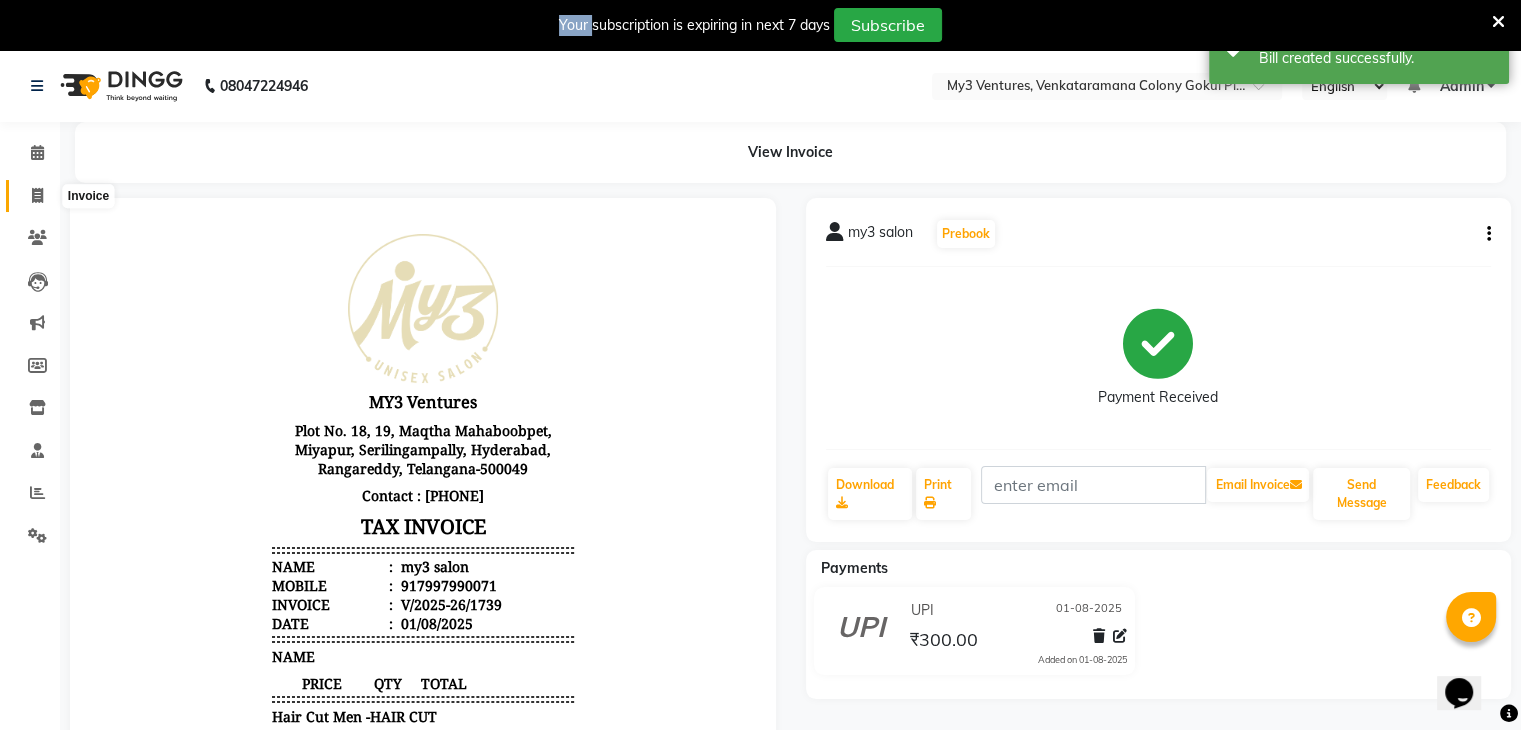 click 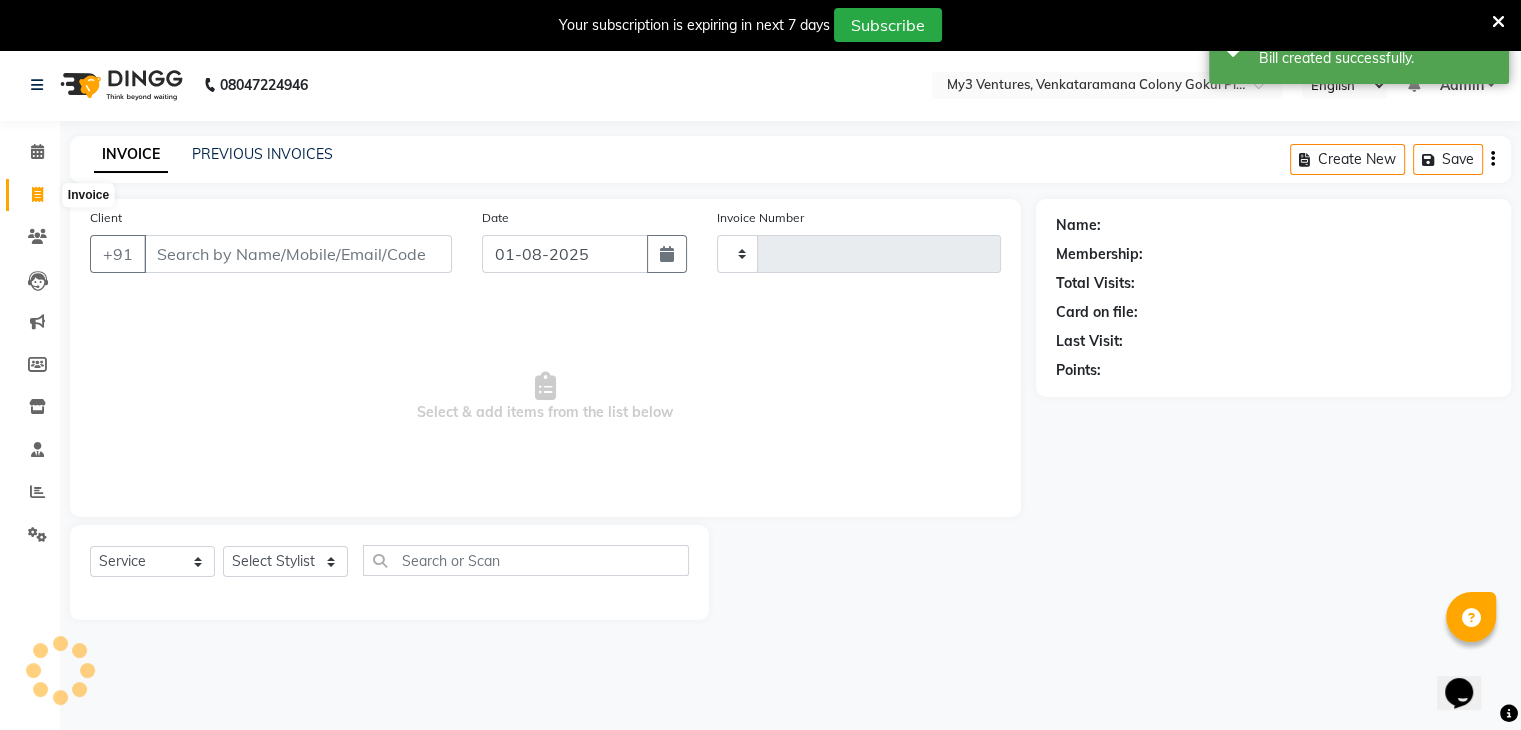 scroll, scrollTop: 50, scrollLeft: 0, axis: vertical 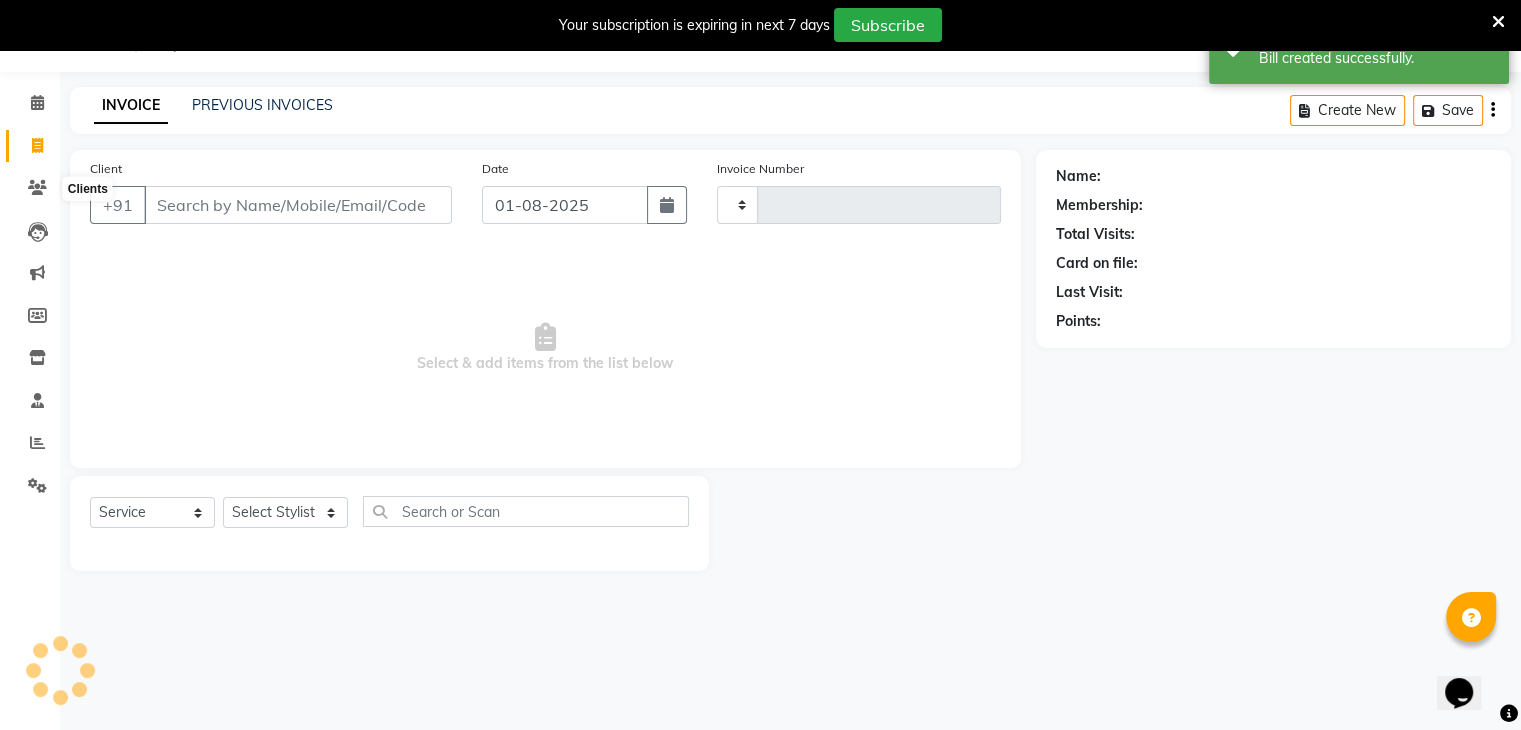 type on "1740" 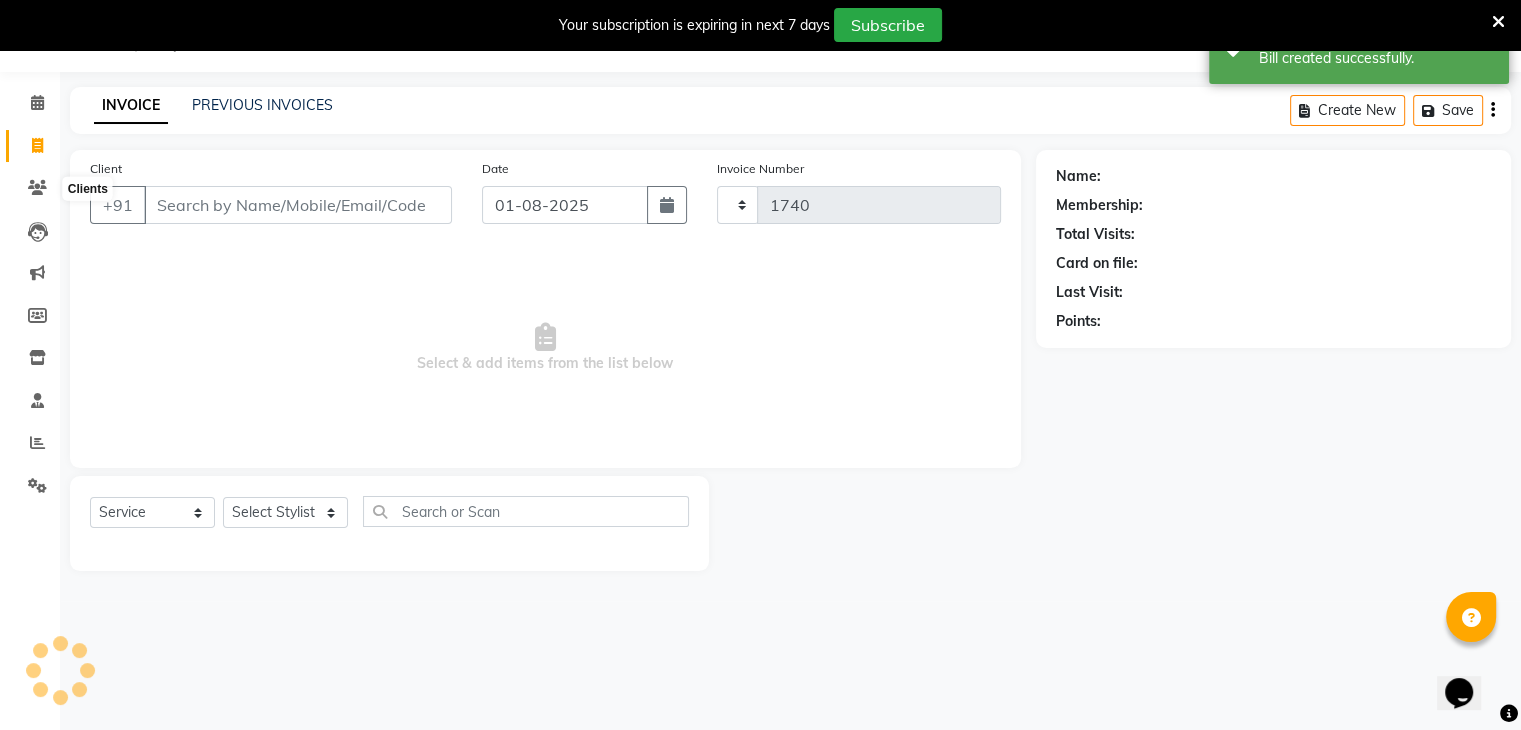 select on "[NUMBER]" 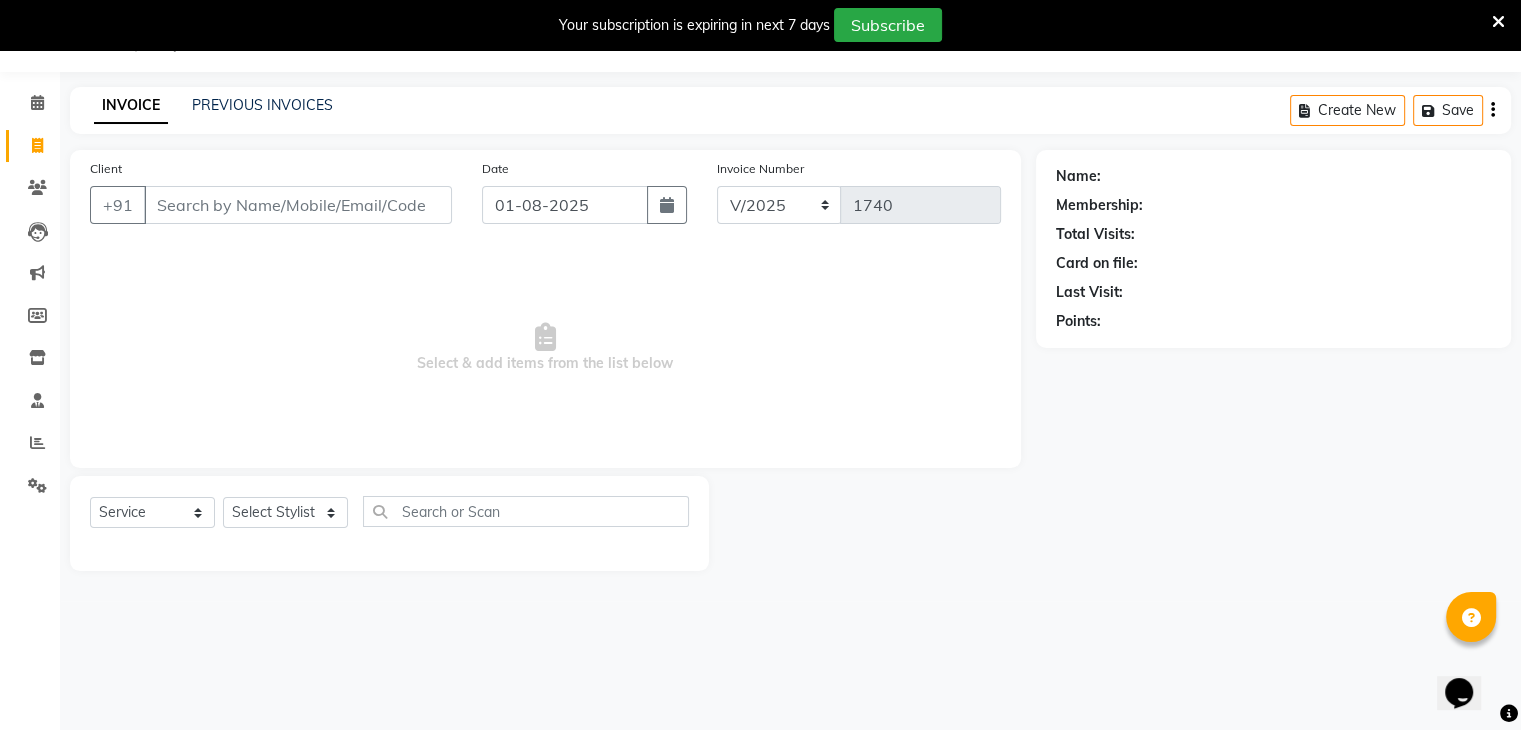 click on "Client" at bounding box center (298, 205) 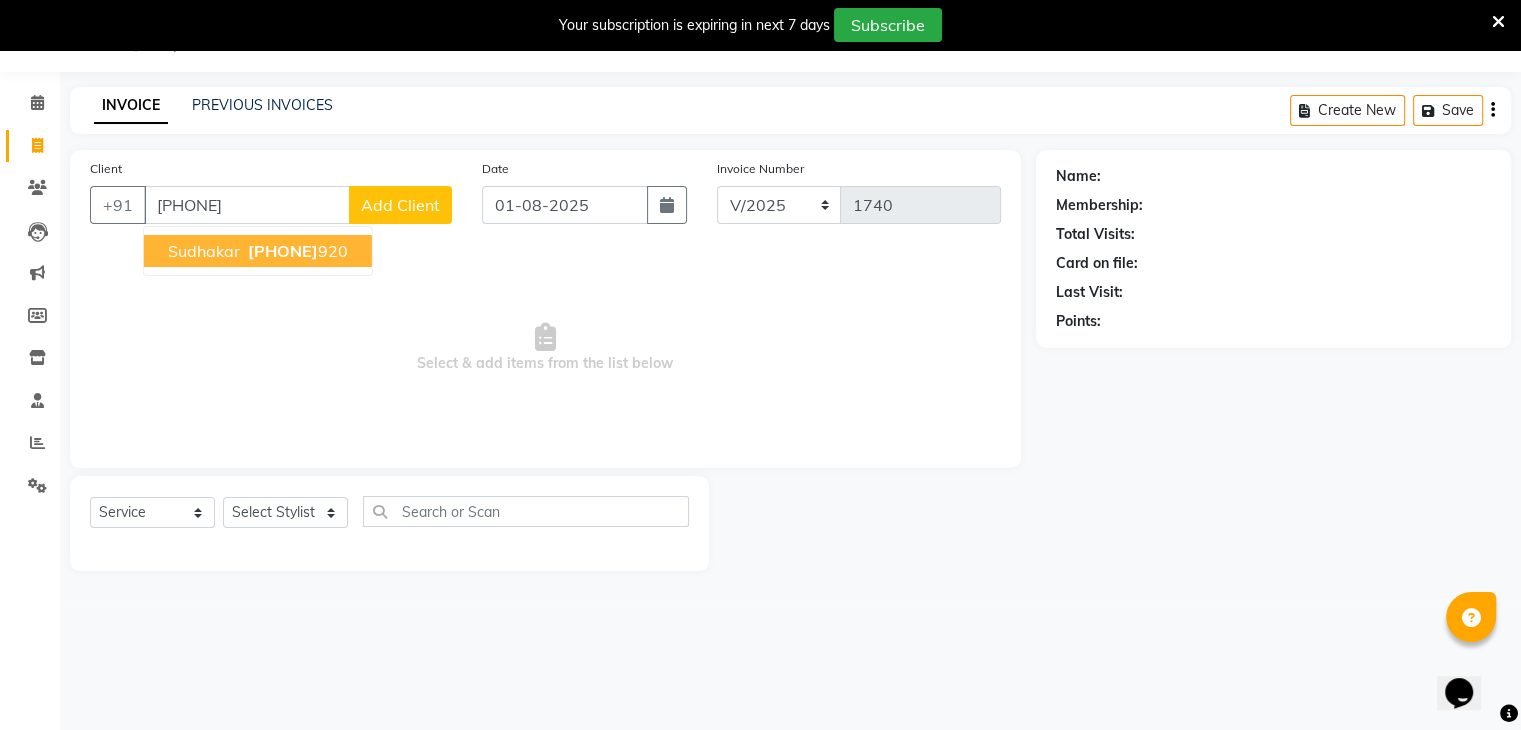 click on "Sudhakar" at bounding box center [204, 251] 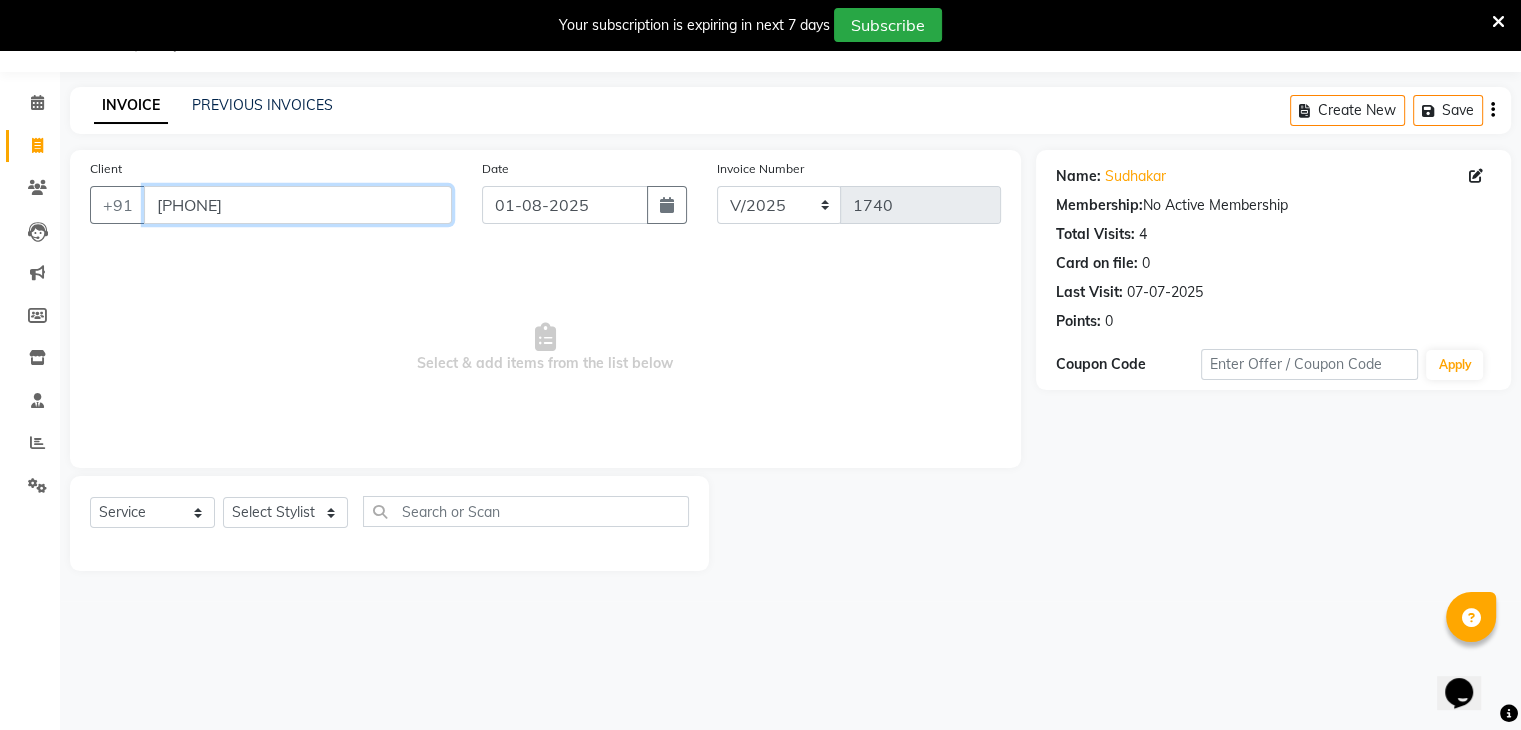 click on "[PHONE]" at bounding box center [298, 205] 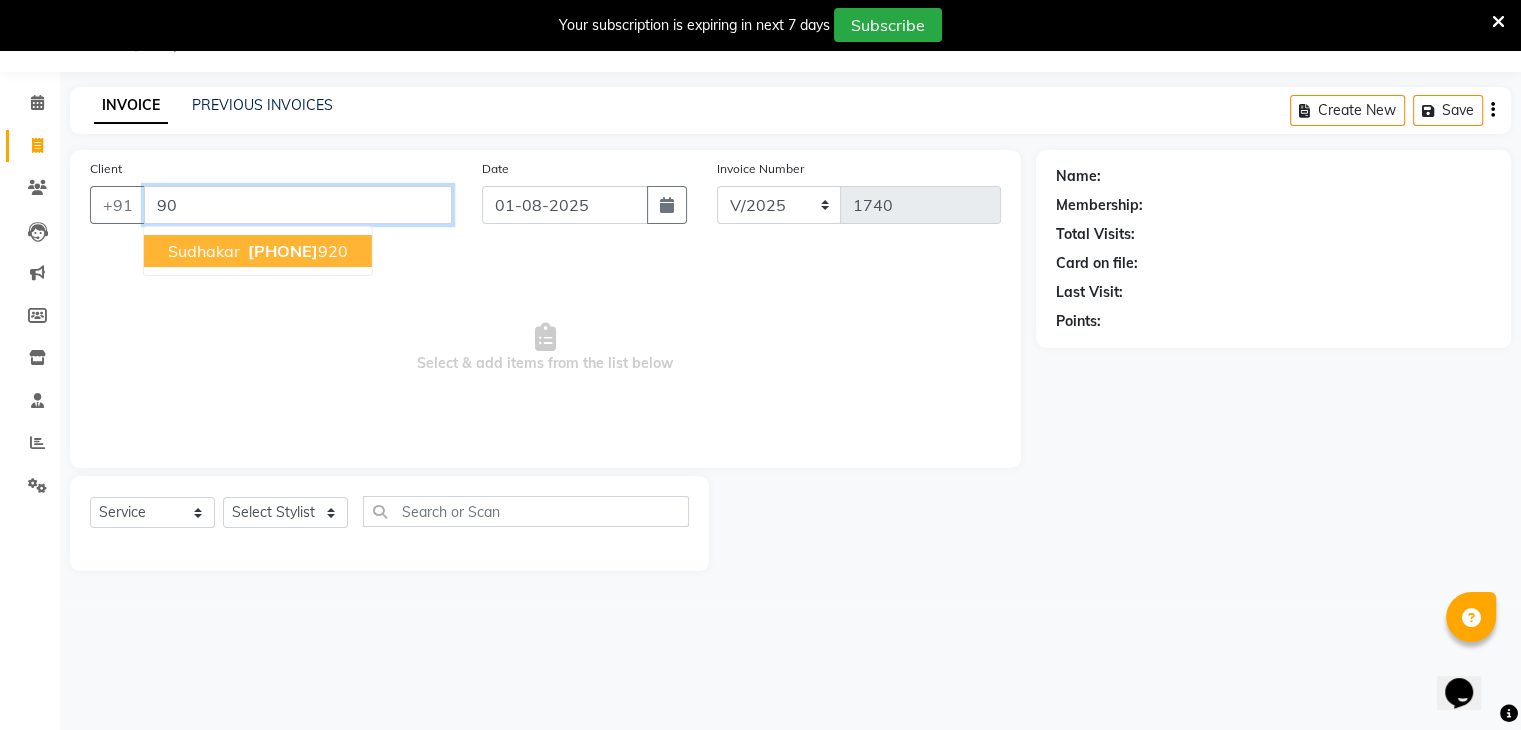 type on "9" 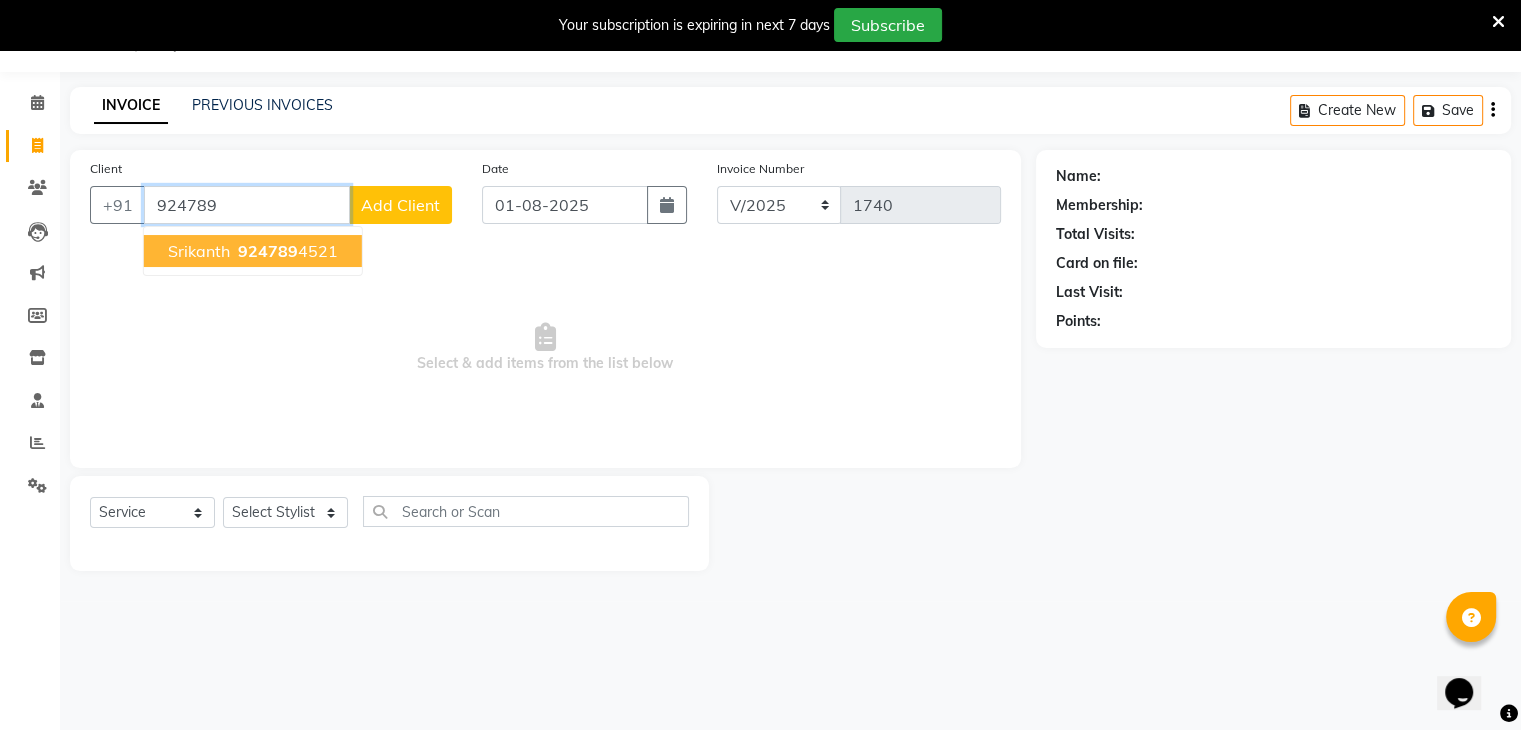 click on "[FIRST] [PHONE]" at bounding box center [253, 251] 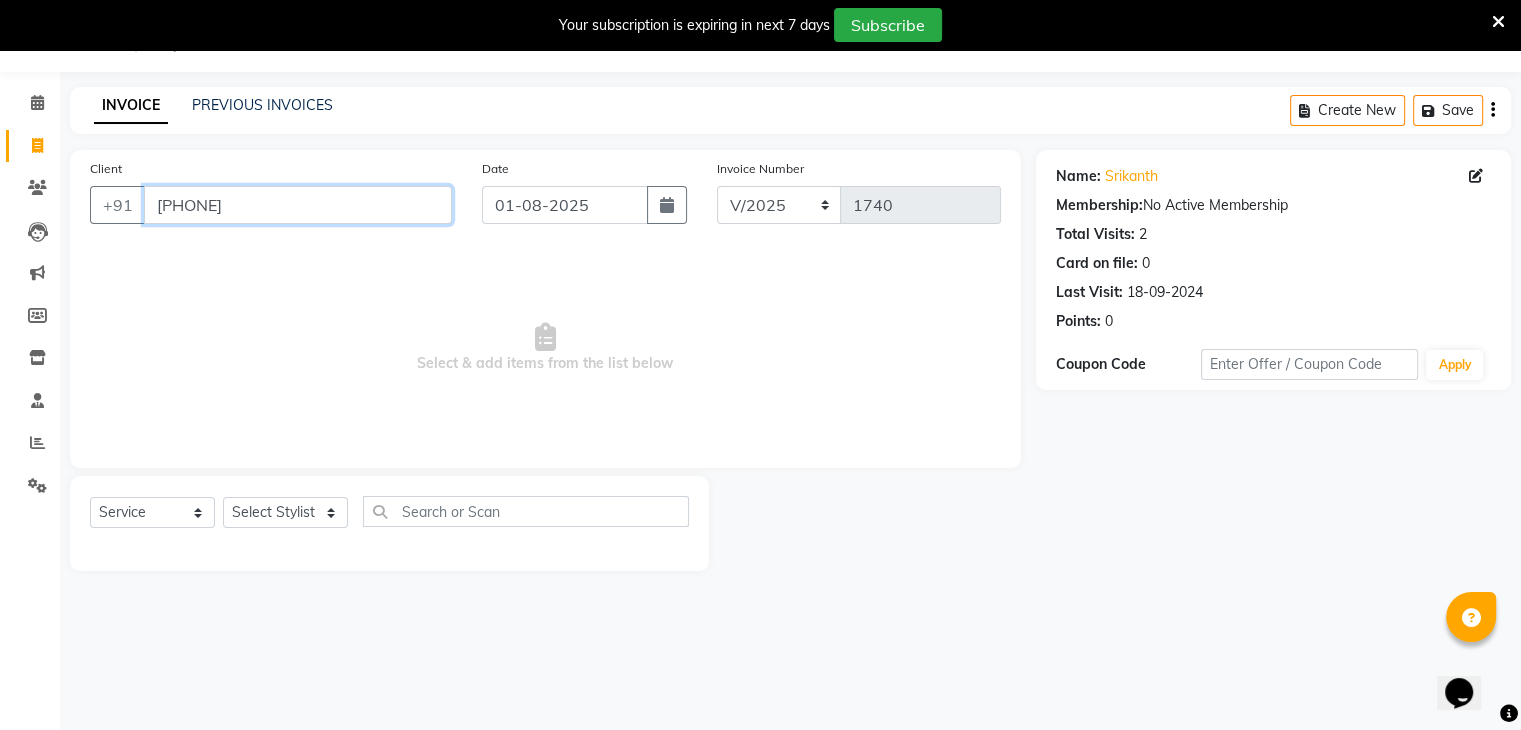 click on "[PHONE]" at bounding box center (298, 205) 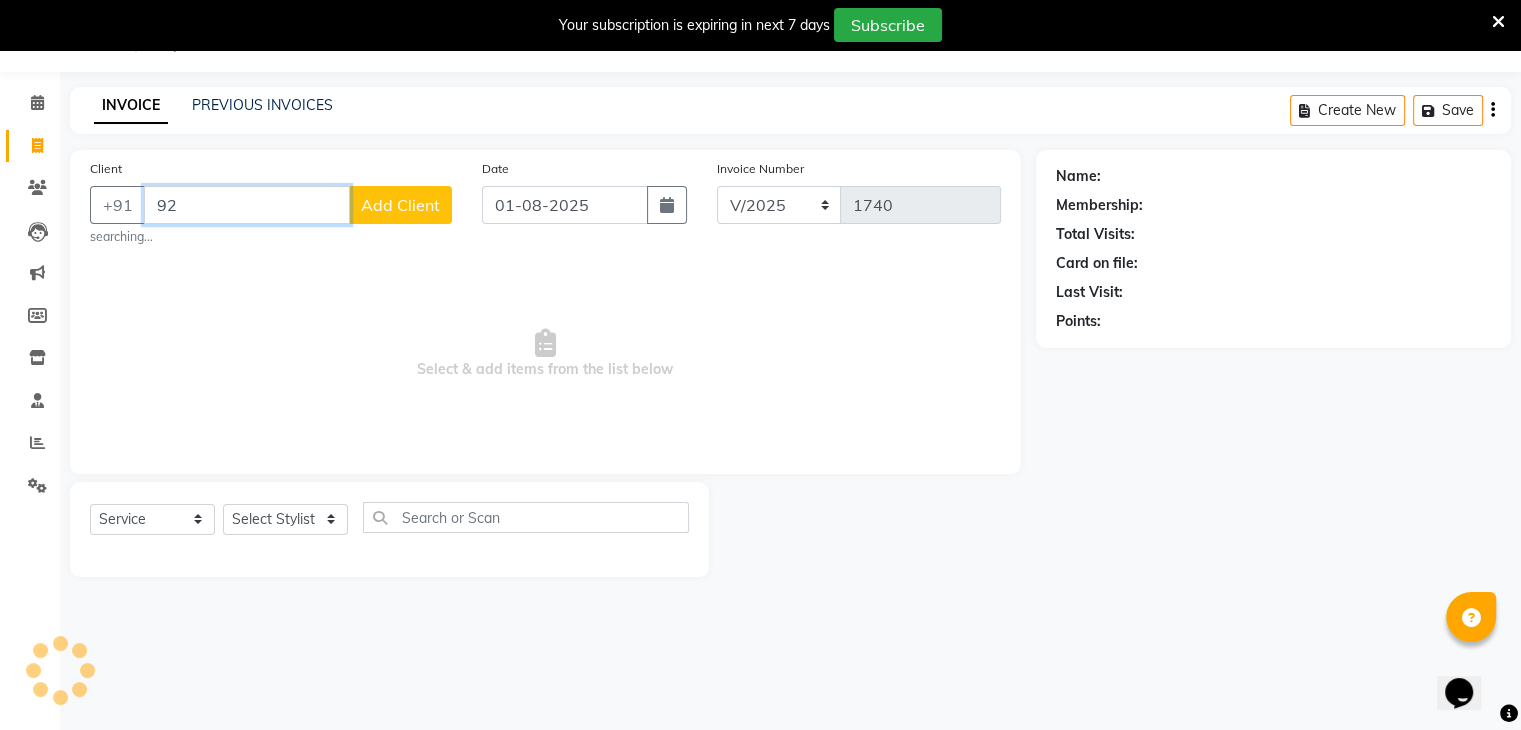 type on "9" 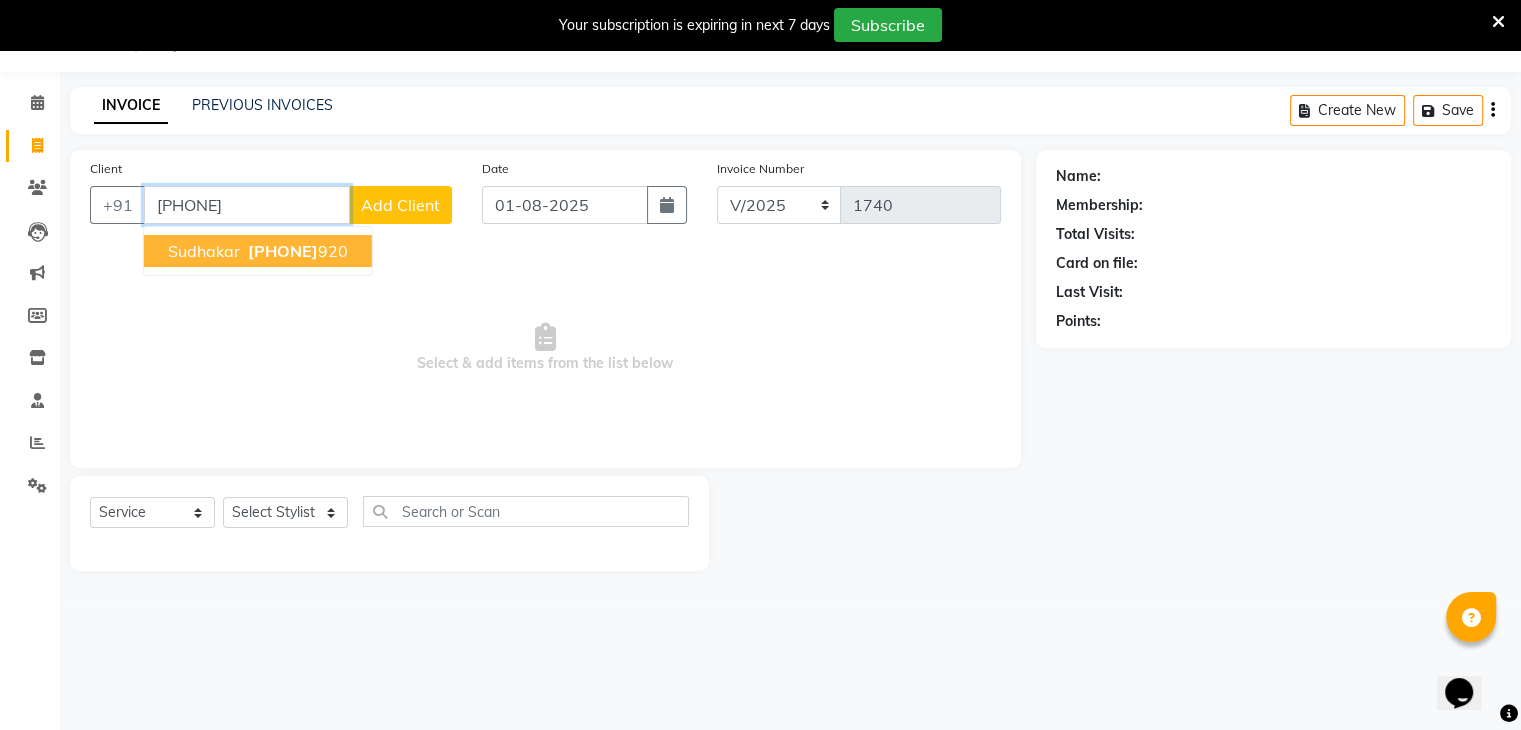 click on "[PHONE]" at bounding box center [283, 251] 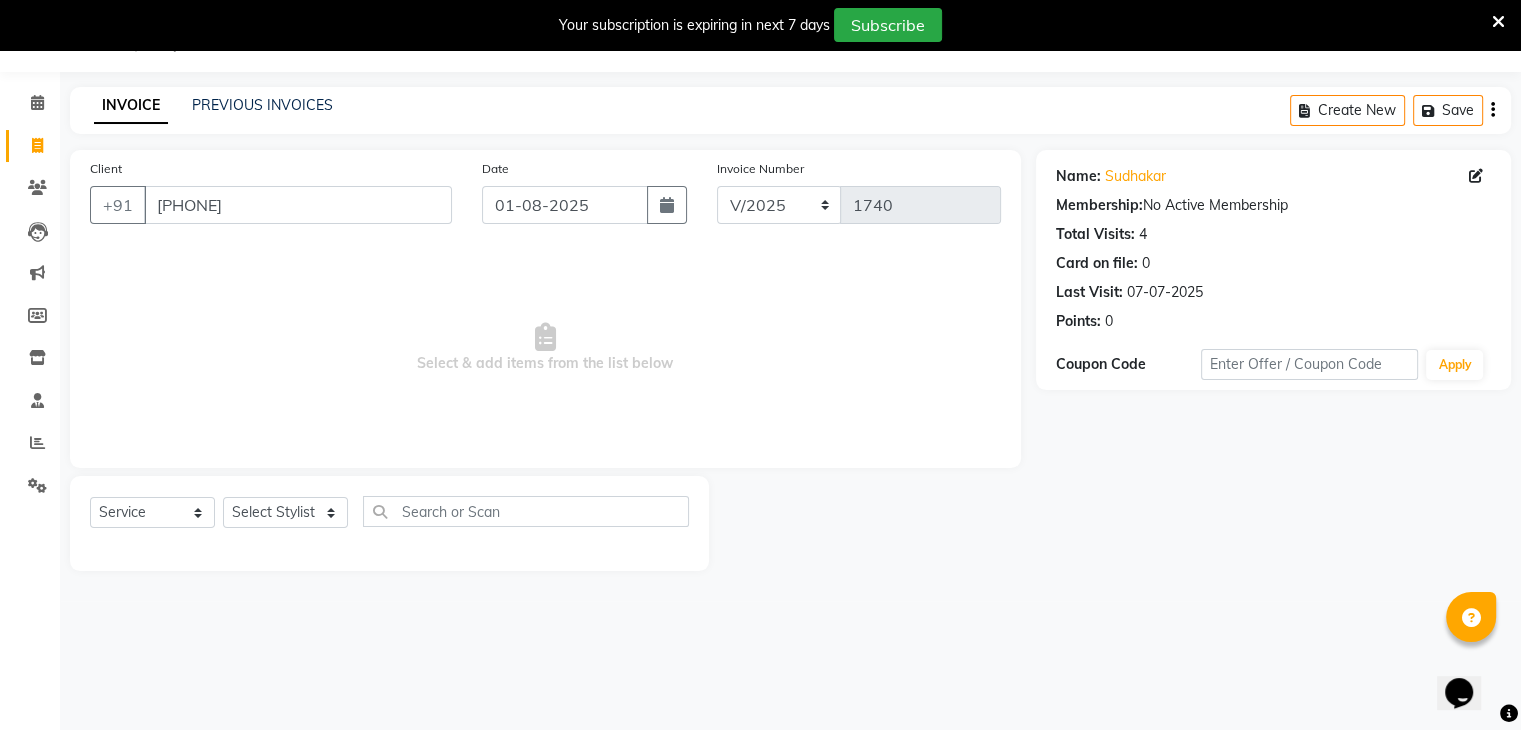 click on "Date 01-08-2025" 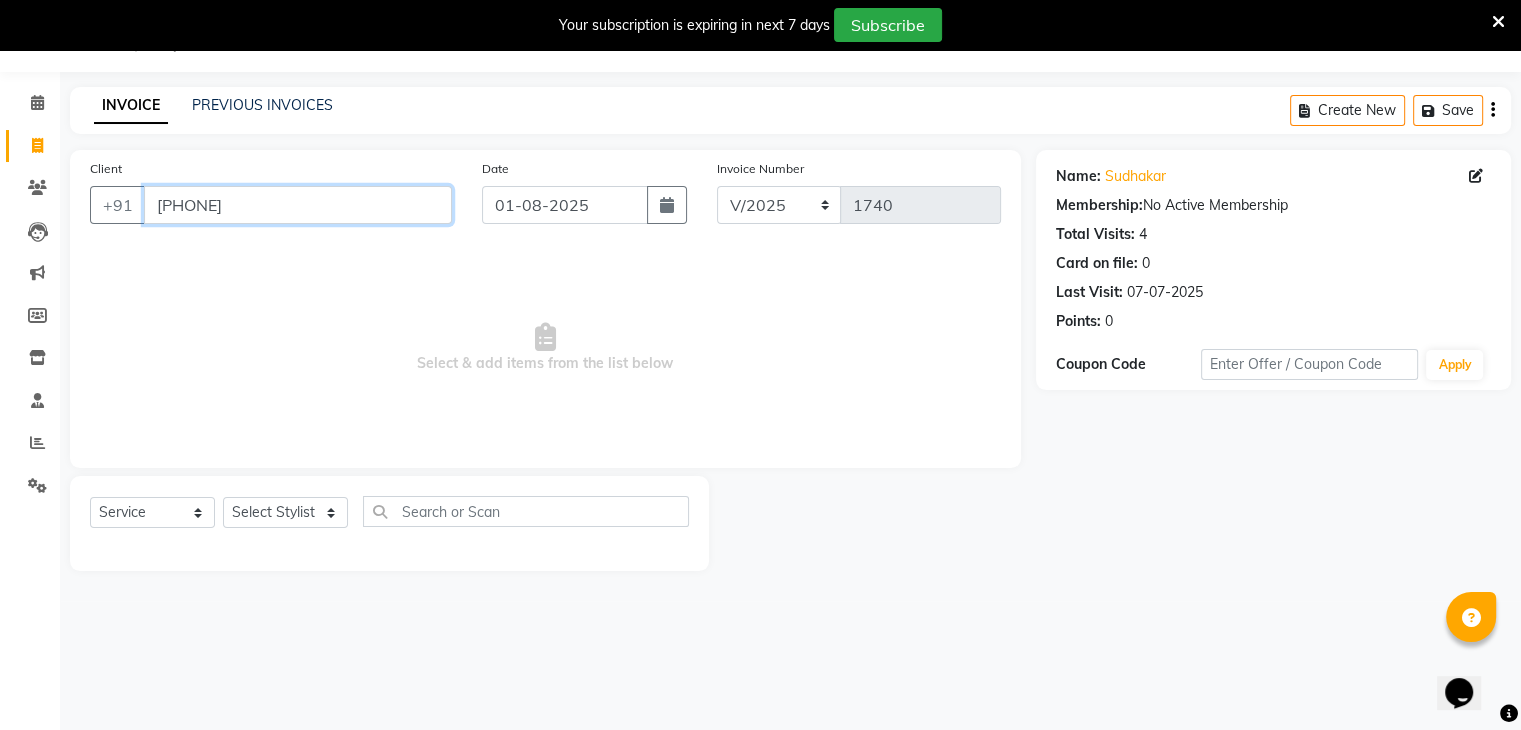 click on "[PHONE]" at bounding box center [298, 205] 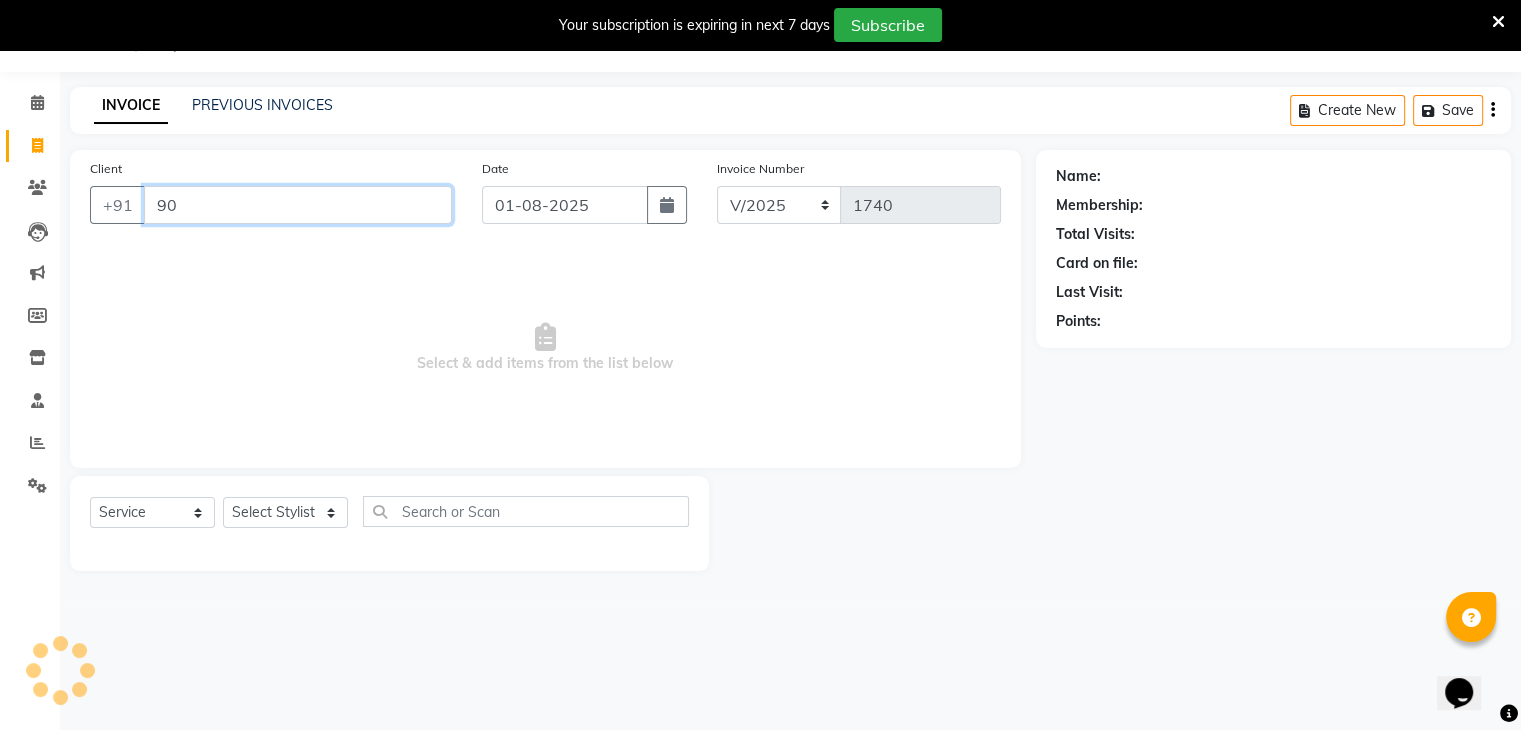 type on "9" 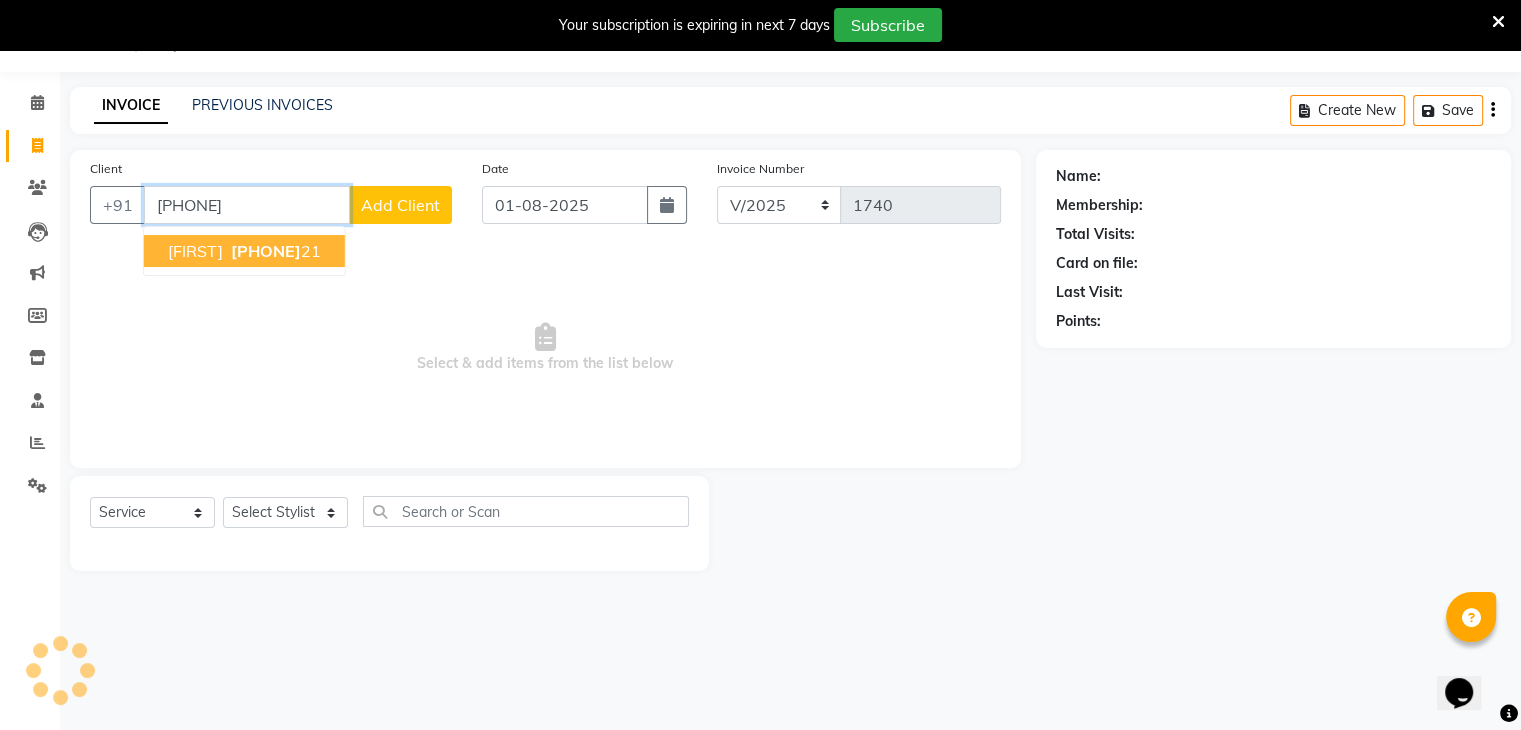 click on "[PHONE]" at bounding box center (266, 251) 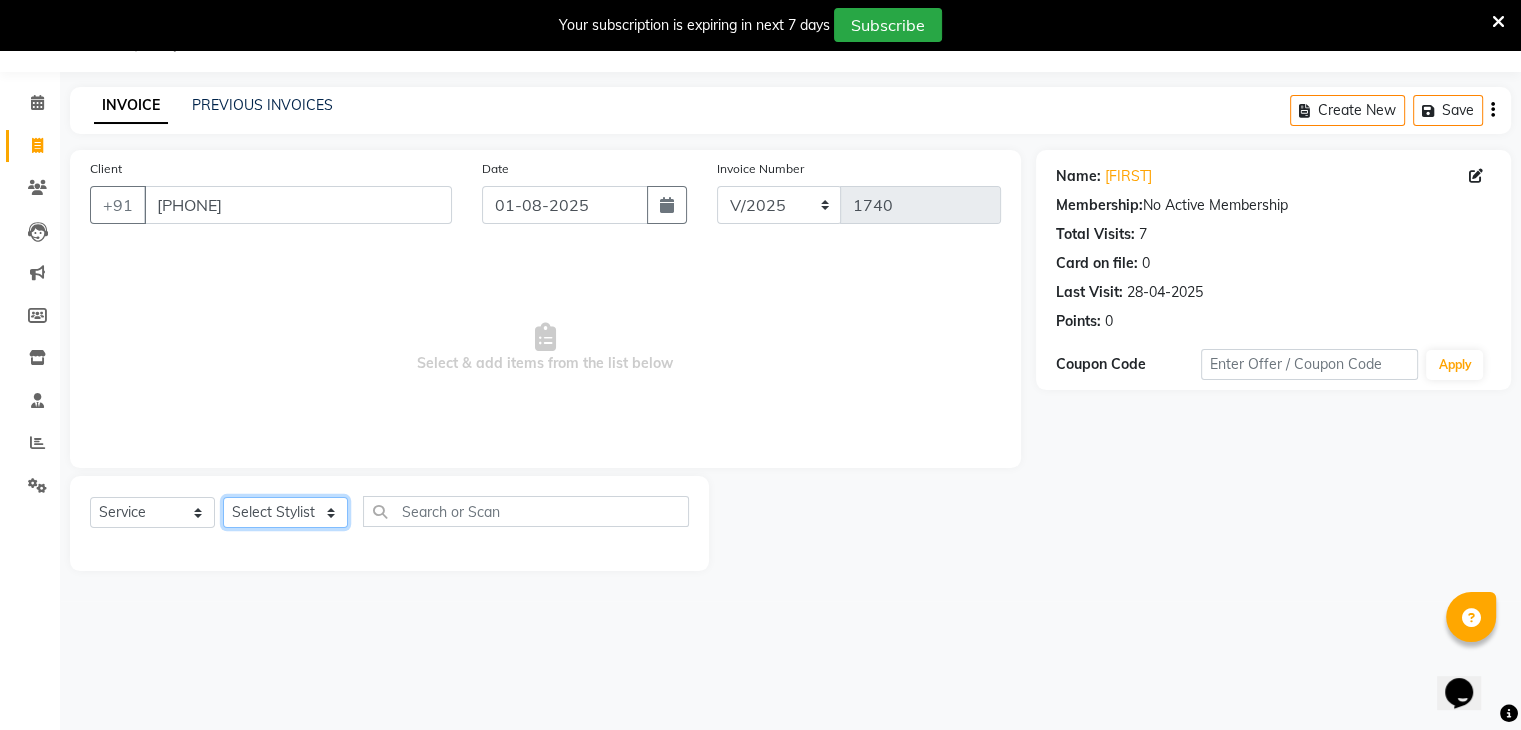 click on "Select Stylist ajju azam divya rihan Sahzad sowjanya srilatha Swapna Zeeshan" 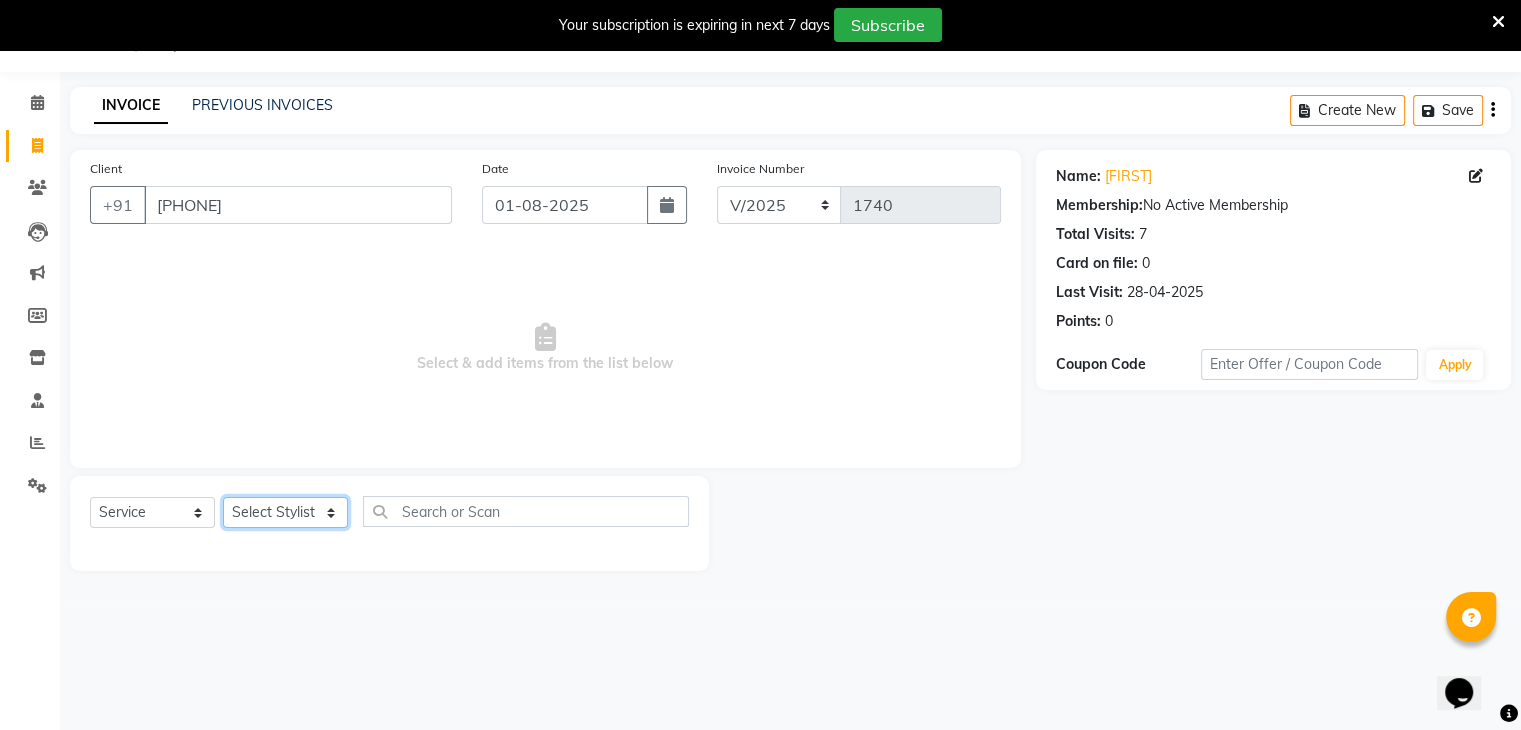 select on "[NUMBER]" 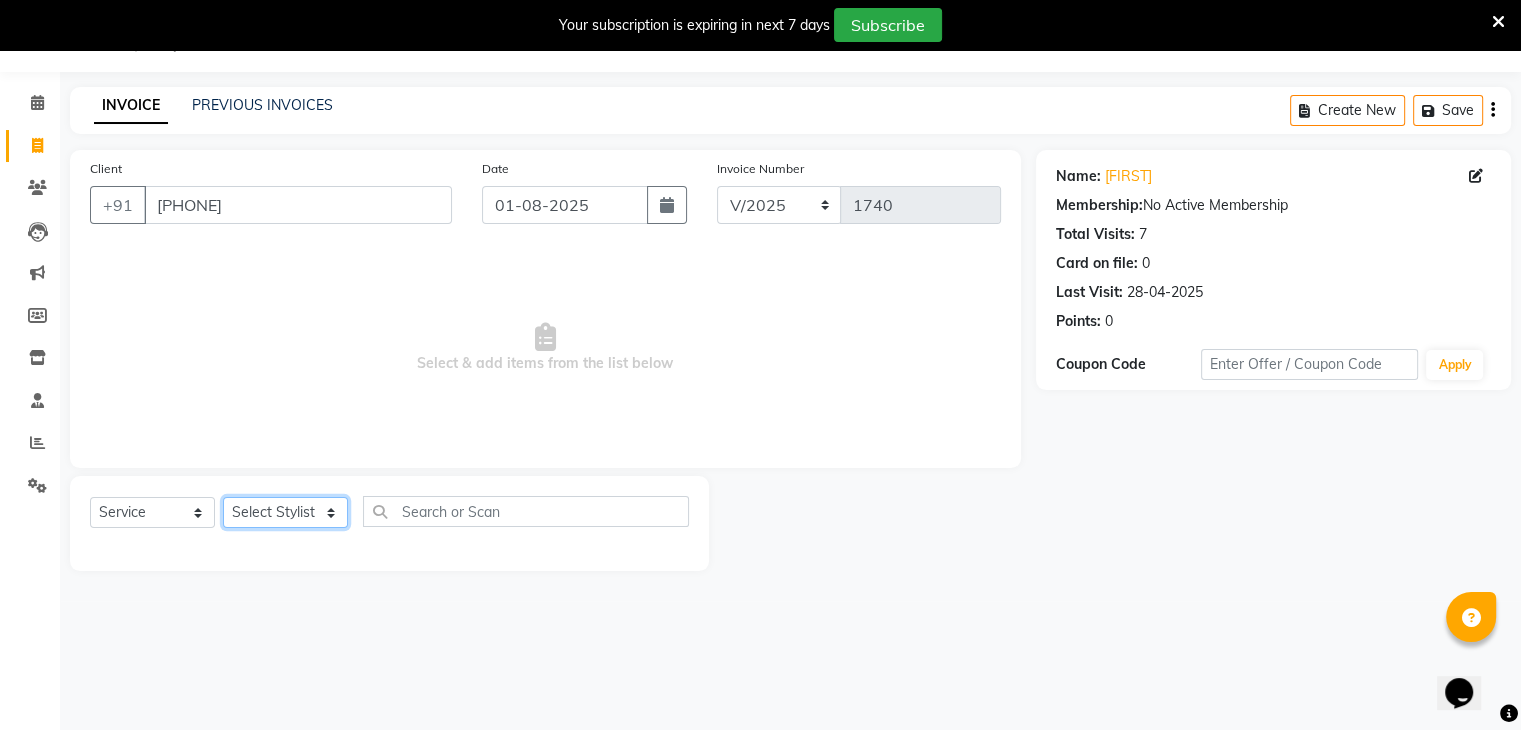 click on "Select Stylist ajju azam divya rihan Sahzad sowjanya srilatha Swapna Zeeshan" 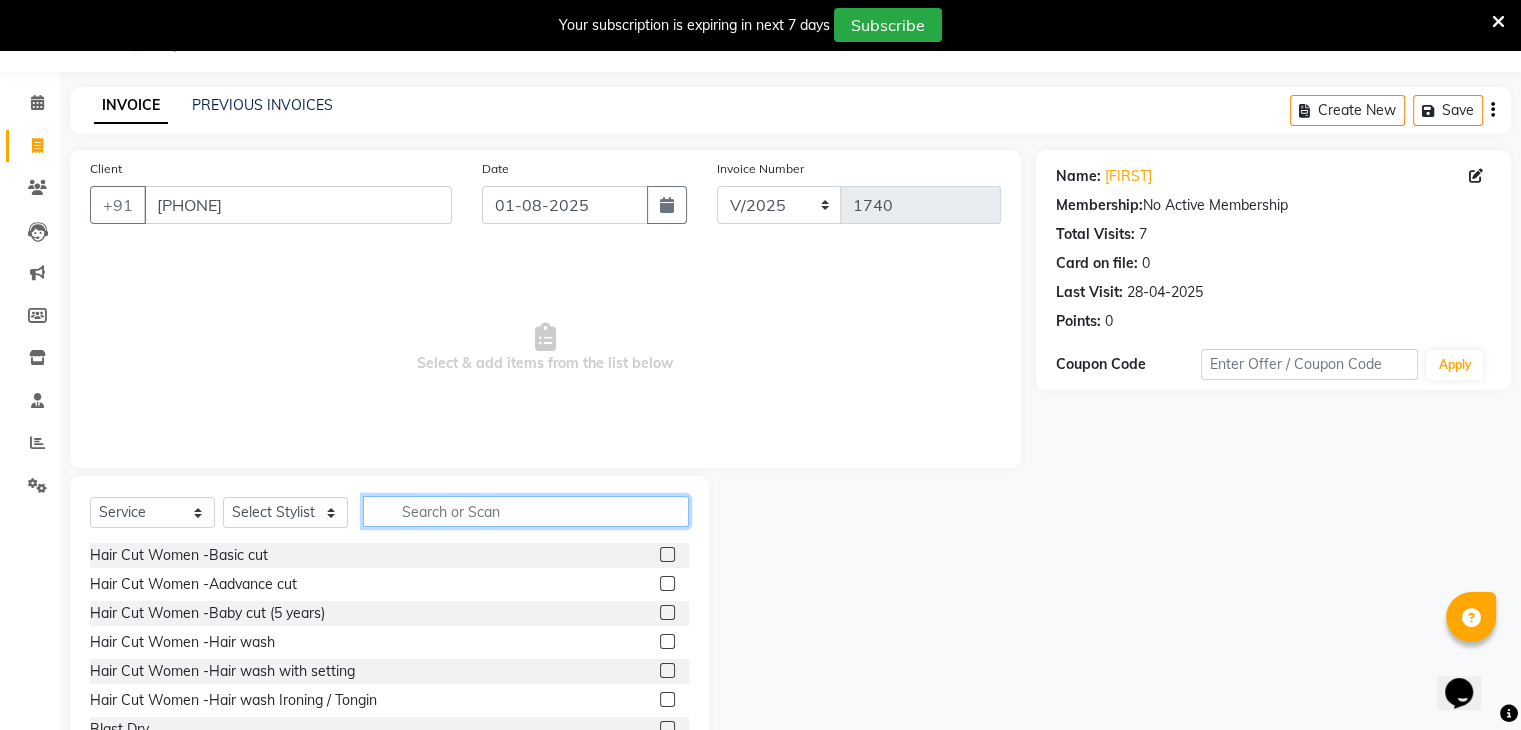 click 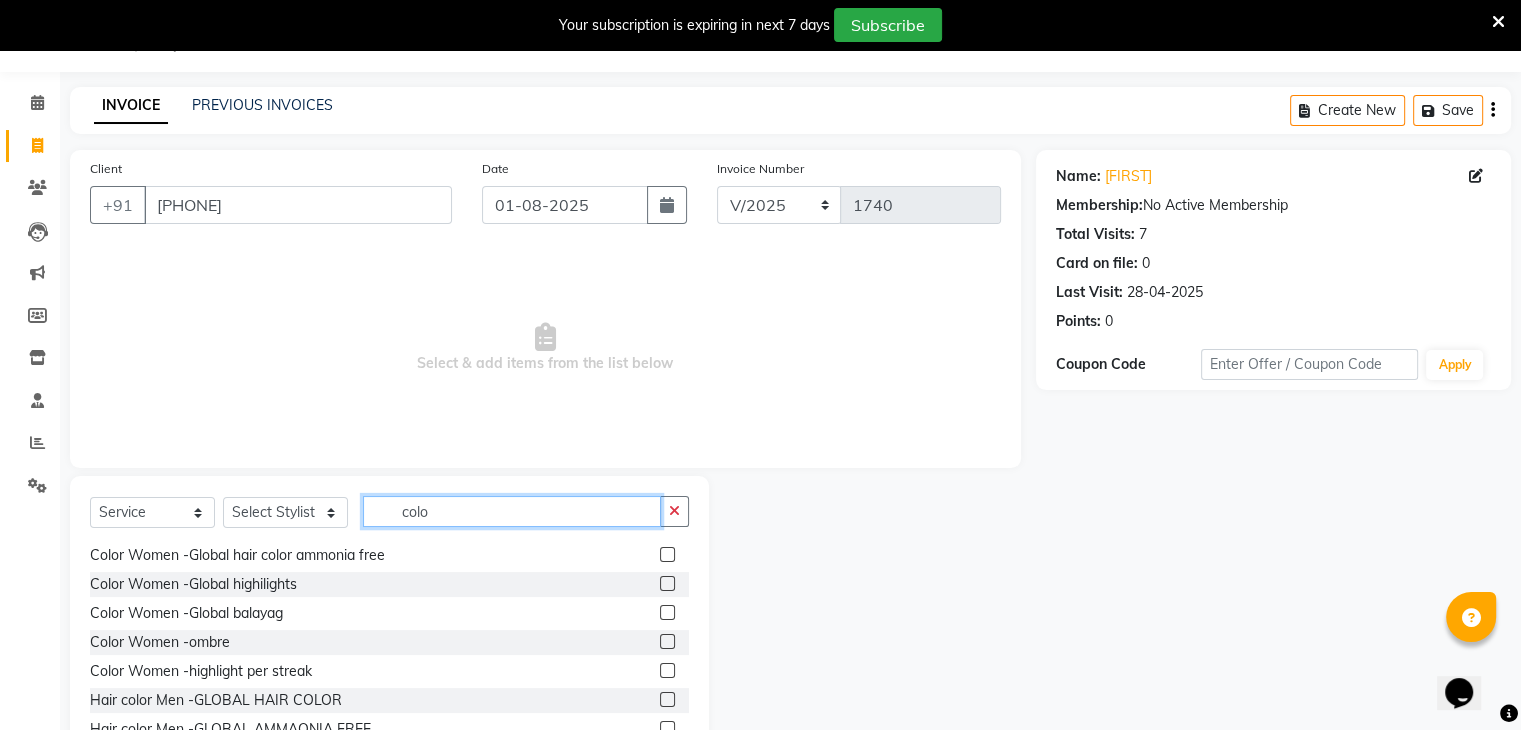 scroll, scrollTop: 143, scrollLeft: 0, axis: vertical 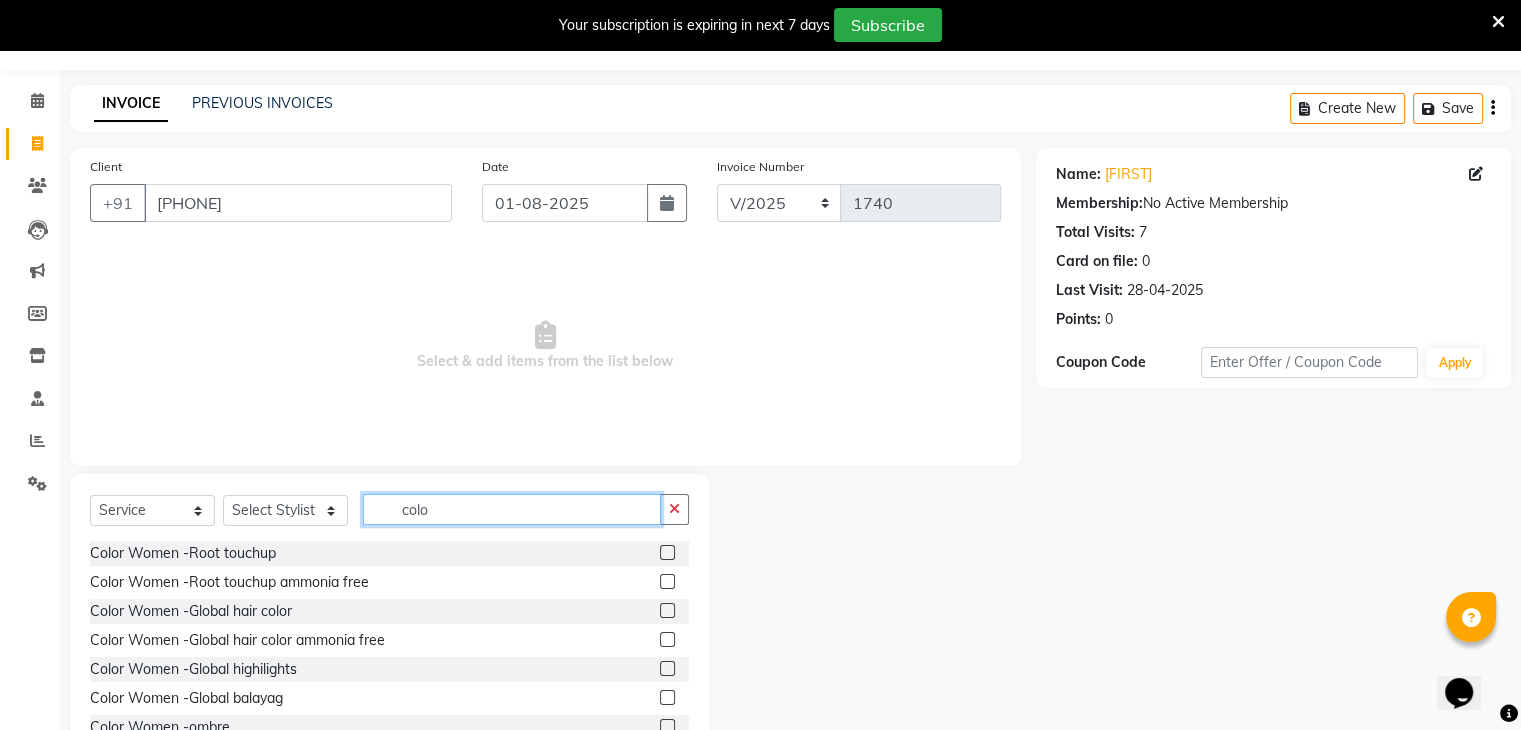 type on "colo" 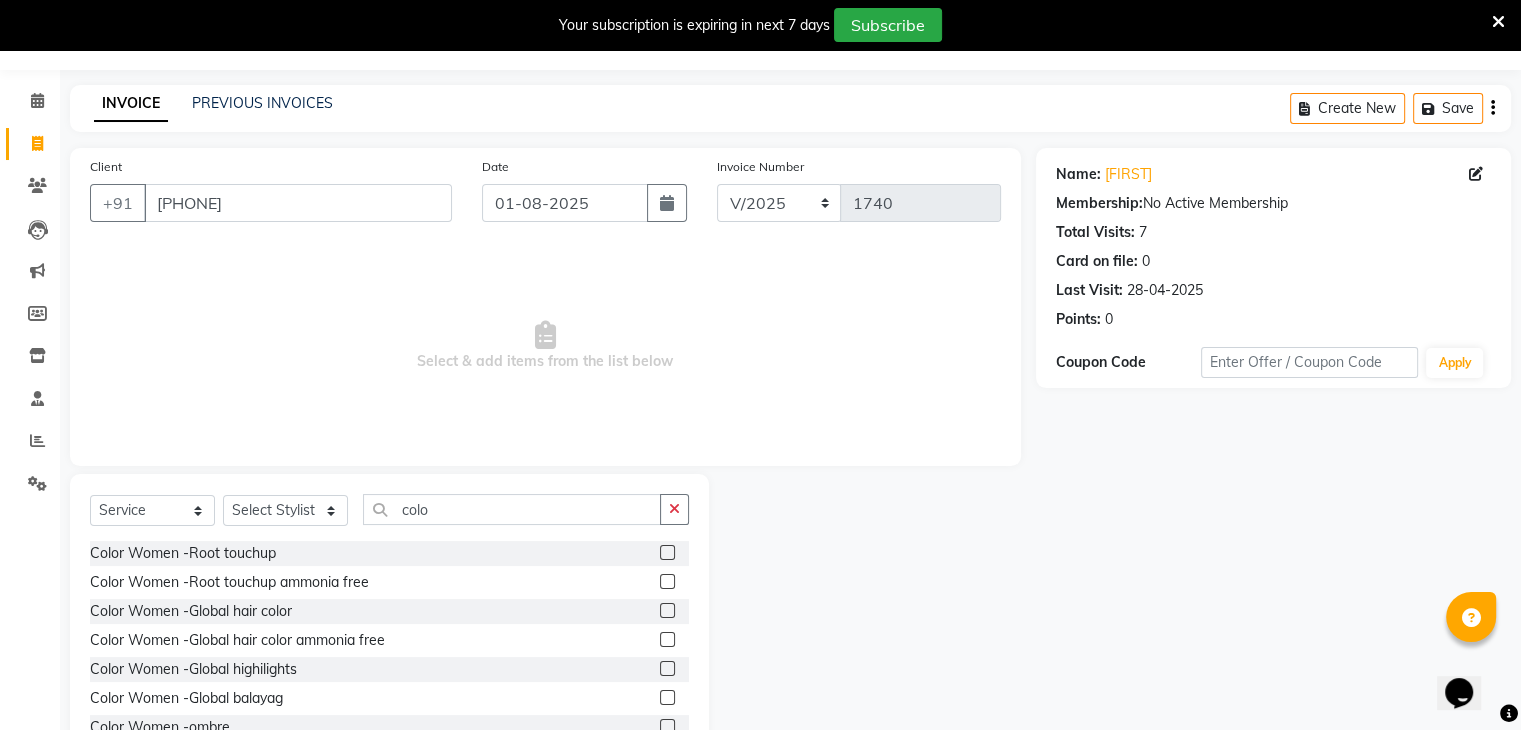 click 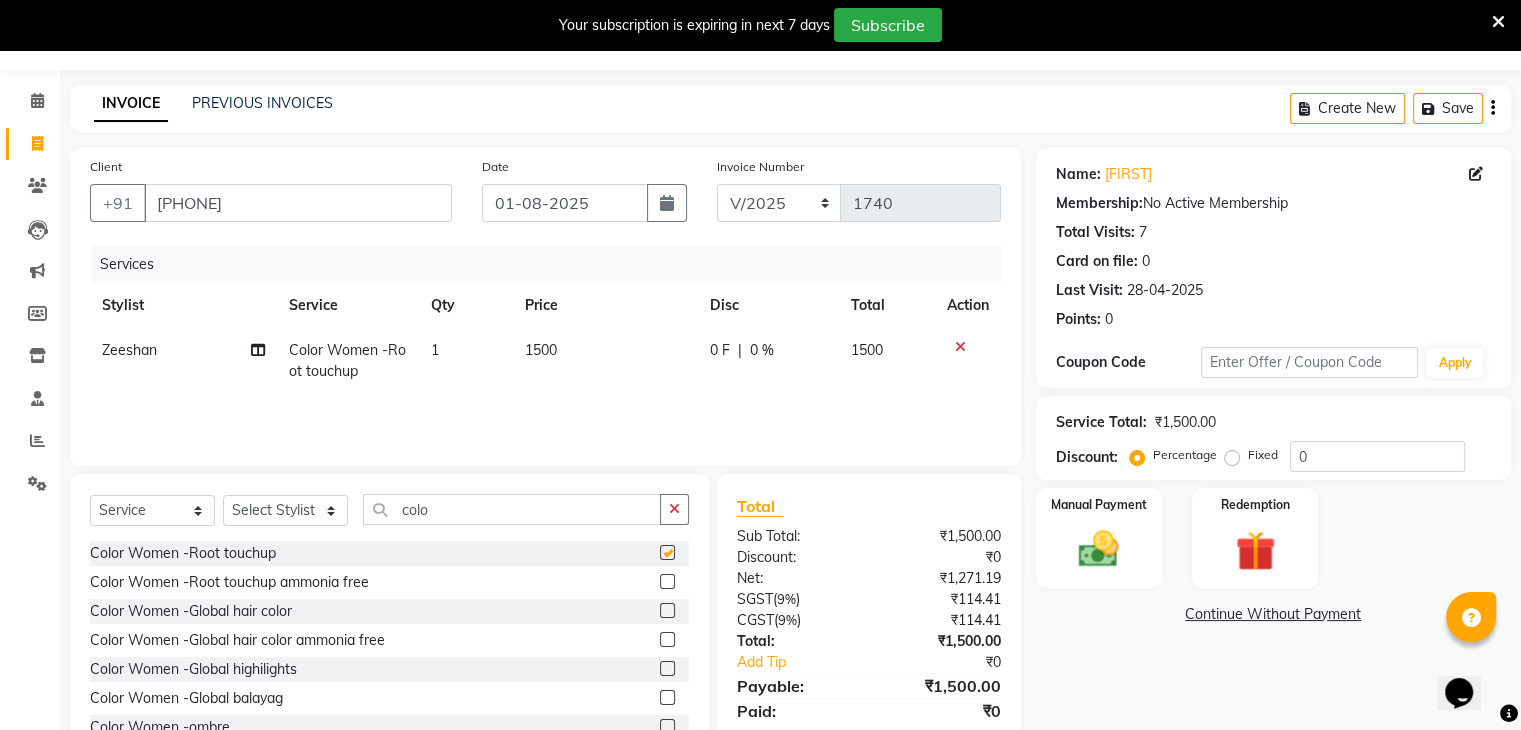 checkbox on "false" 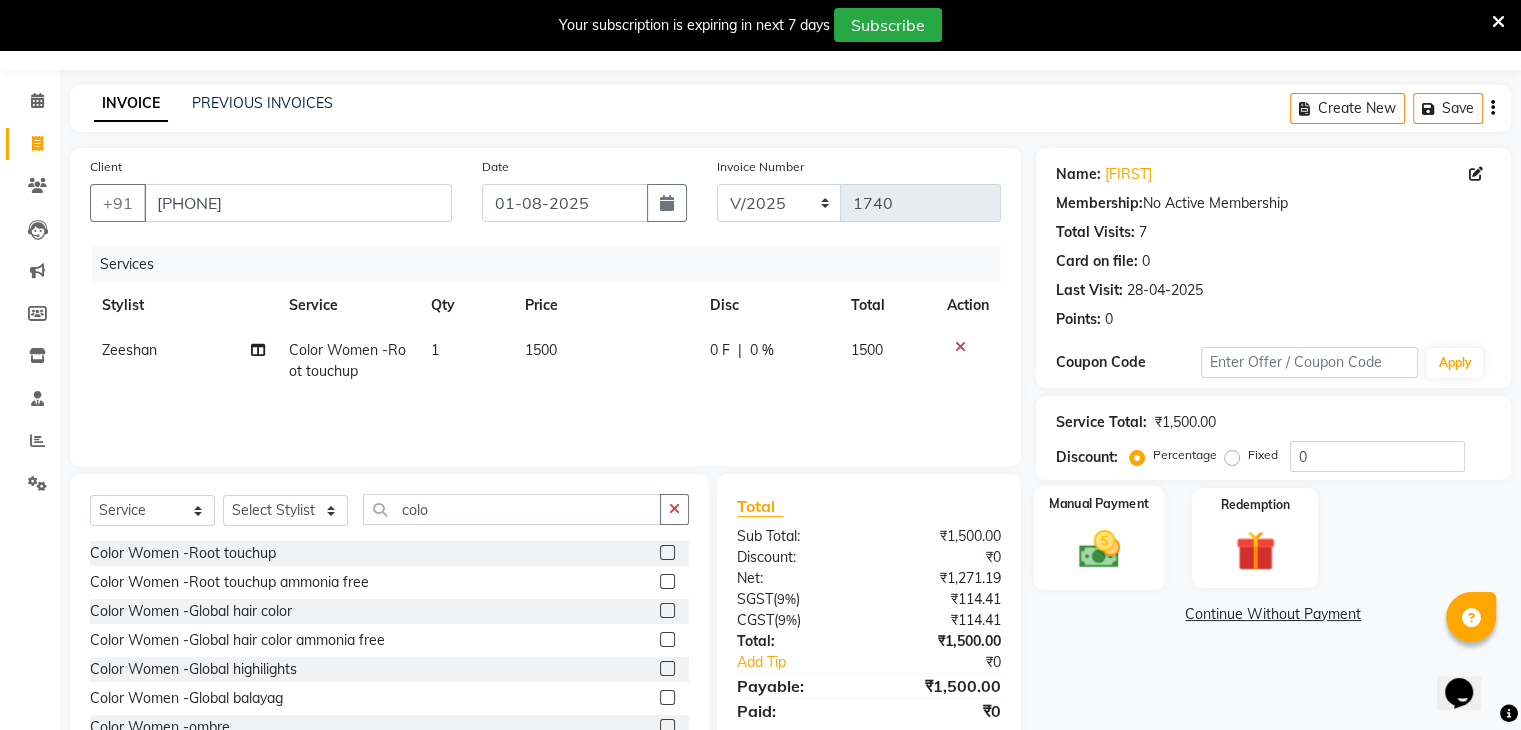 click on "Manual Payment" 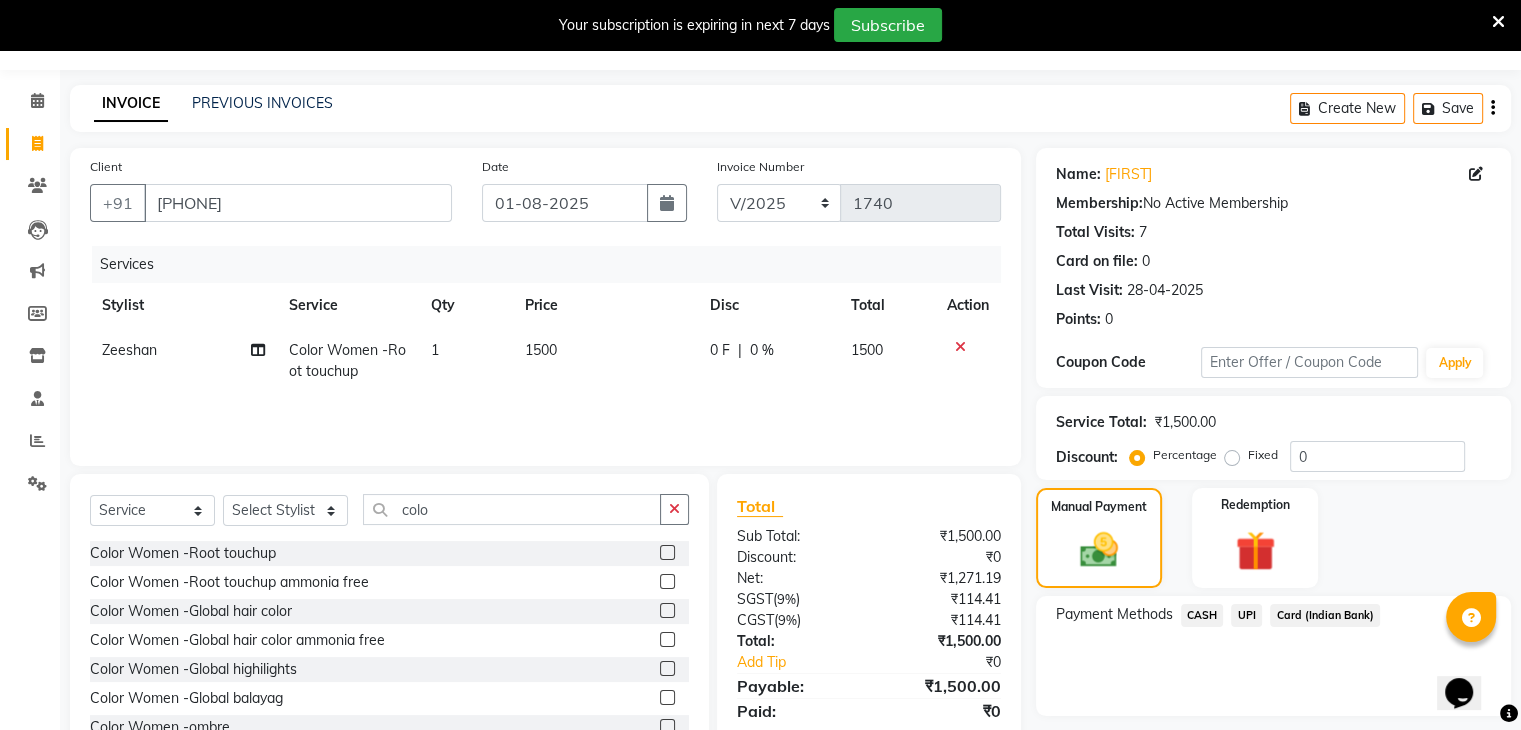click on "UPI" 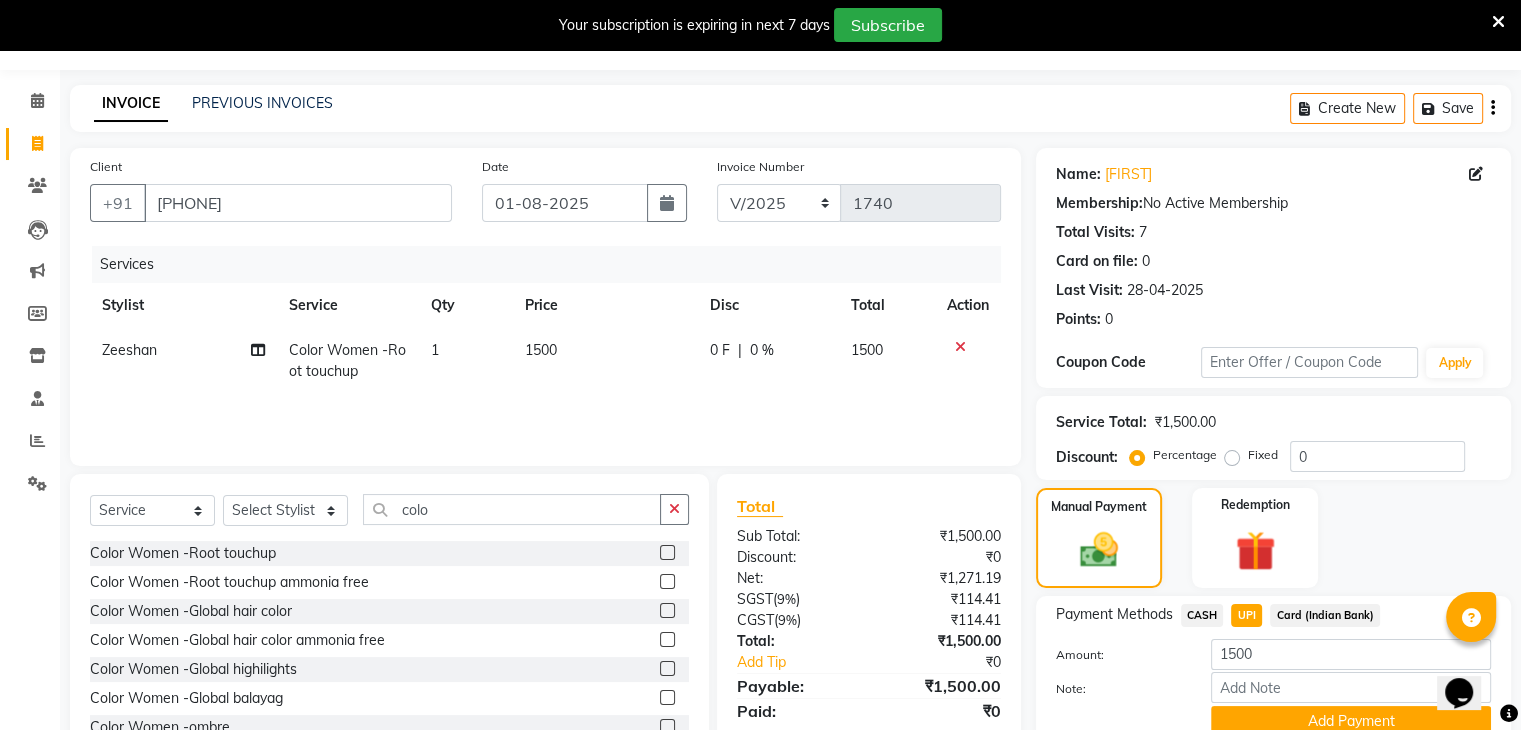 scroll, scrollTop: 140, scrollLeft: 0, axis: vertical 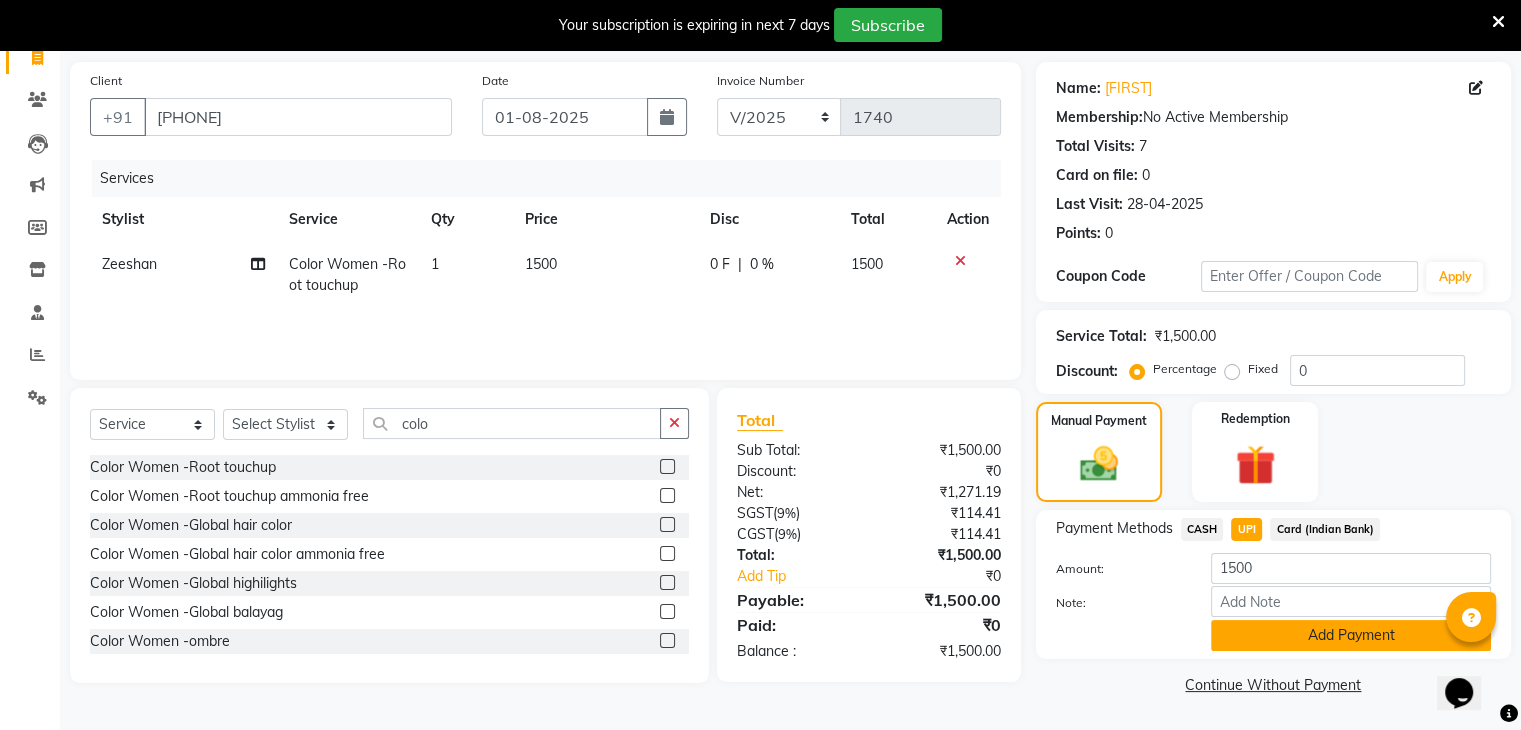 click on "Add Payment" 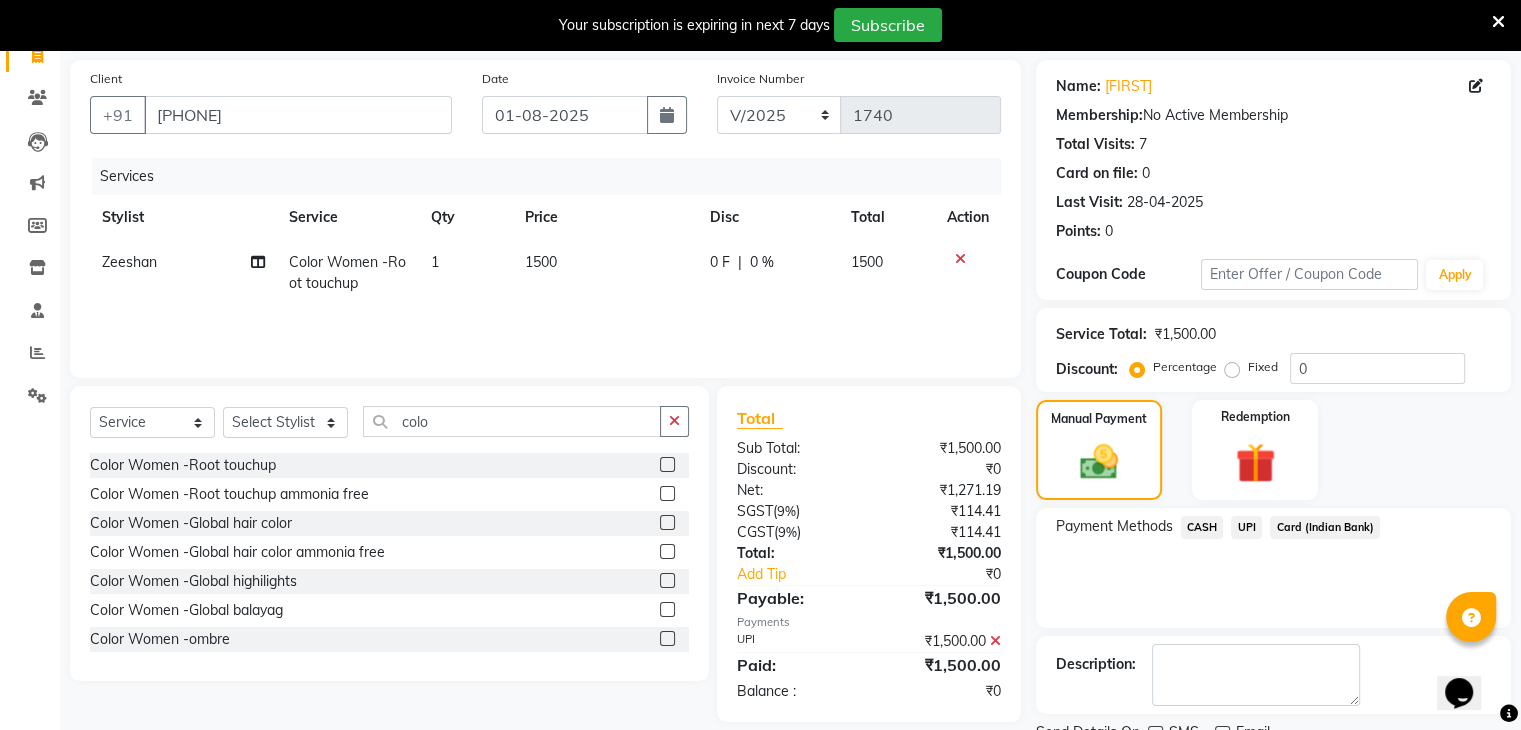 scroll, scrollTop: 220, scrollLeft: 0, axis: vertical 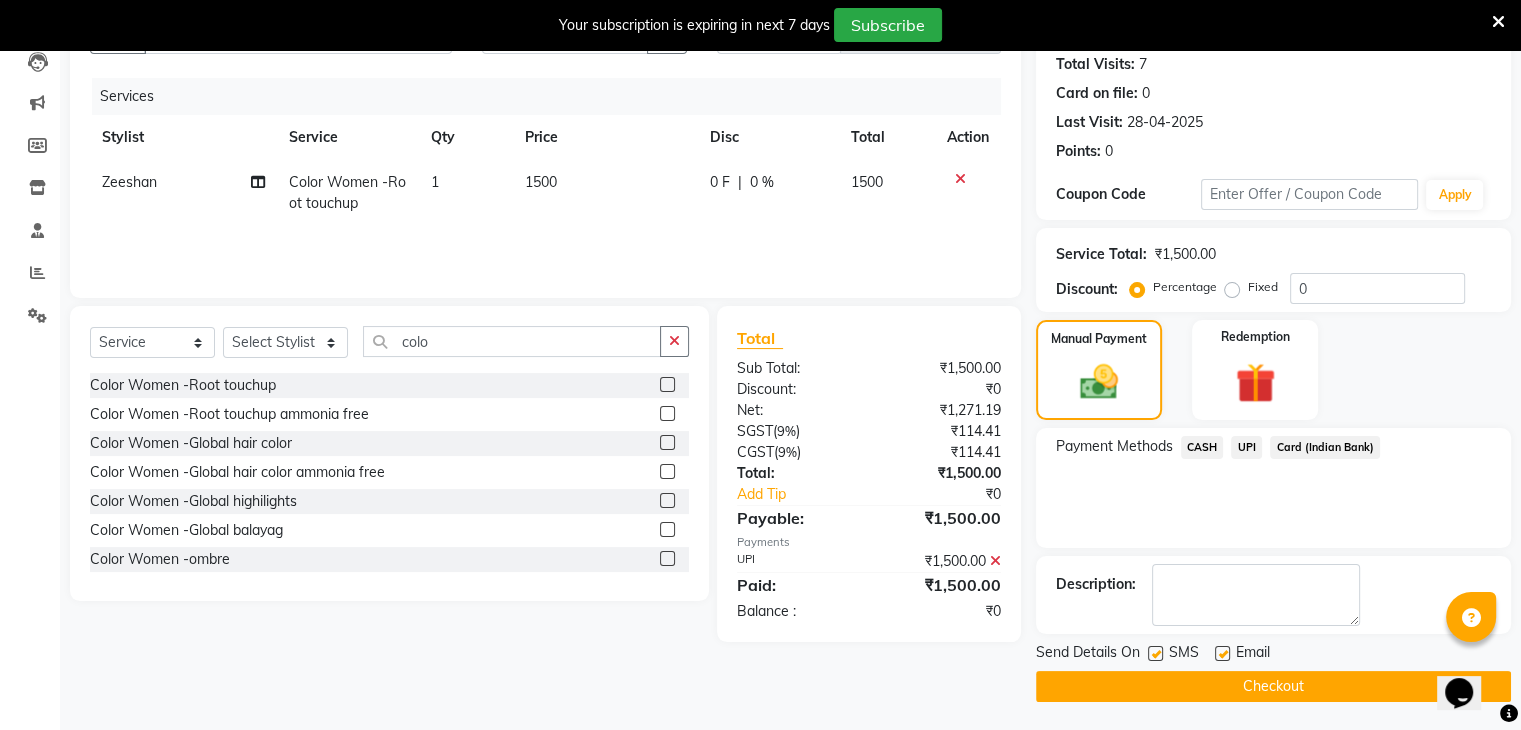 click on "Checkout" 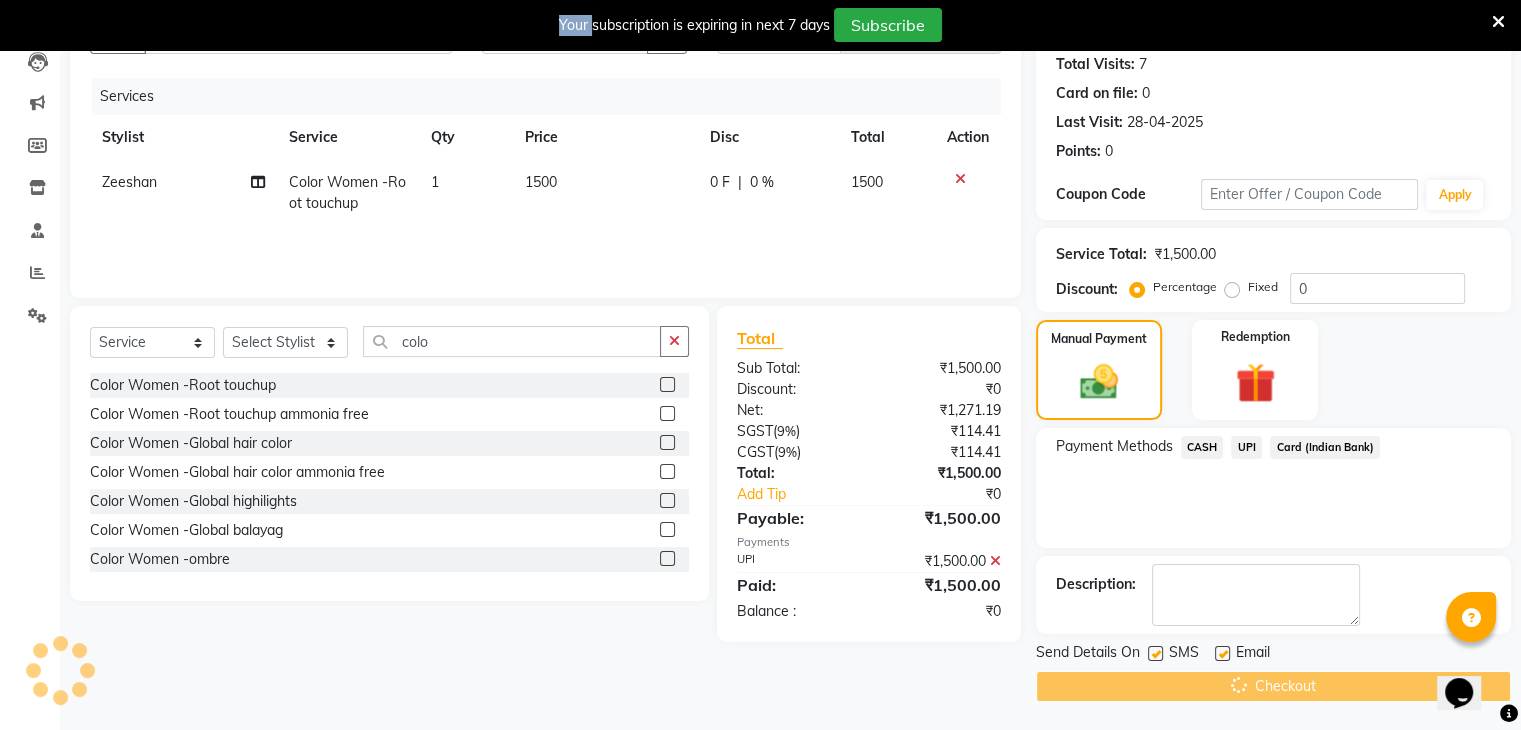 click on "Checkout" 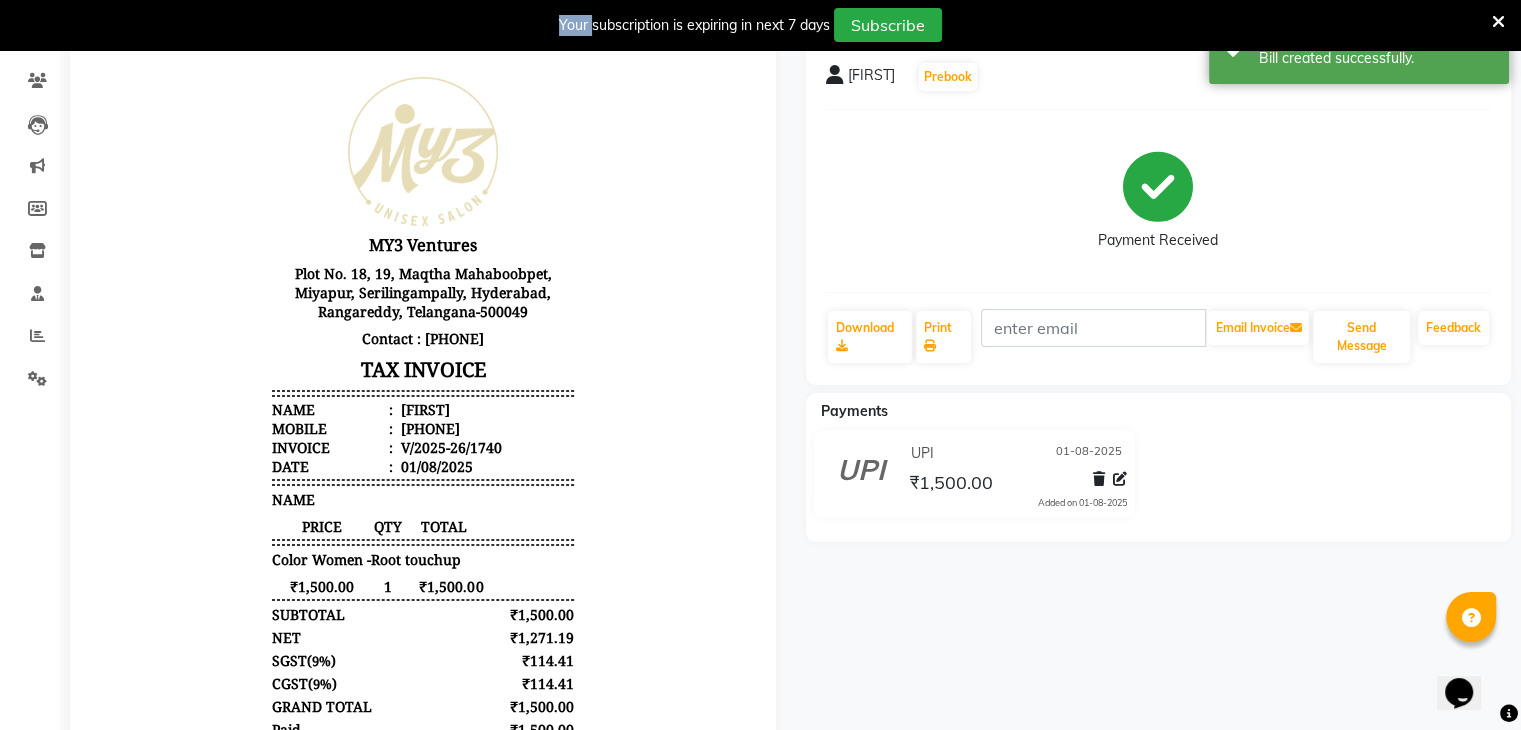 scroll, scrollTop: 76, scrollLeft: 0, axis: vertical 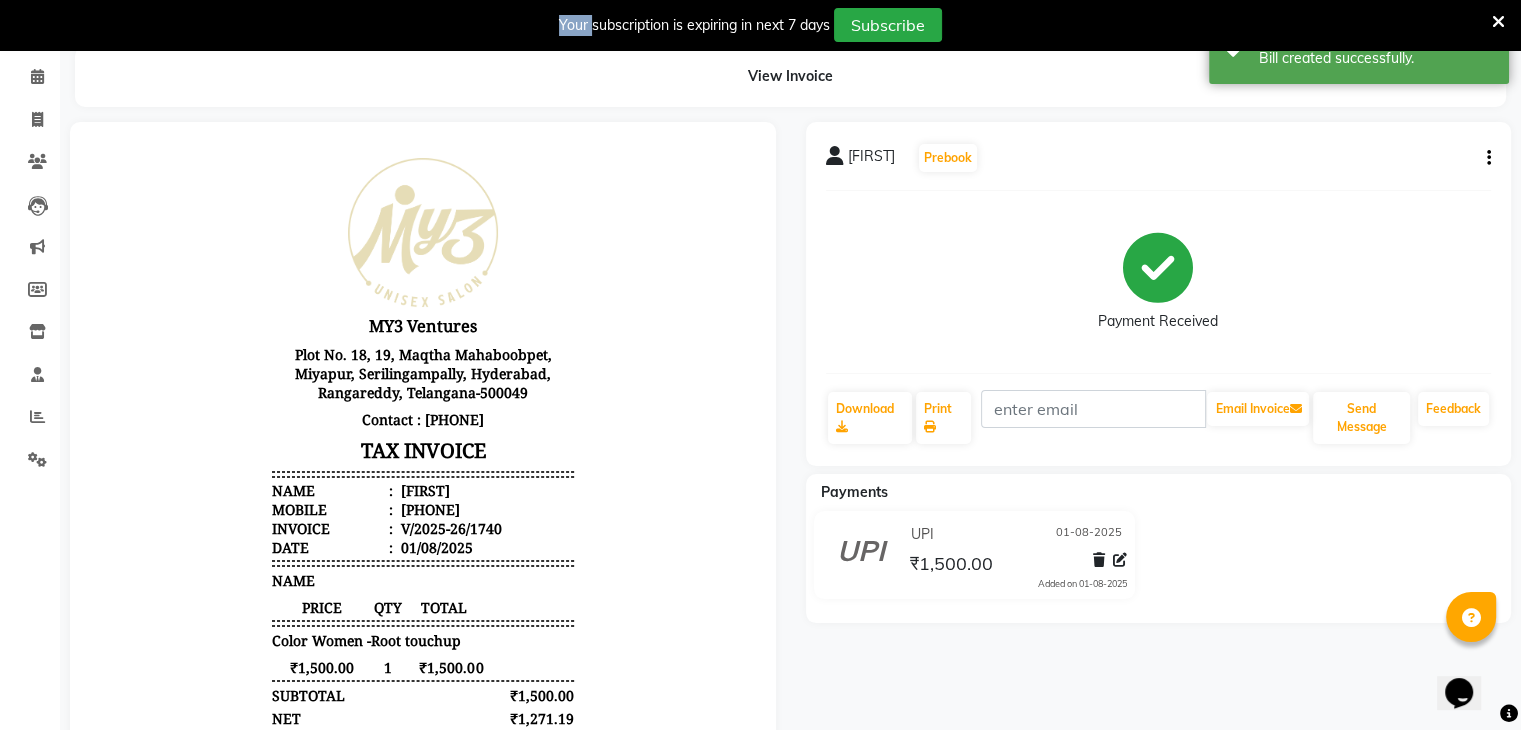 click on "[FIRST] Prebook Payment Received Download Print Email Invoice Send Message Feedback Payments UPI 01-08-2025 ₹1,500.00 Added on 01-08-2025" 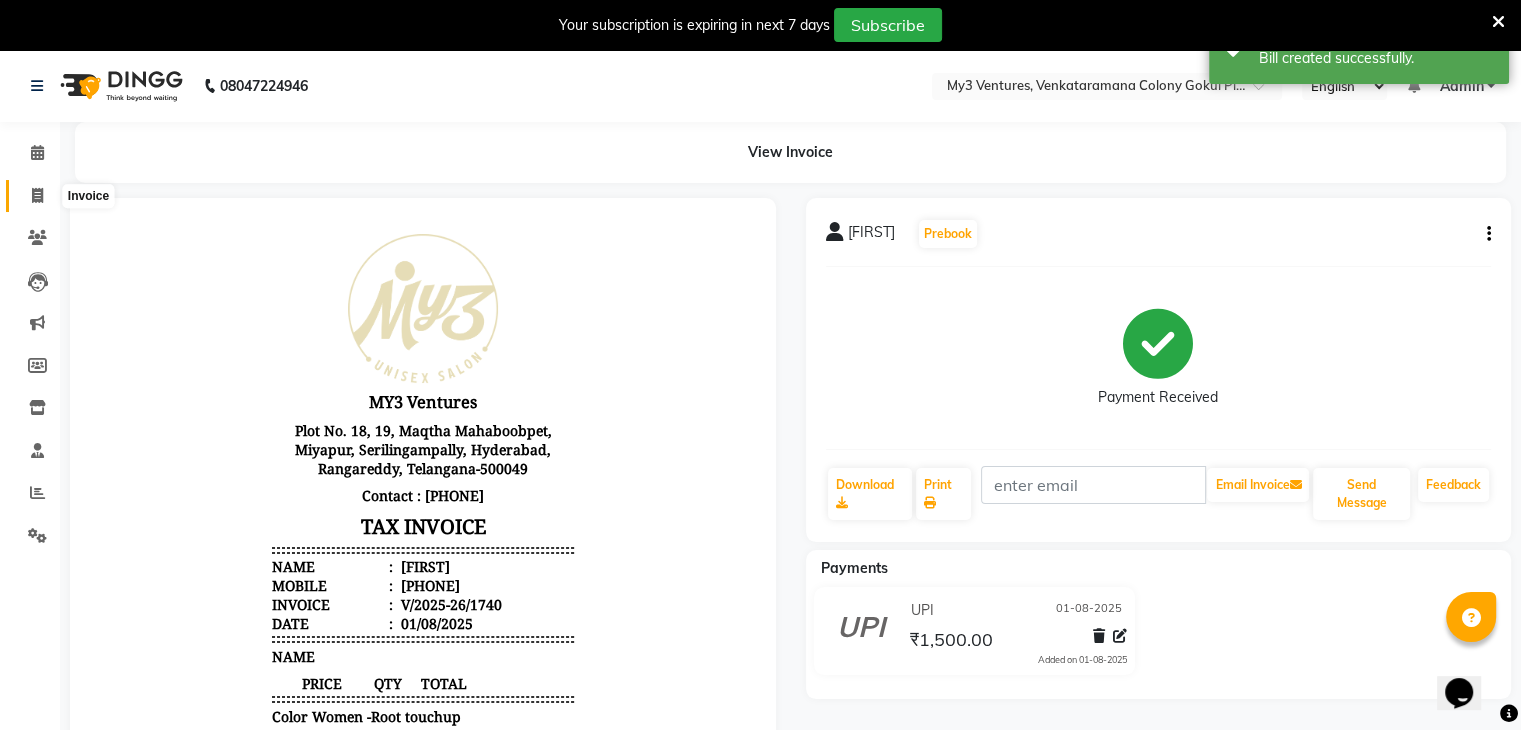 click 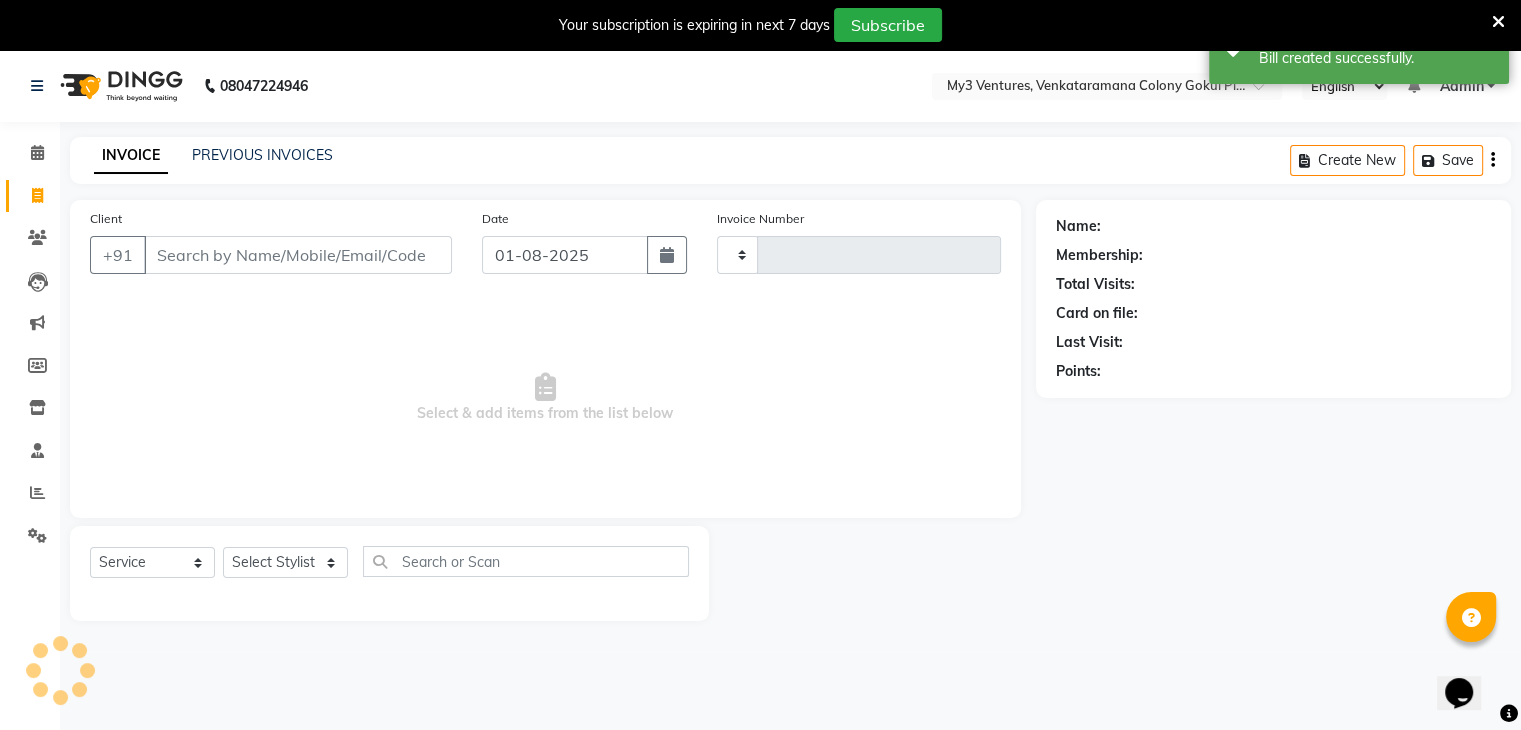 scroll, scrollTop: 50, scrollLeft: 0, axis: vertical 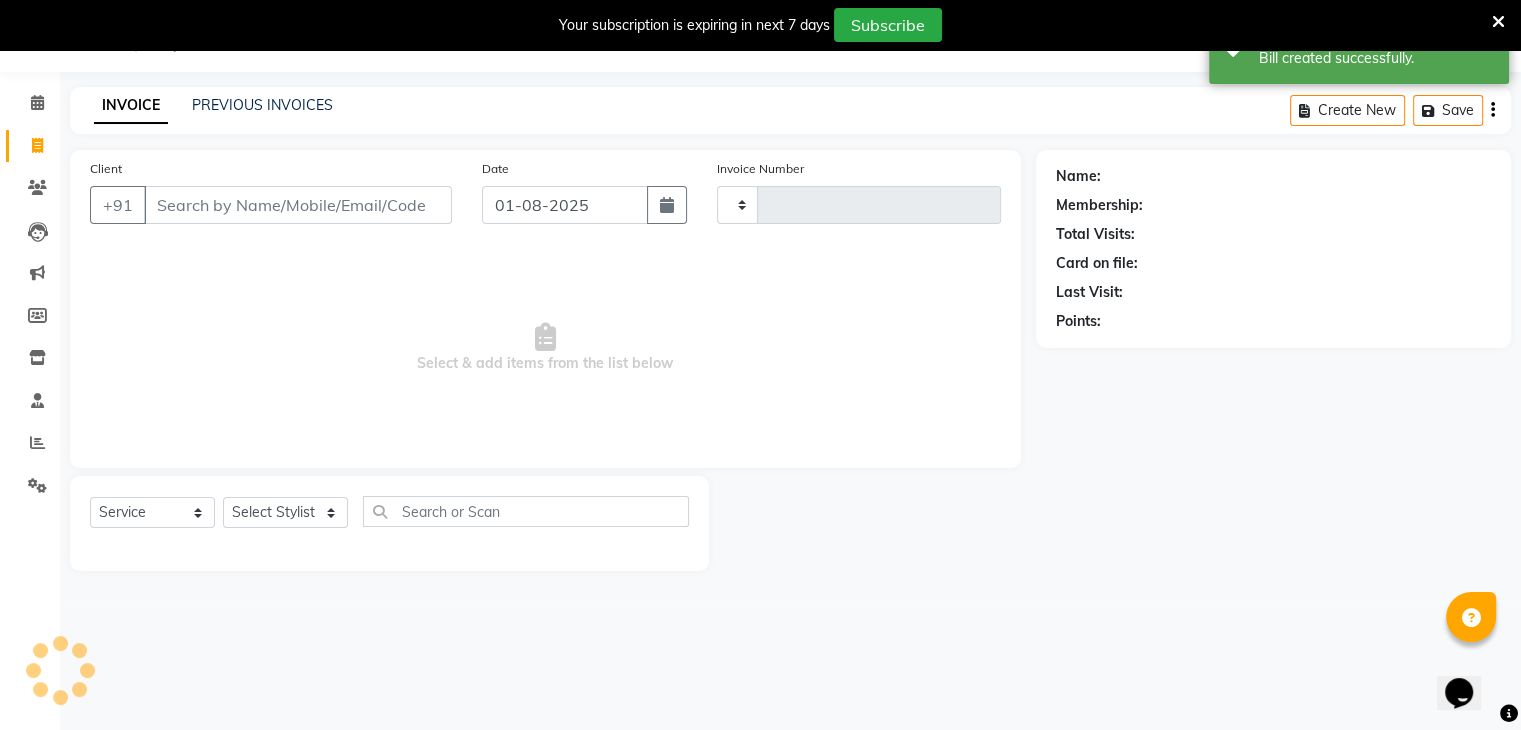 type on "1741" 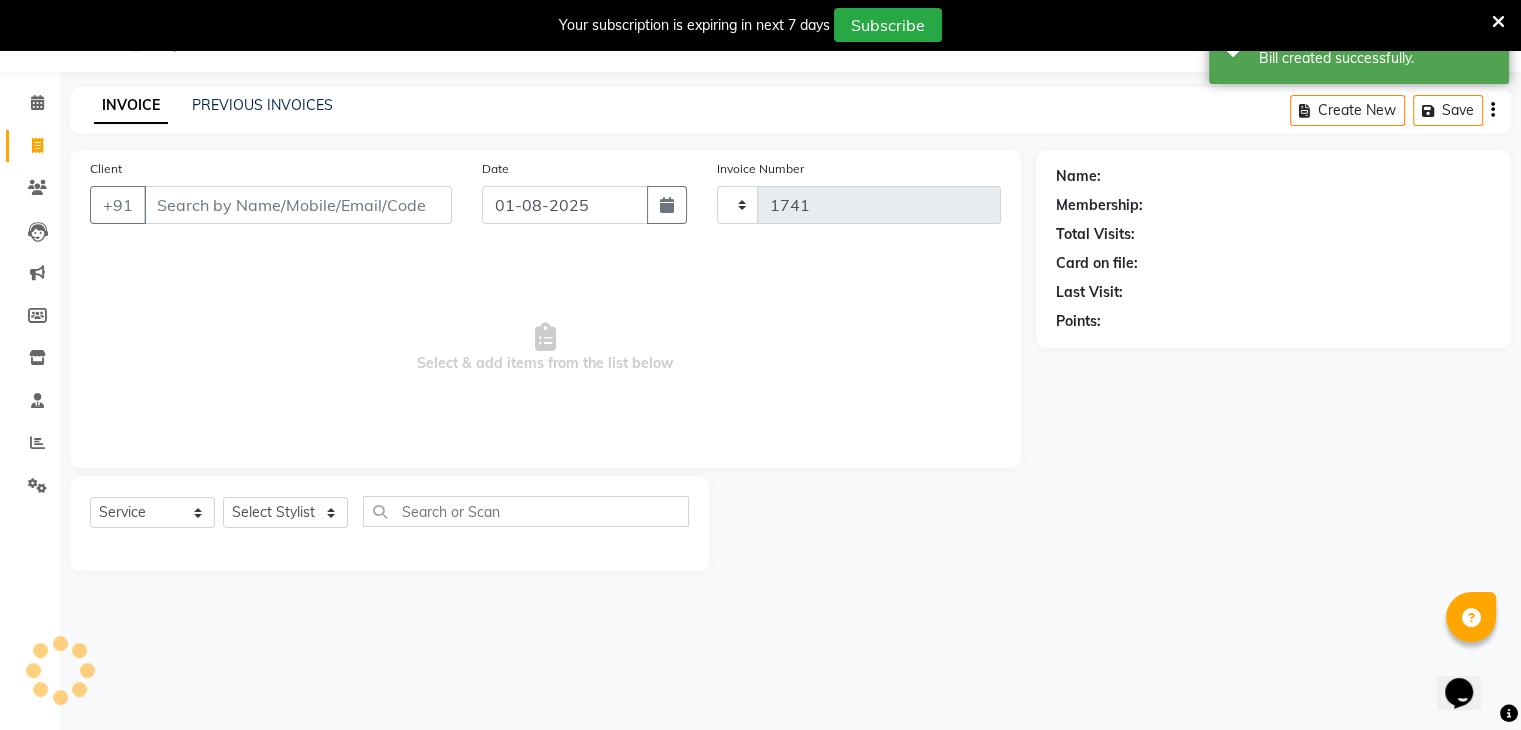 select on "[NUMBER]" 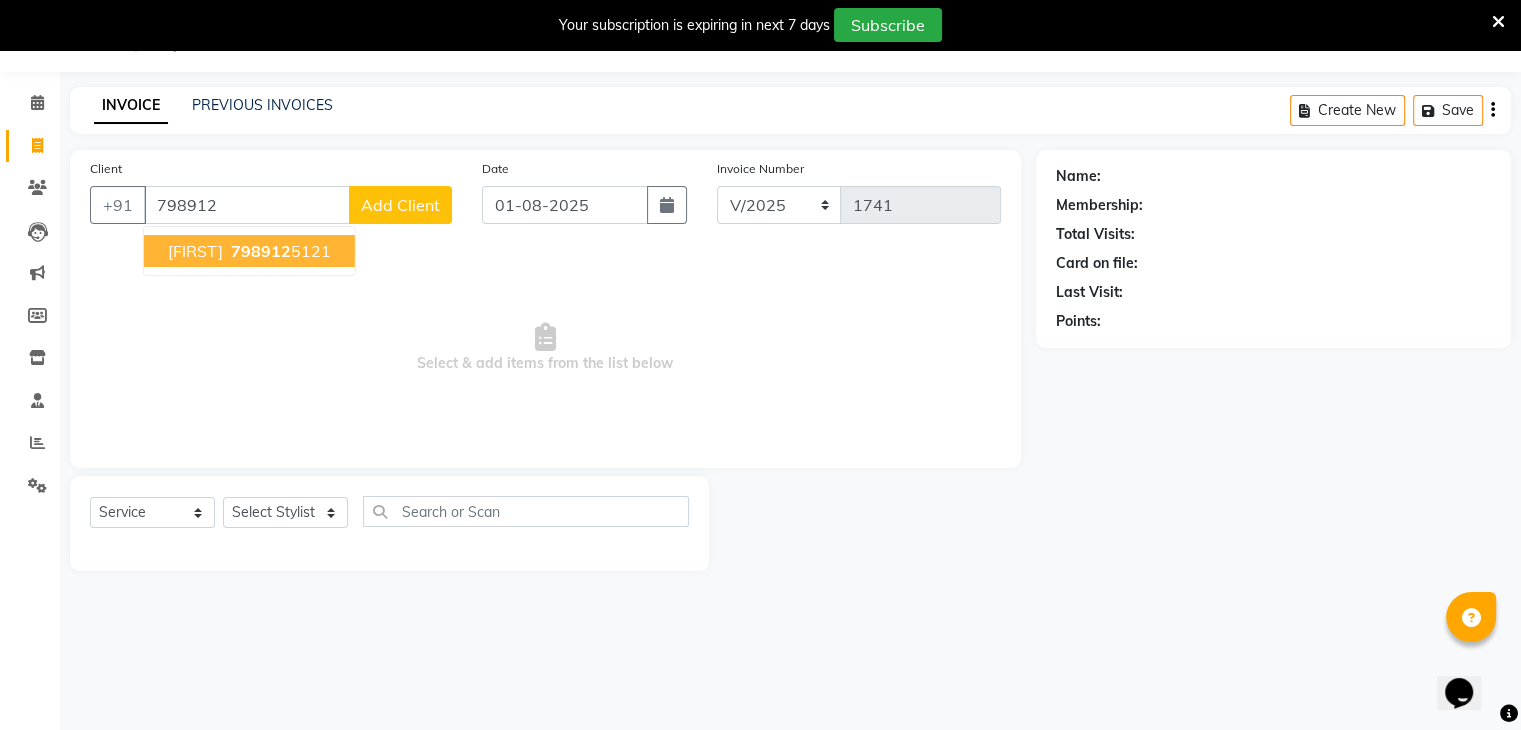 click on "798912" at bounding box center [261, 251] 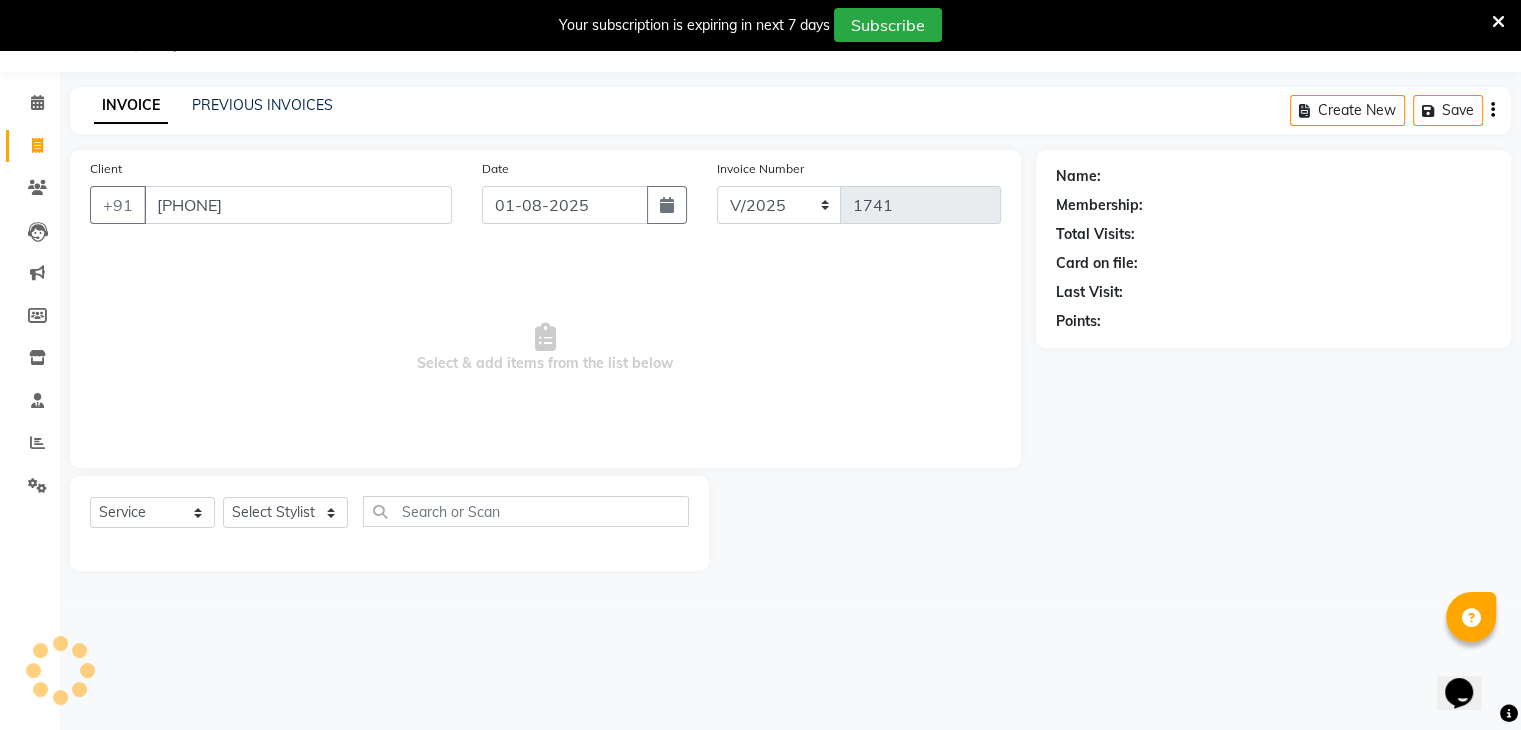 type on "[PHONE]" 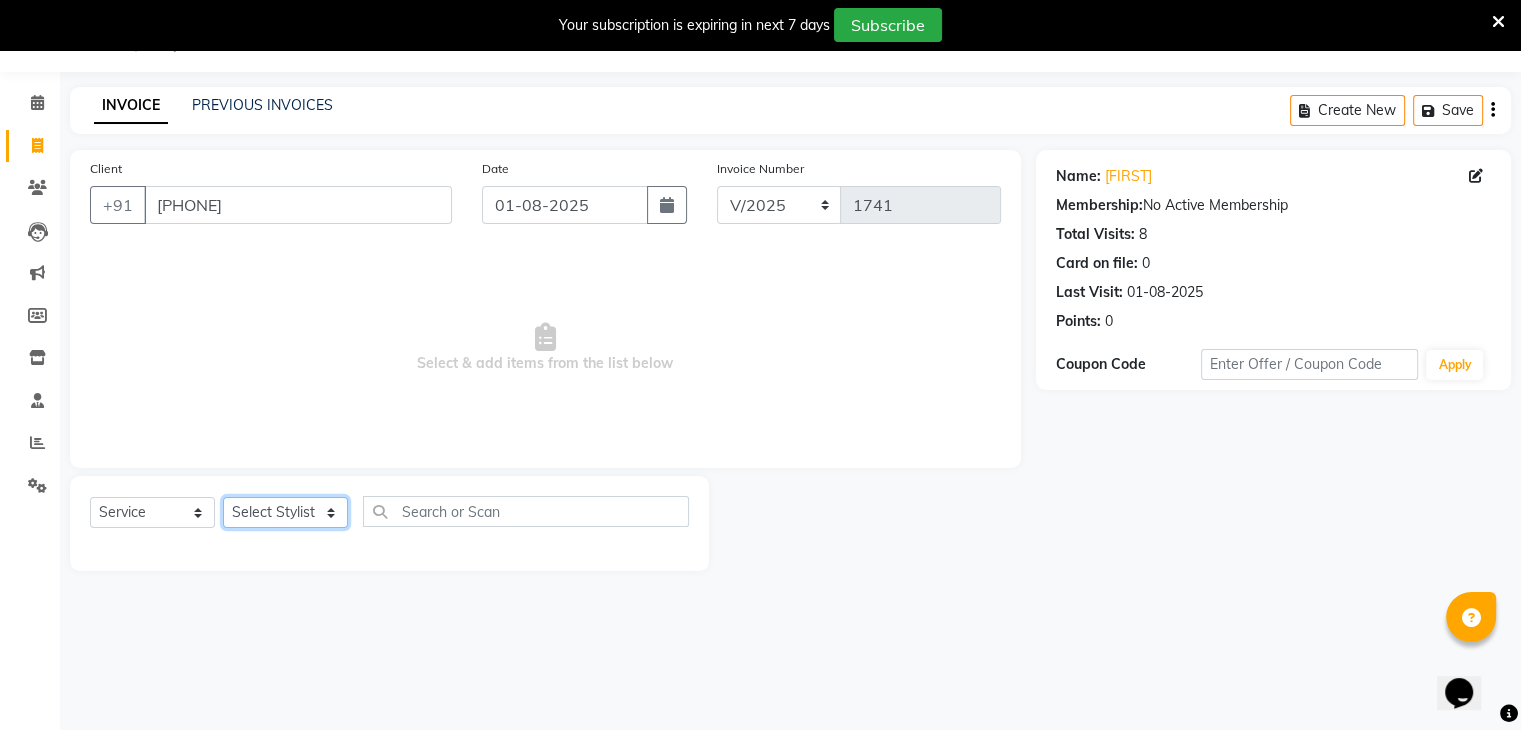 click on "Select Stylist ajju azam divya rihan Sahzad sowjanya srilatha Swapna Zeeshan" 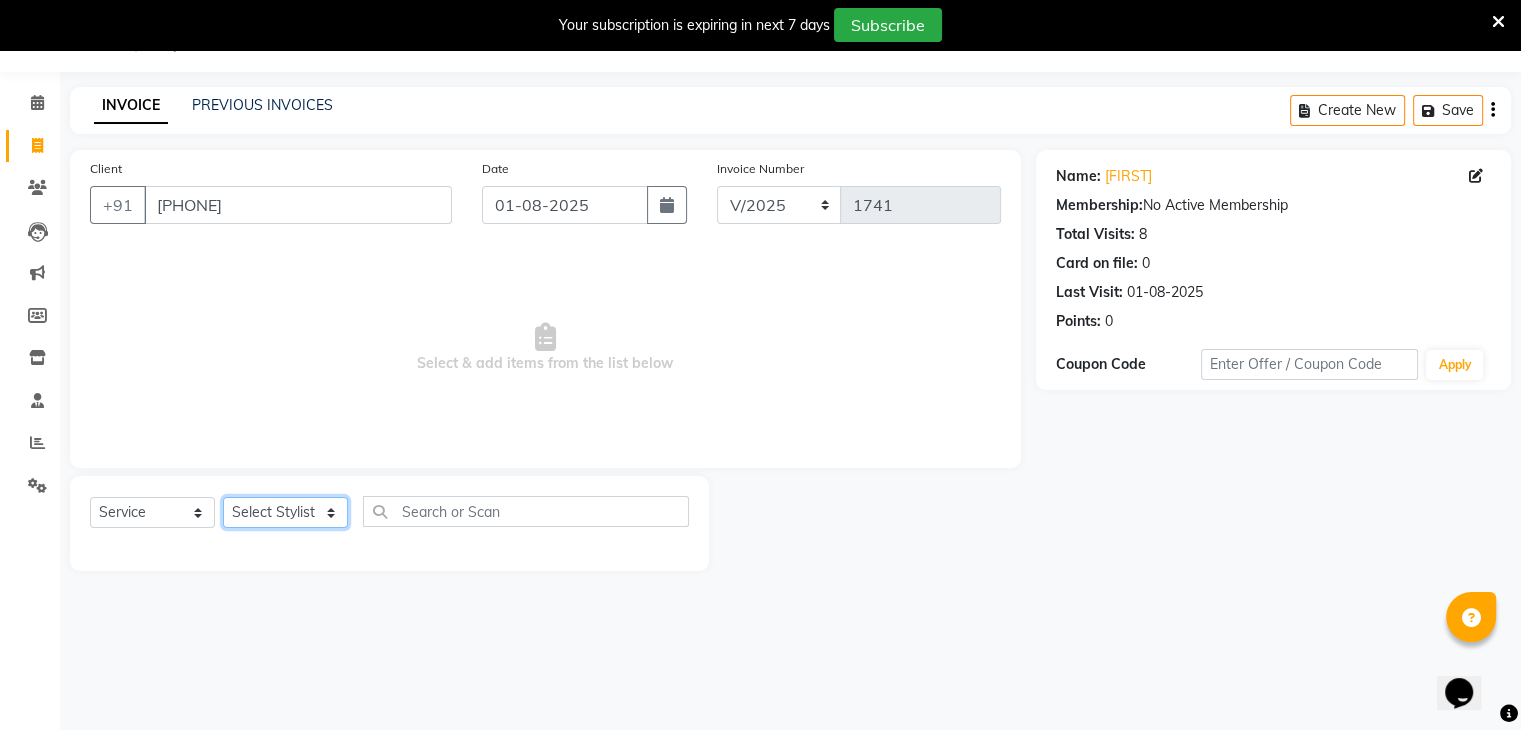 select on "72747" 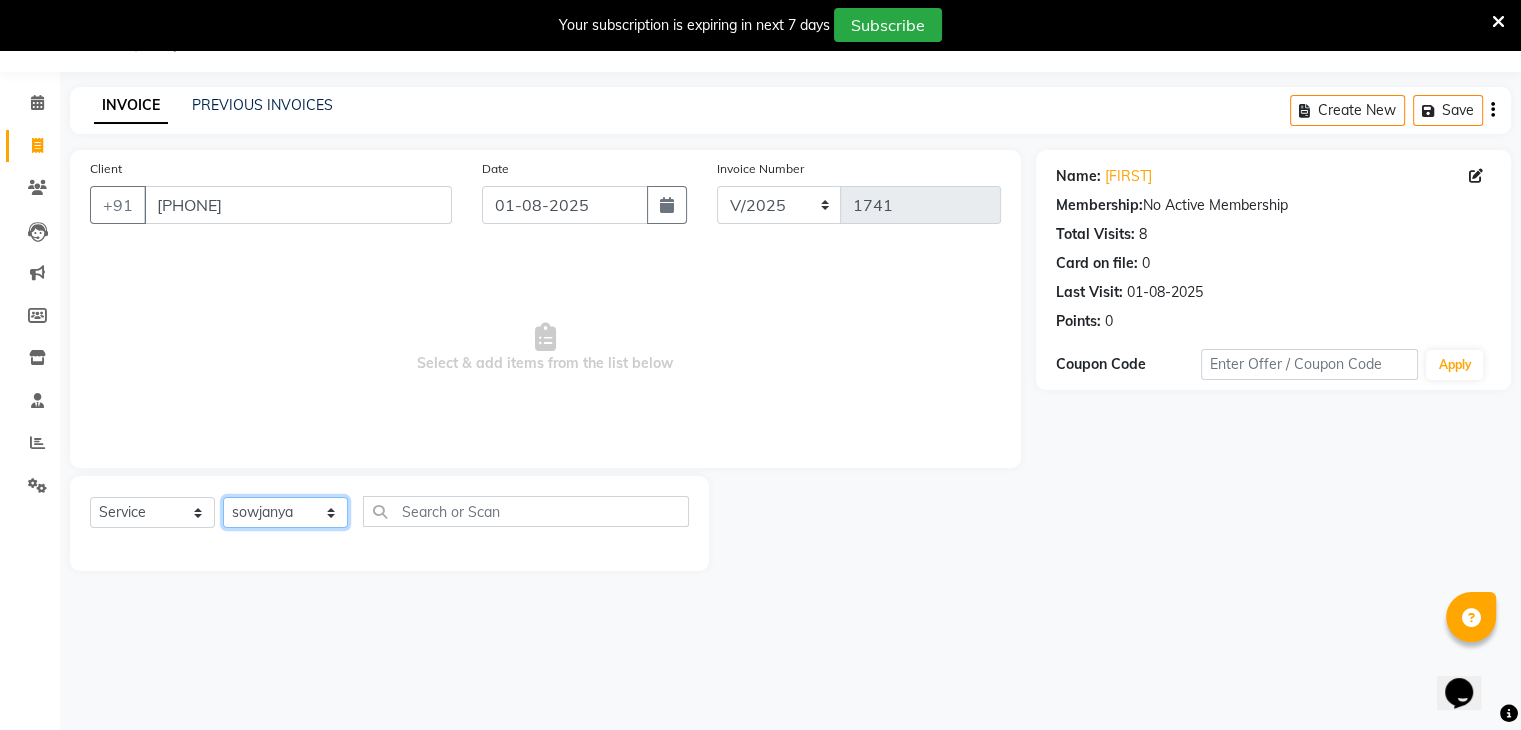 click on "Select Stylist ajju azam divya rihan Sahzad sowjanya srilatha Swapna Zeeshan" 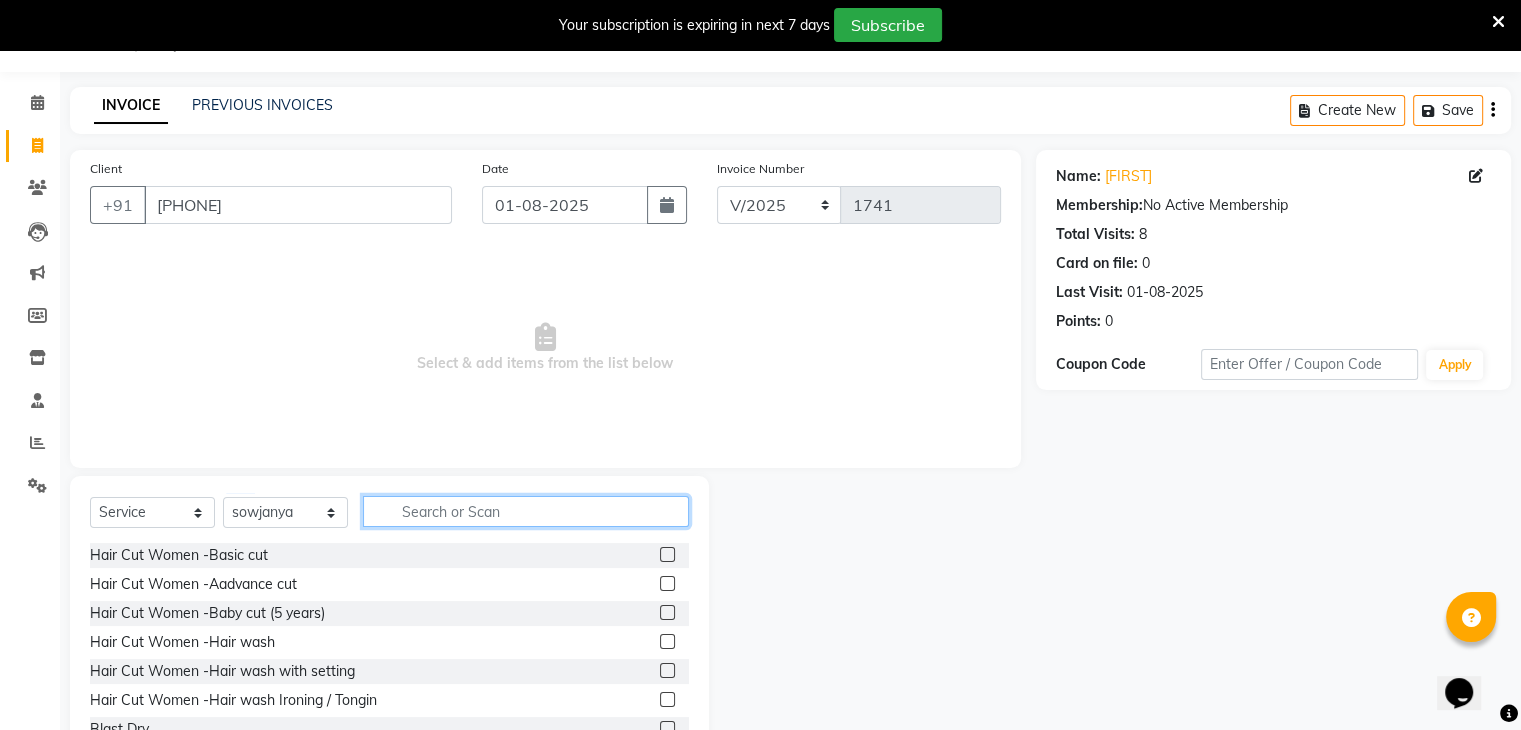 click 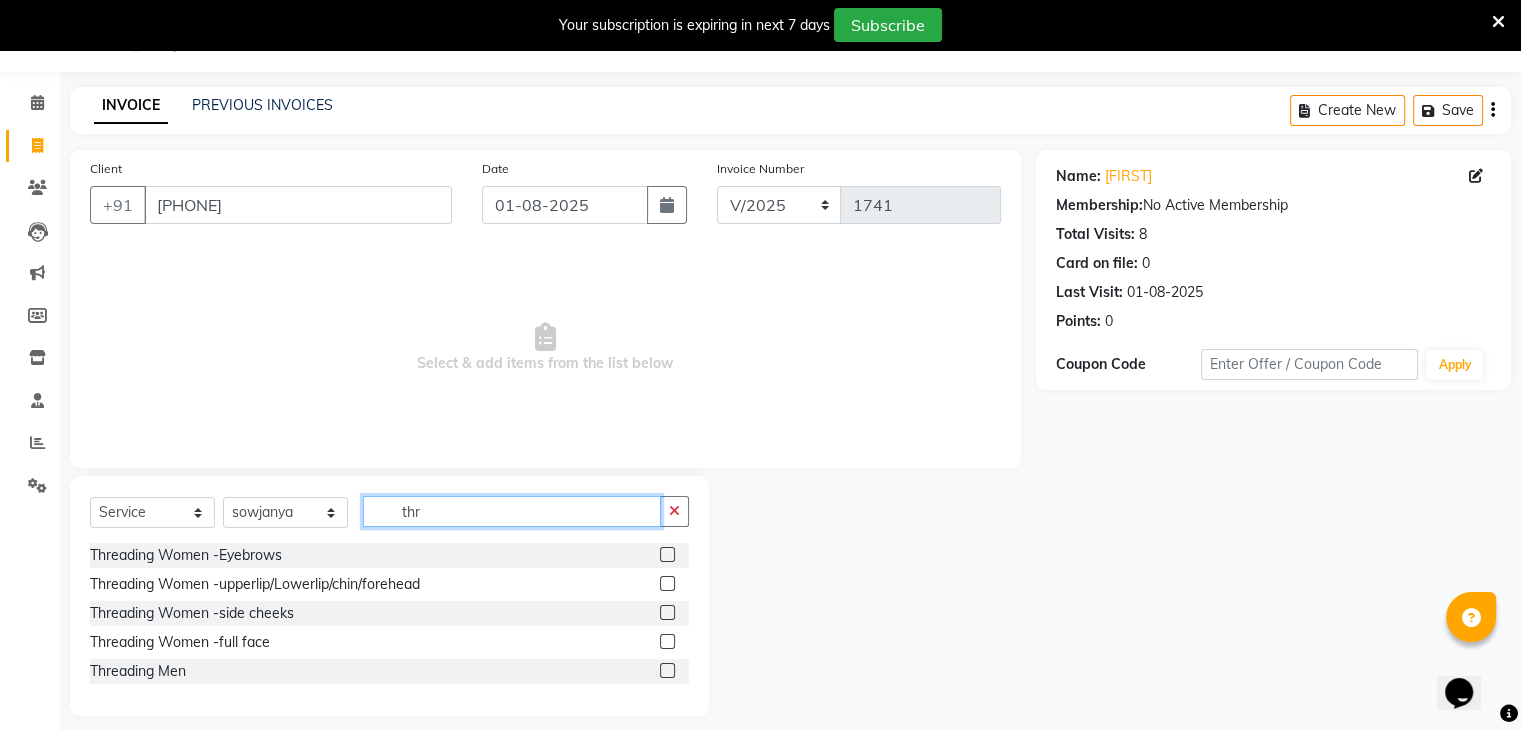type on "thr" 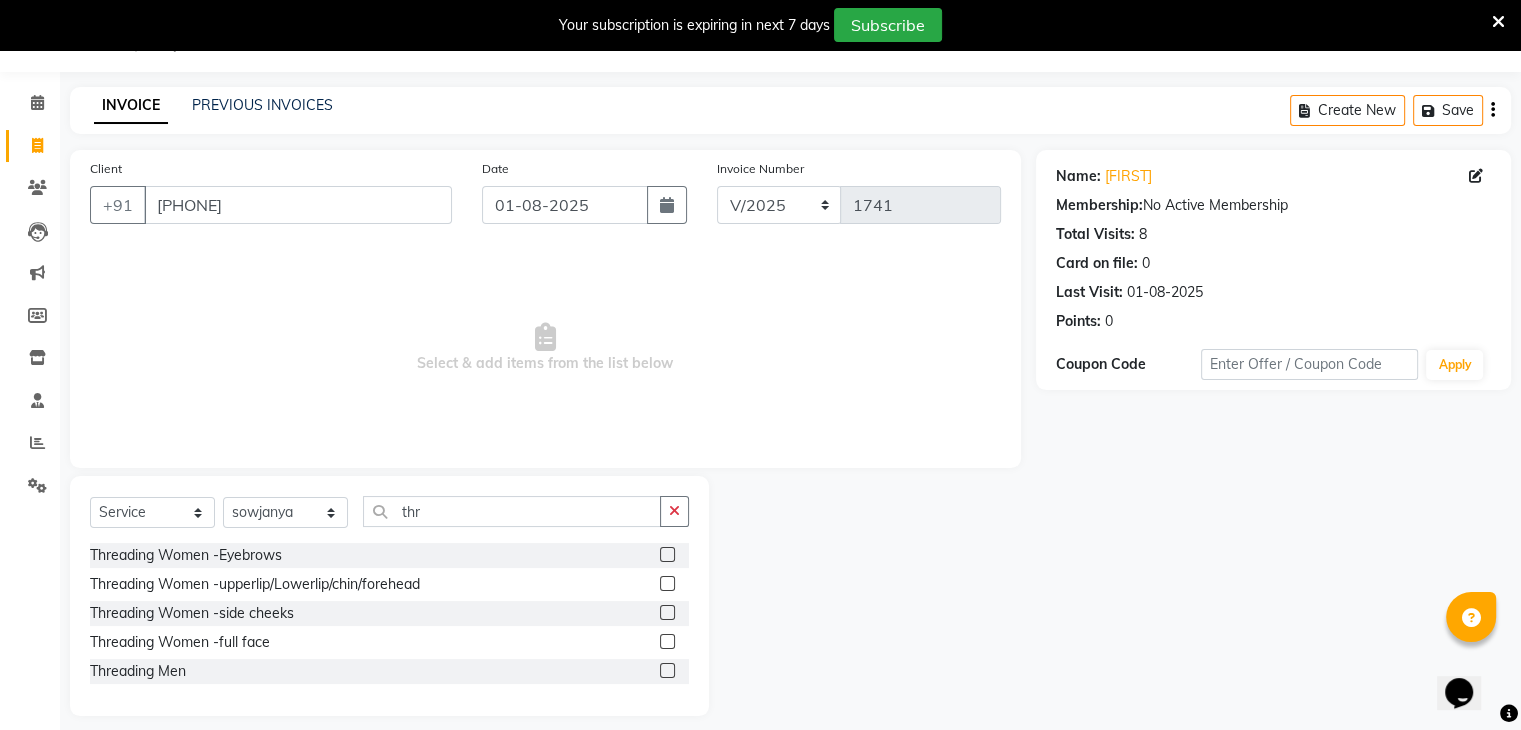 click 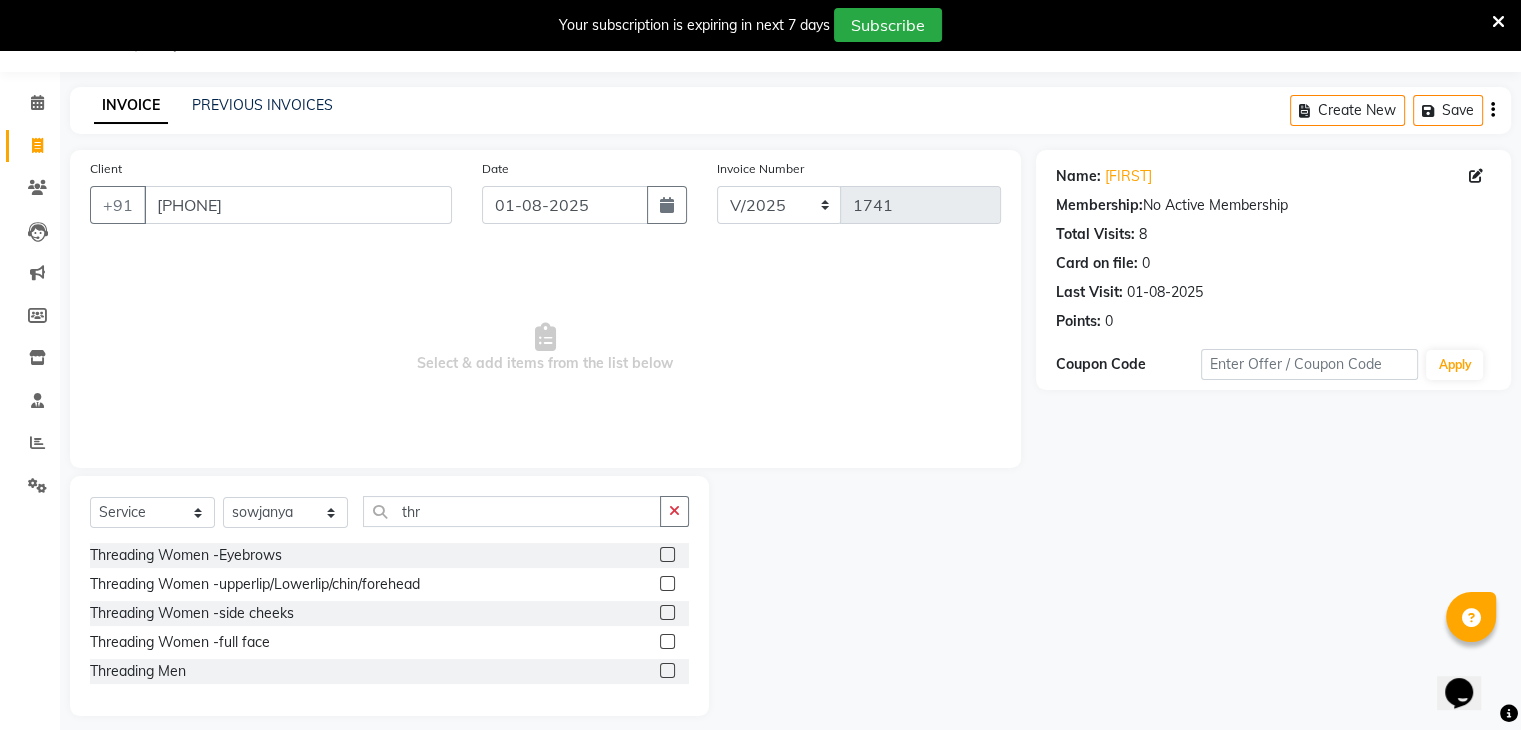 click 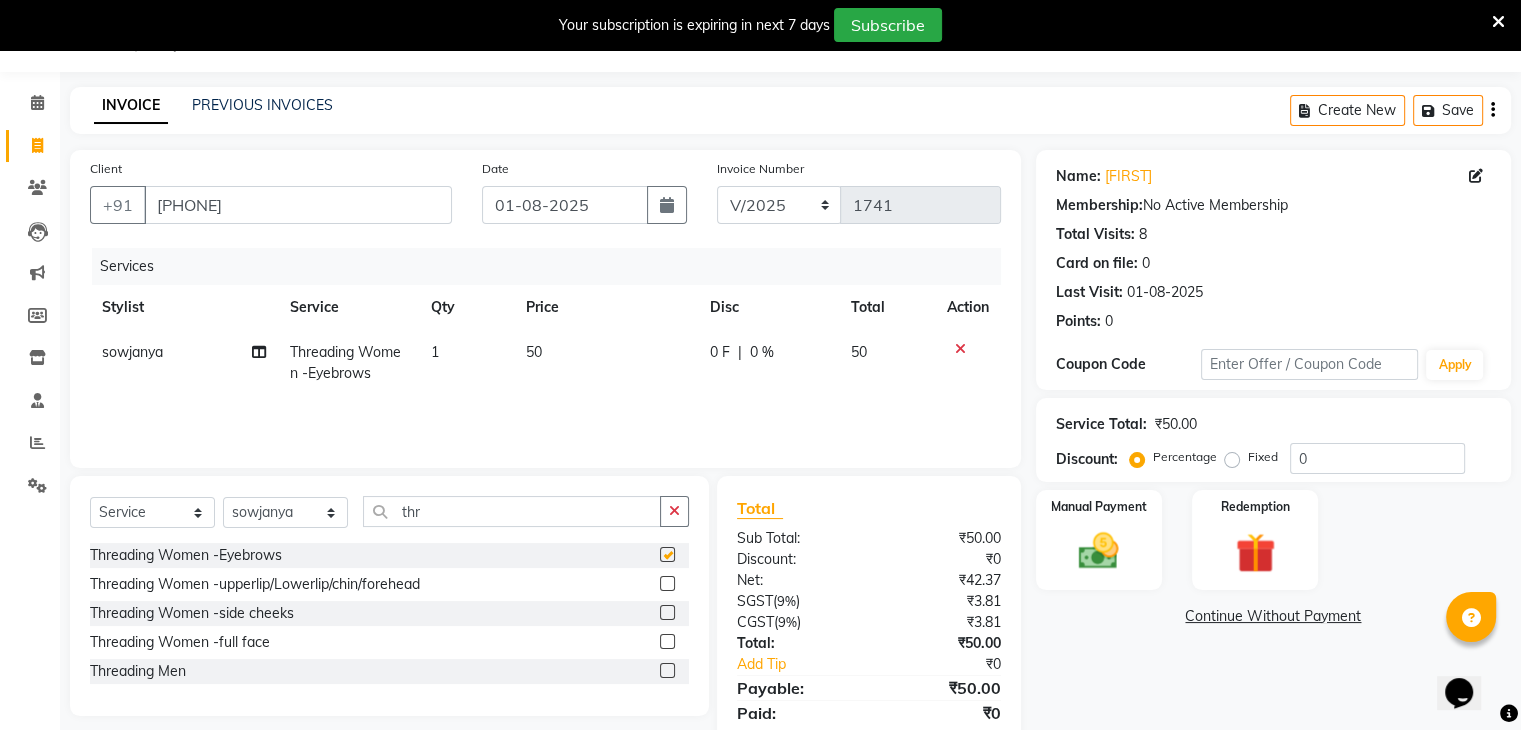 checkbox on "false" 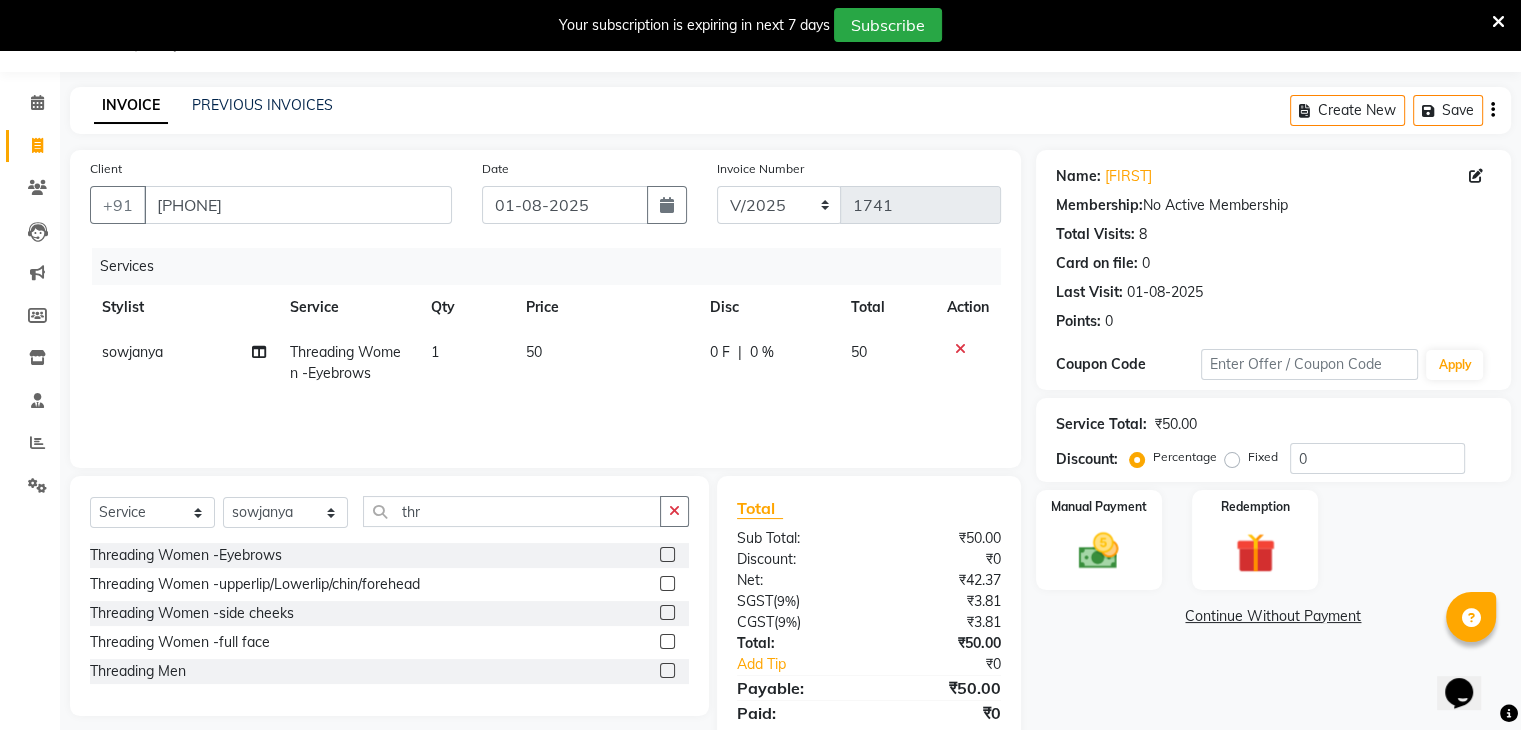 click 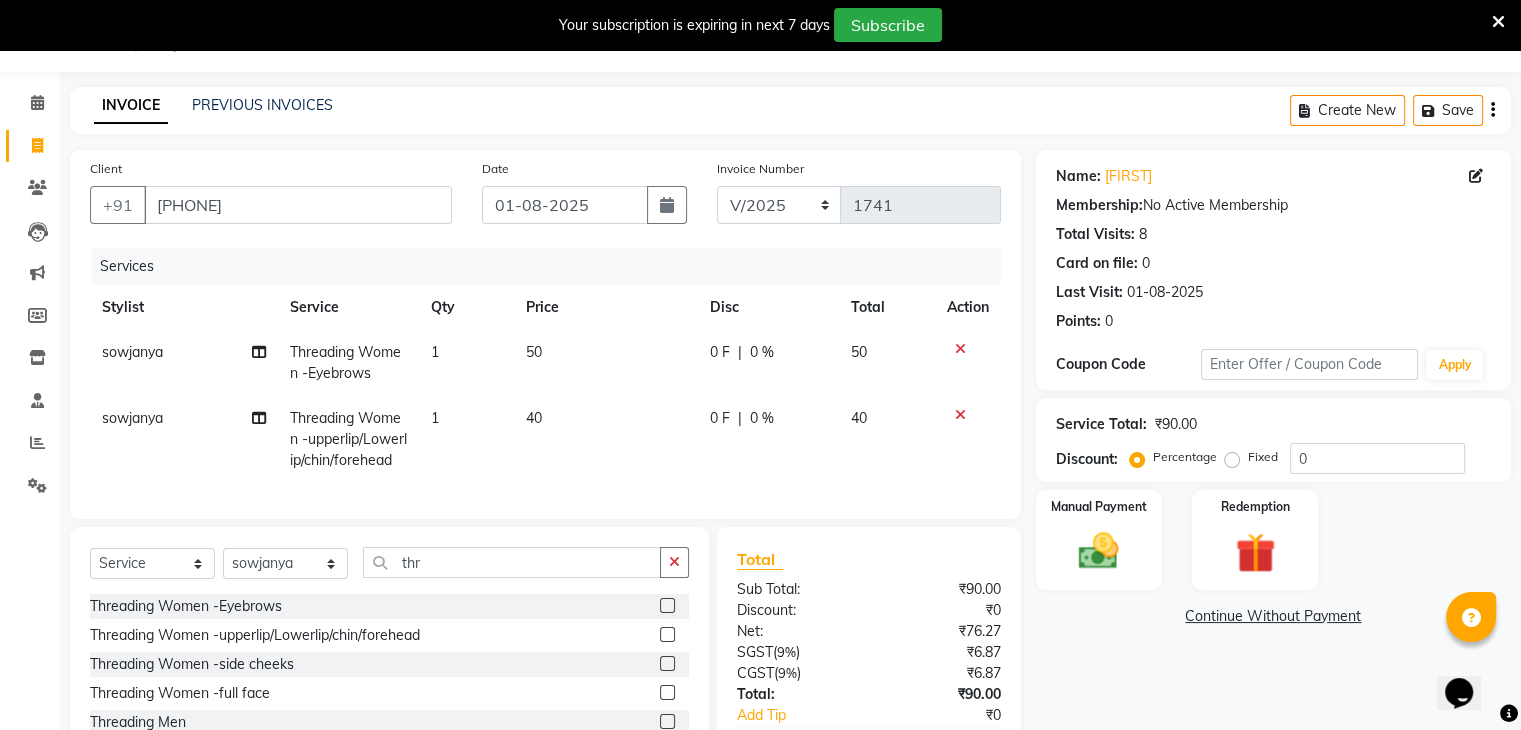click 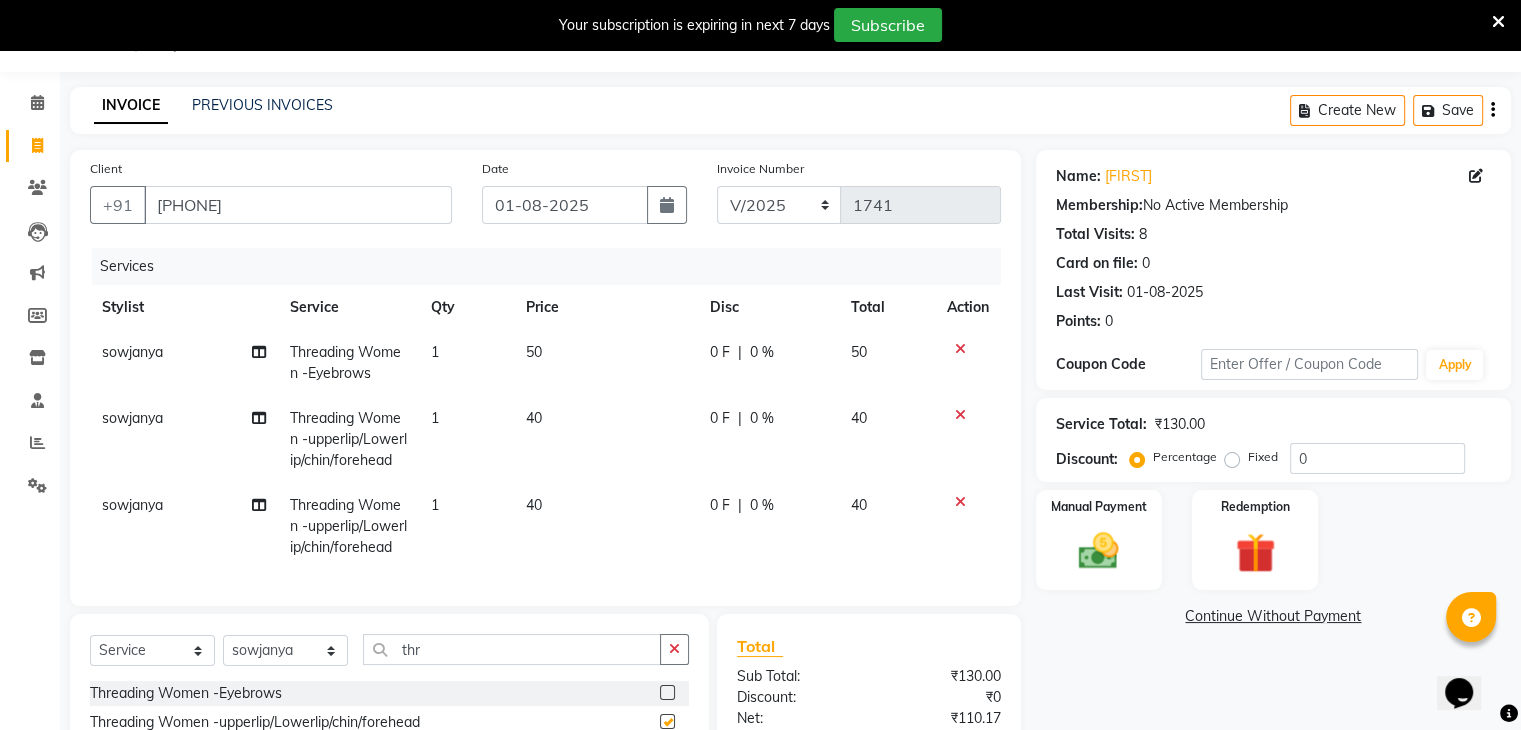 checkbox on "false" 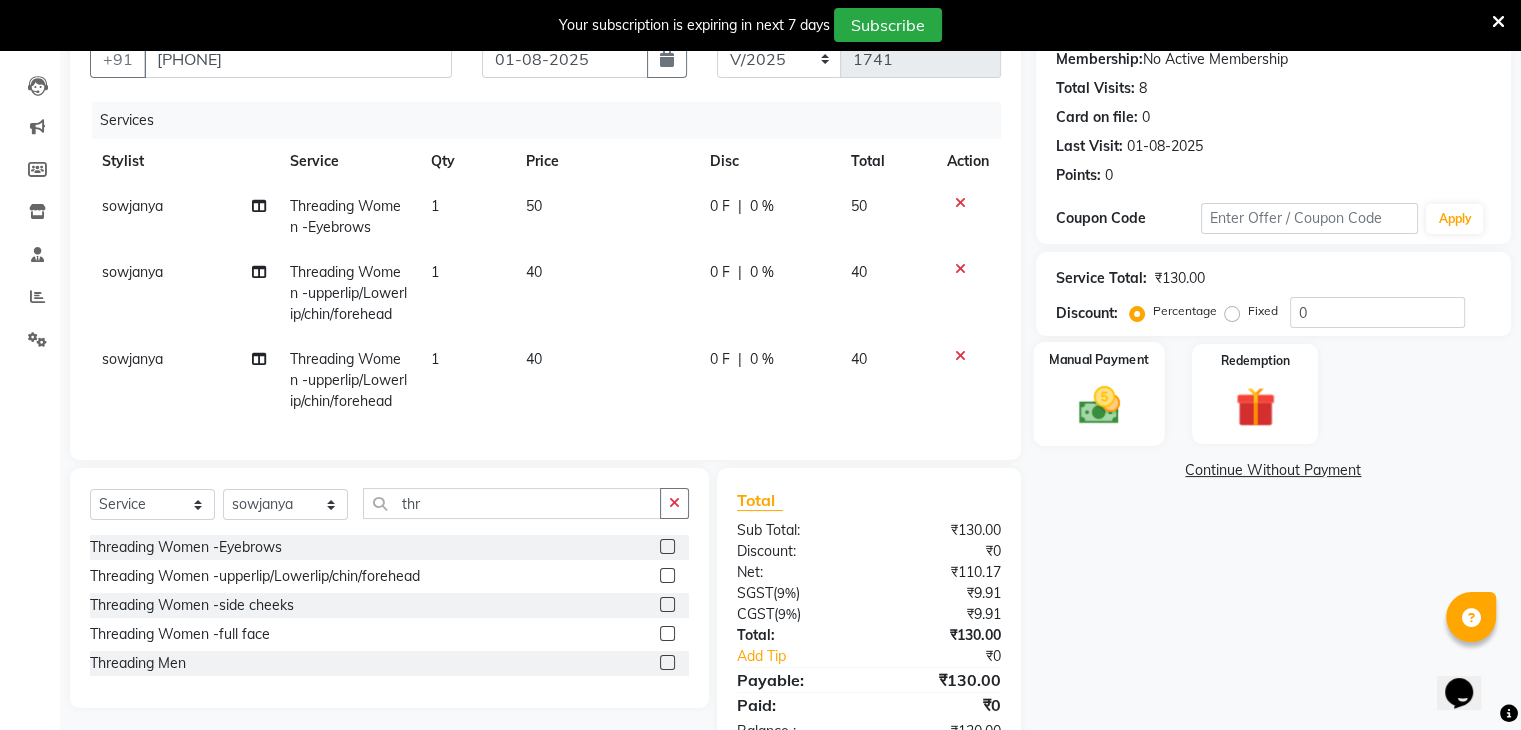 scroll, scrollTop: 123, scrollLeft: 0, axis: vertical 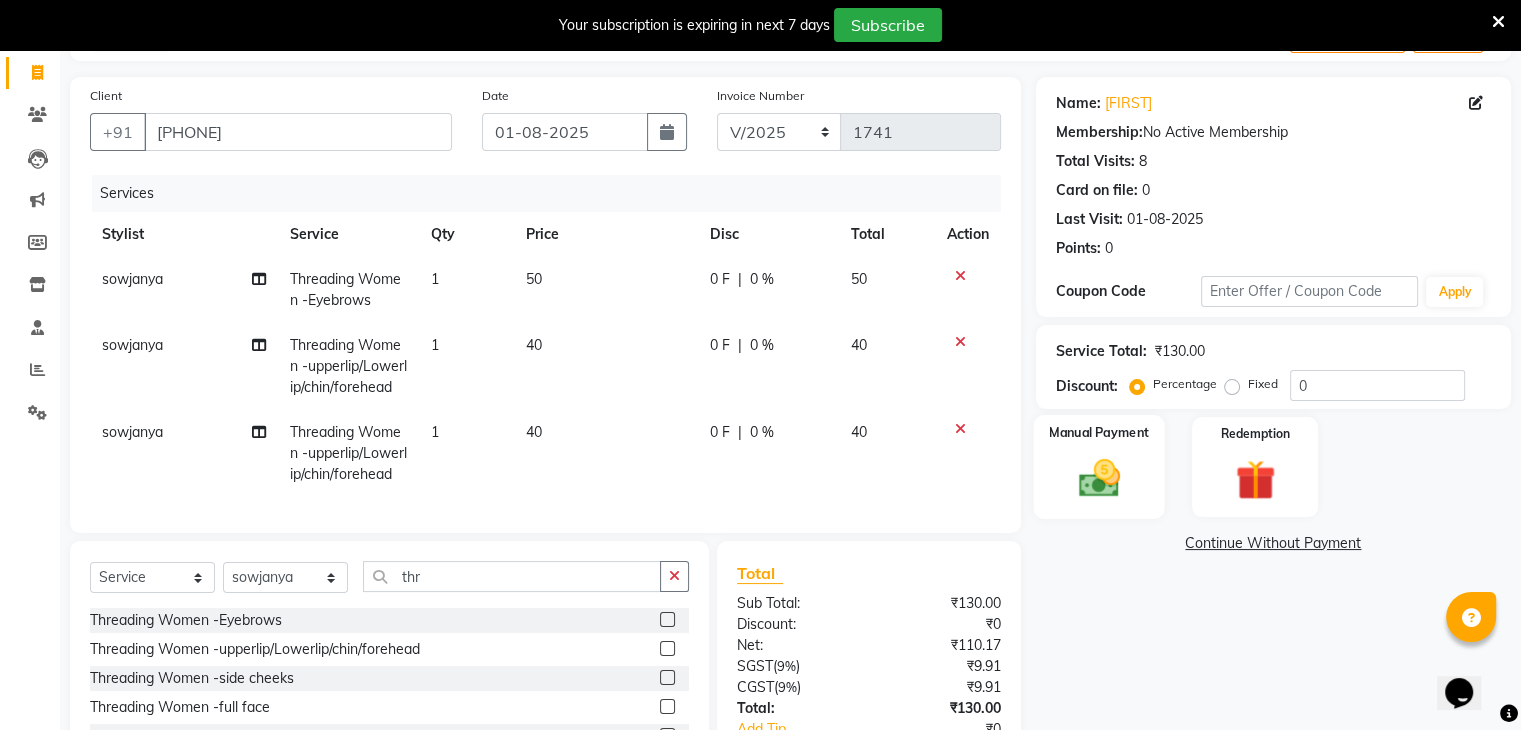 click 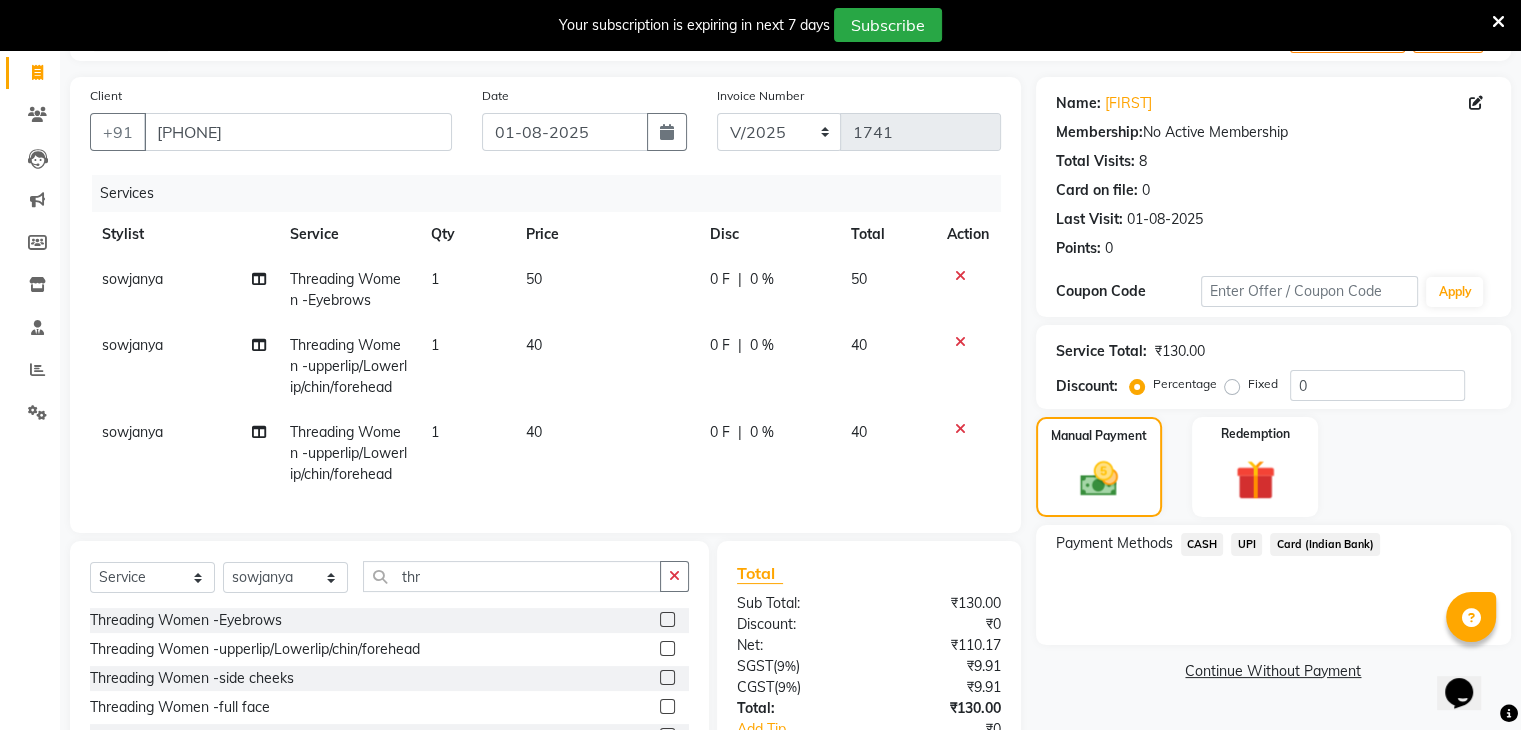 click on "UPI" 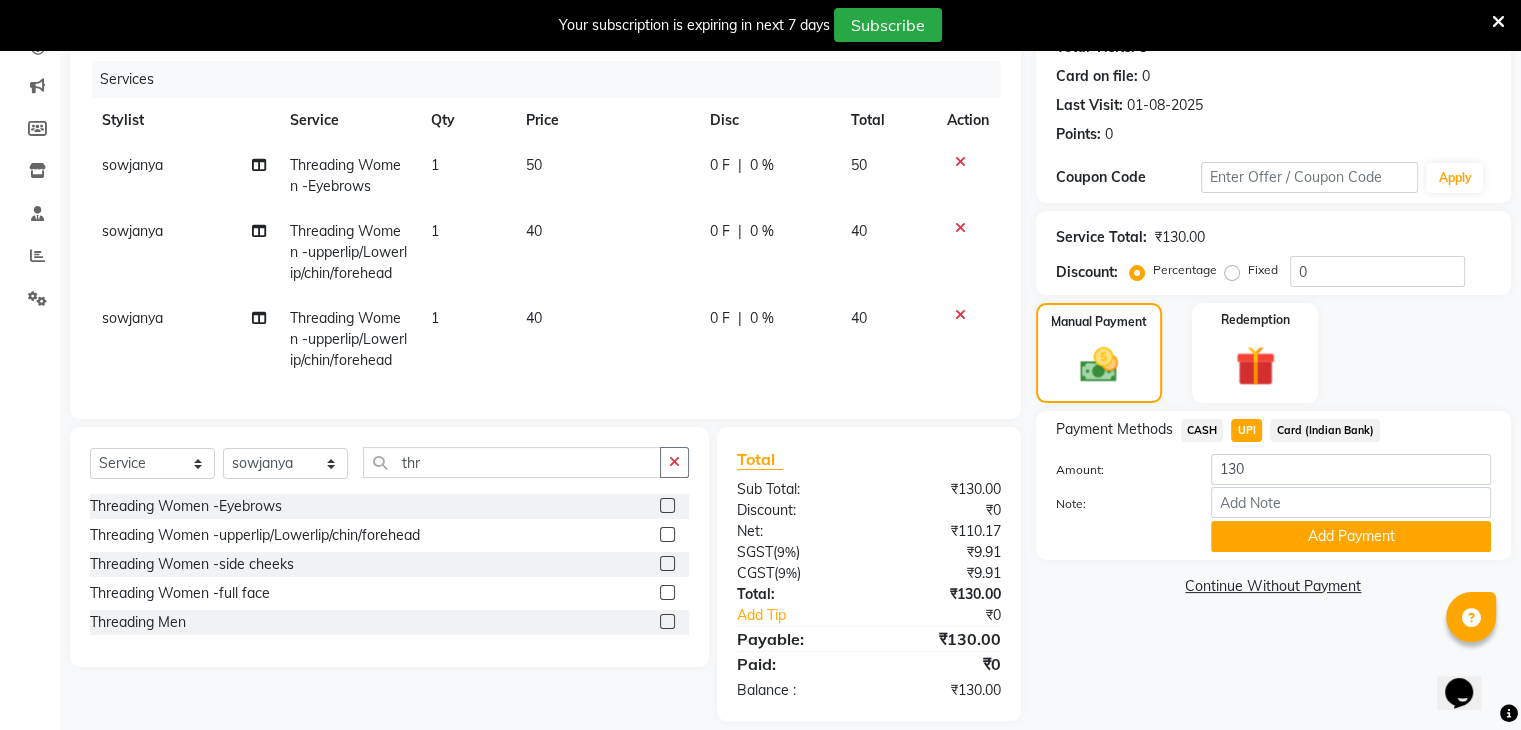 scroll, scrollTop: 239, scrollLeft: 0, axis: vertical 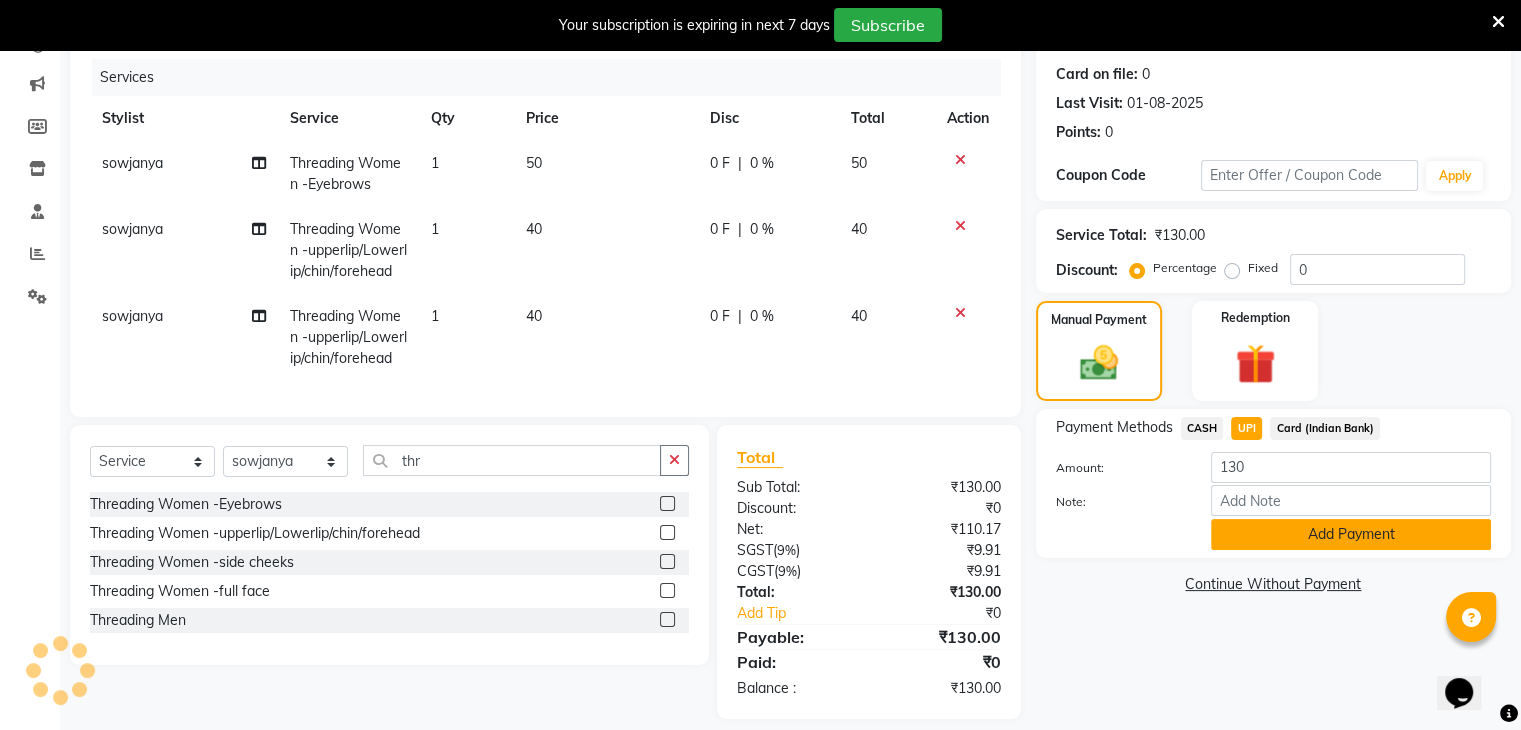 click on "Add Payment" 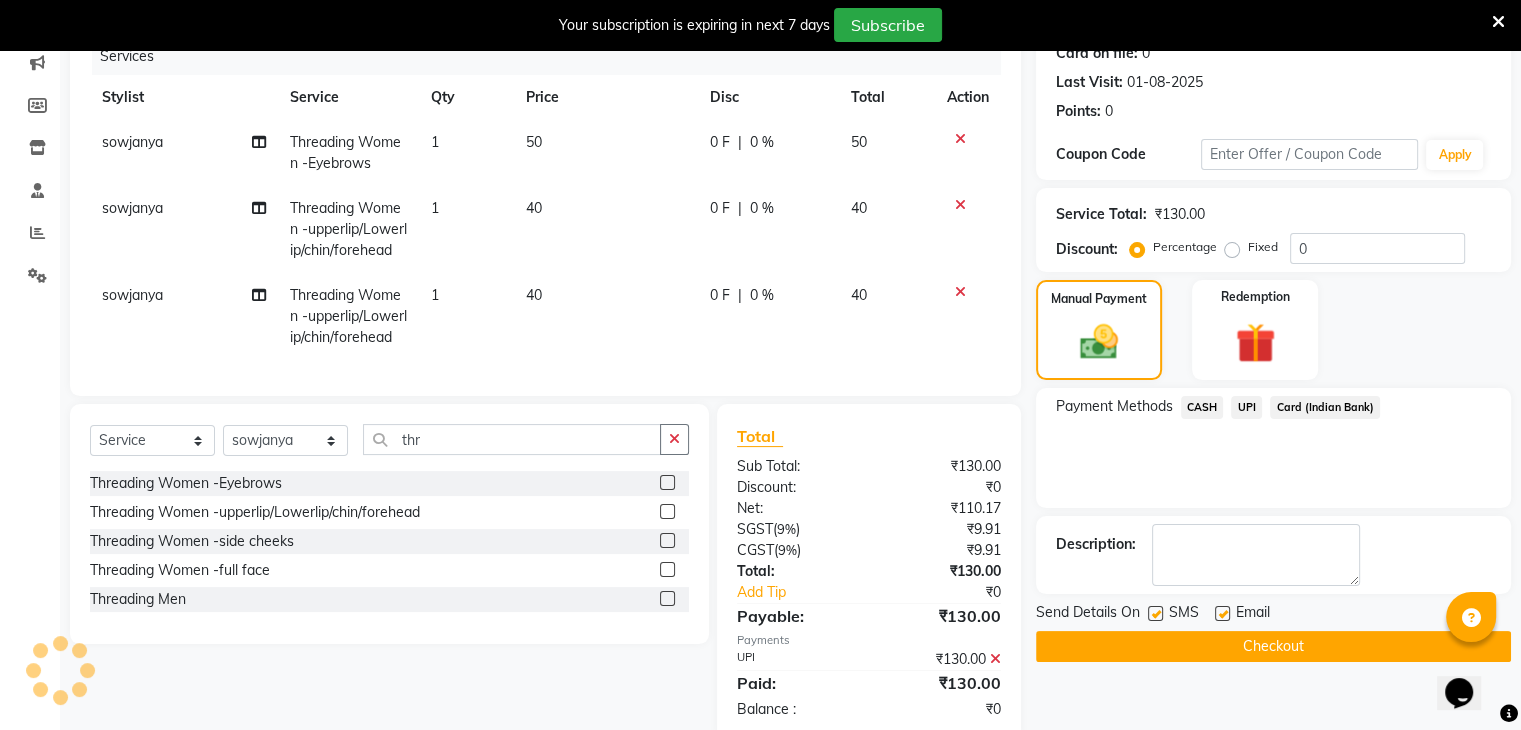 scroll, scrollTop: 316, scrollLeft: 0, axis: vertical 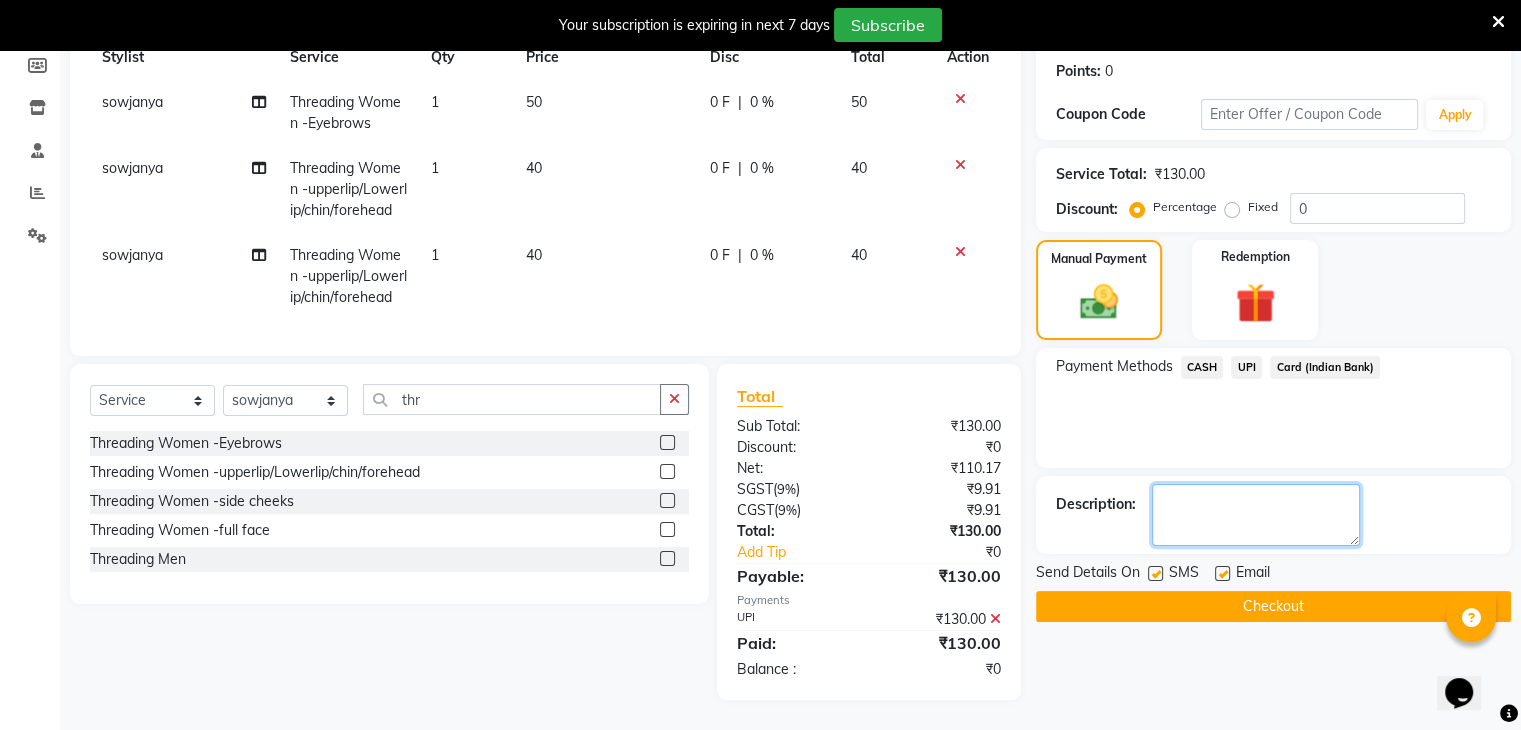 drag, startPoint x: 1248, startPoint y: 525, endPoint x: 1232, endPoint y: 580, distance: 57.280014 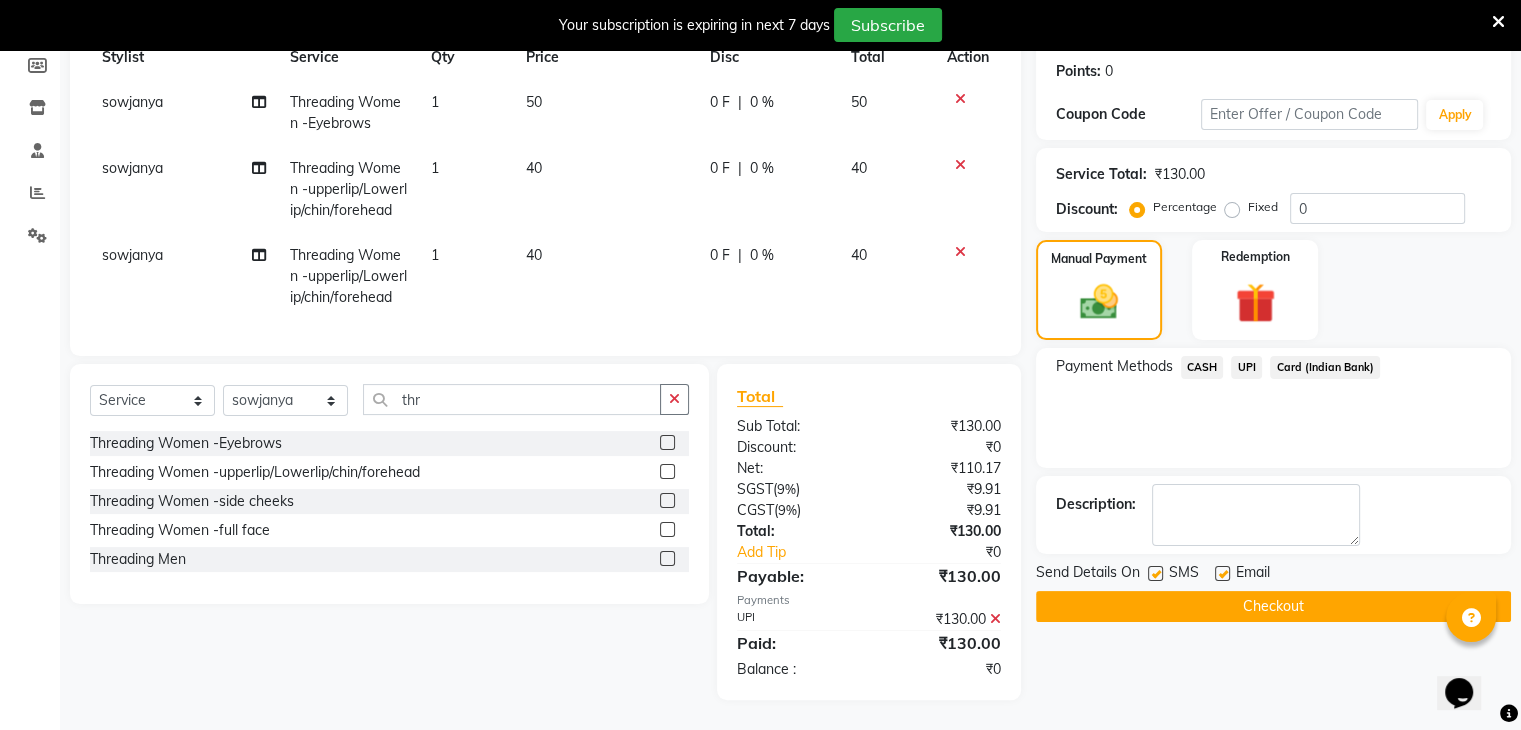 click on "Checkout" 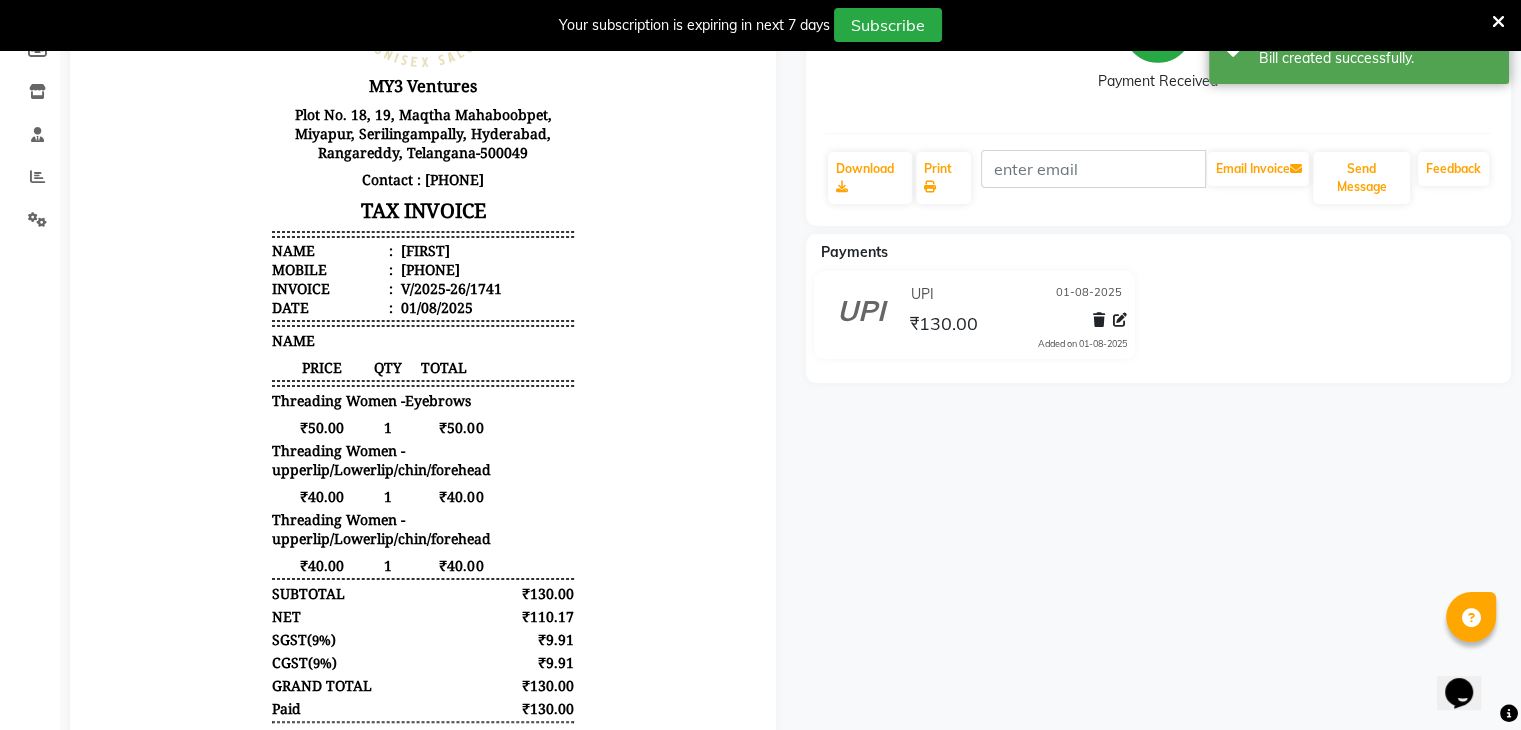 scroll, scrollTop: 0, scrollLeft: 0, axis: both 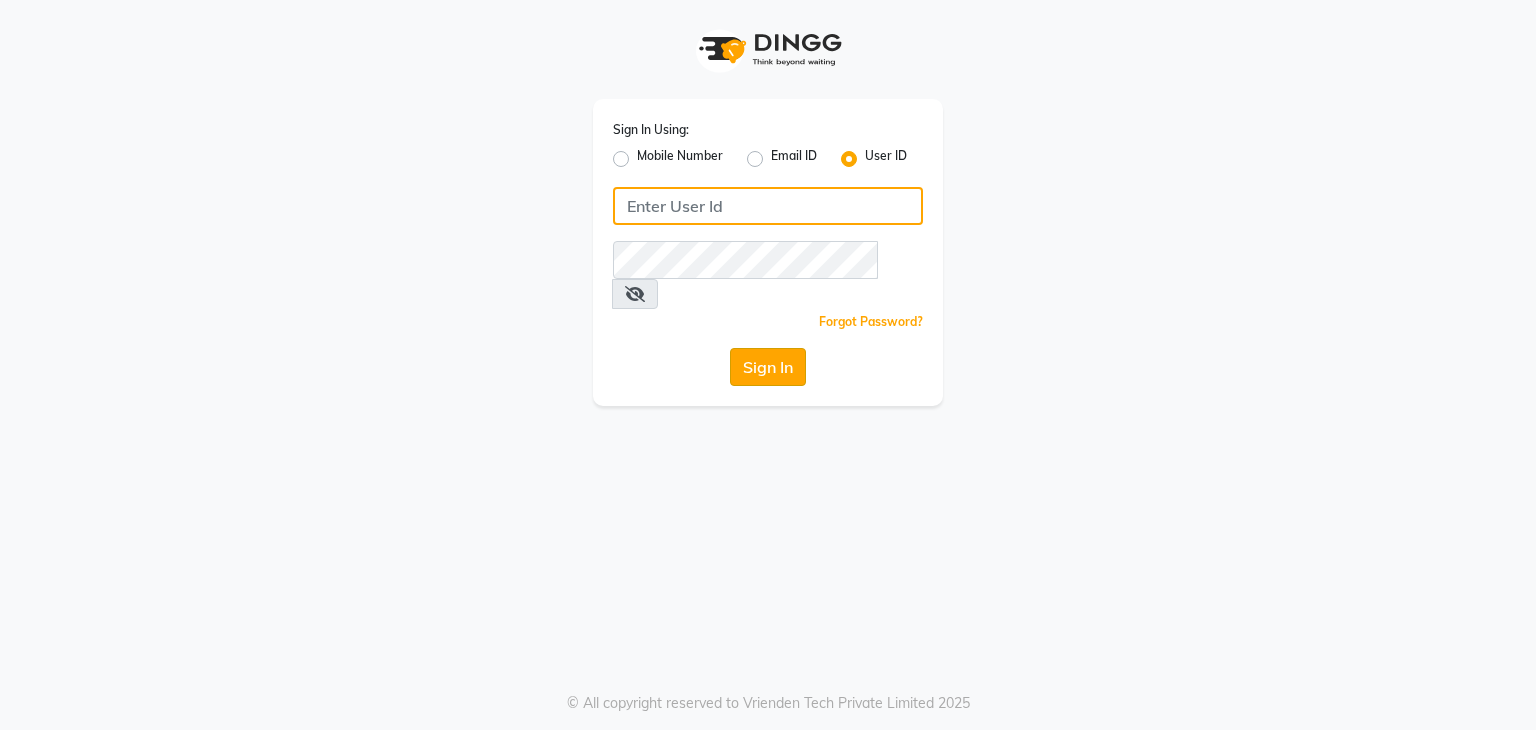 type on "[EMAIL]" 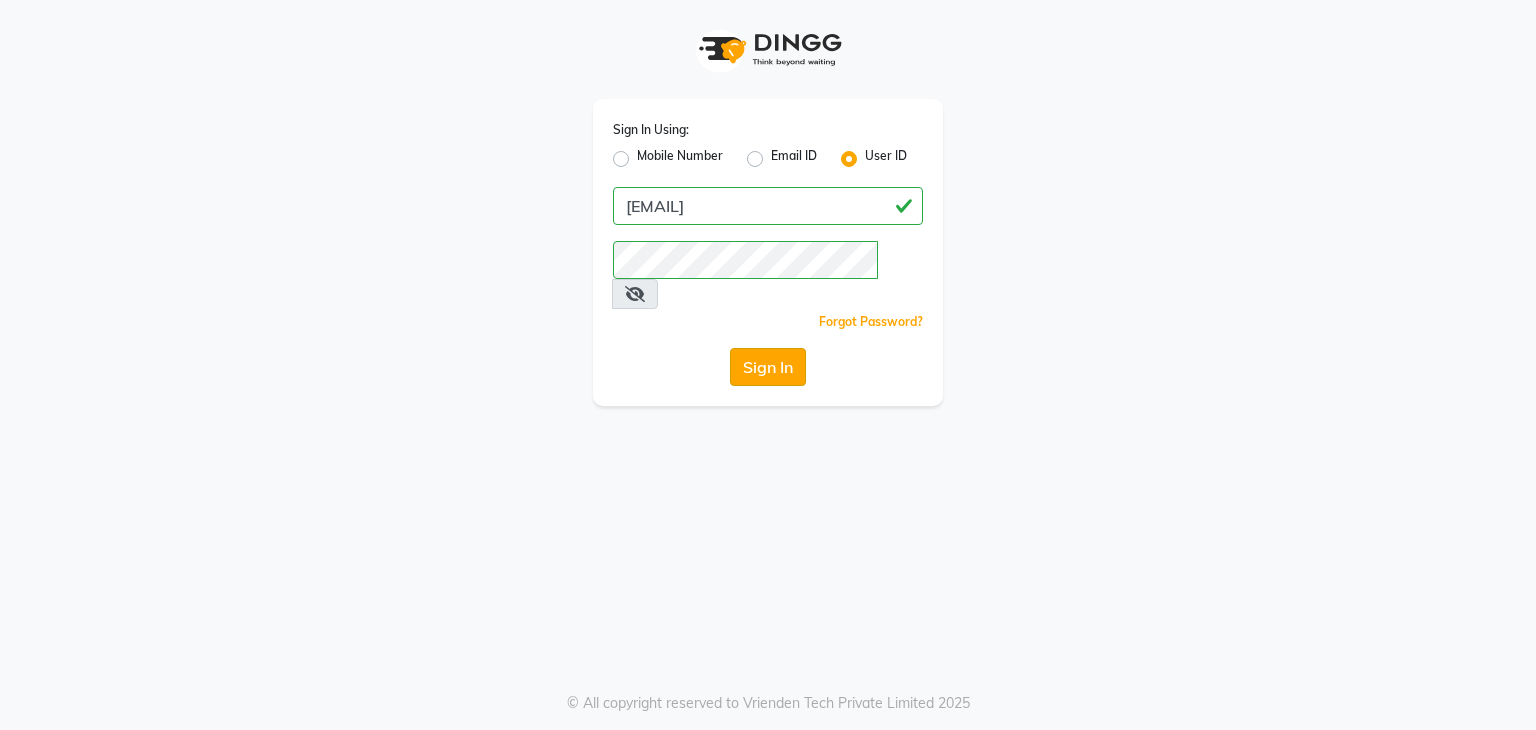 click on "Sign In" 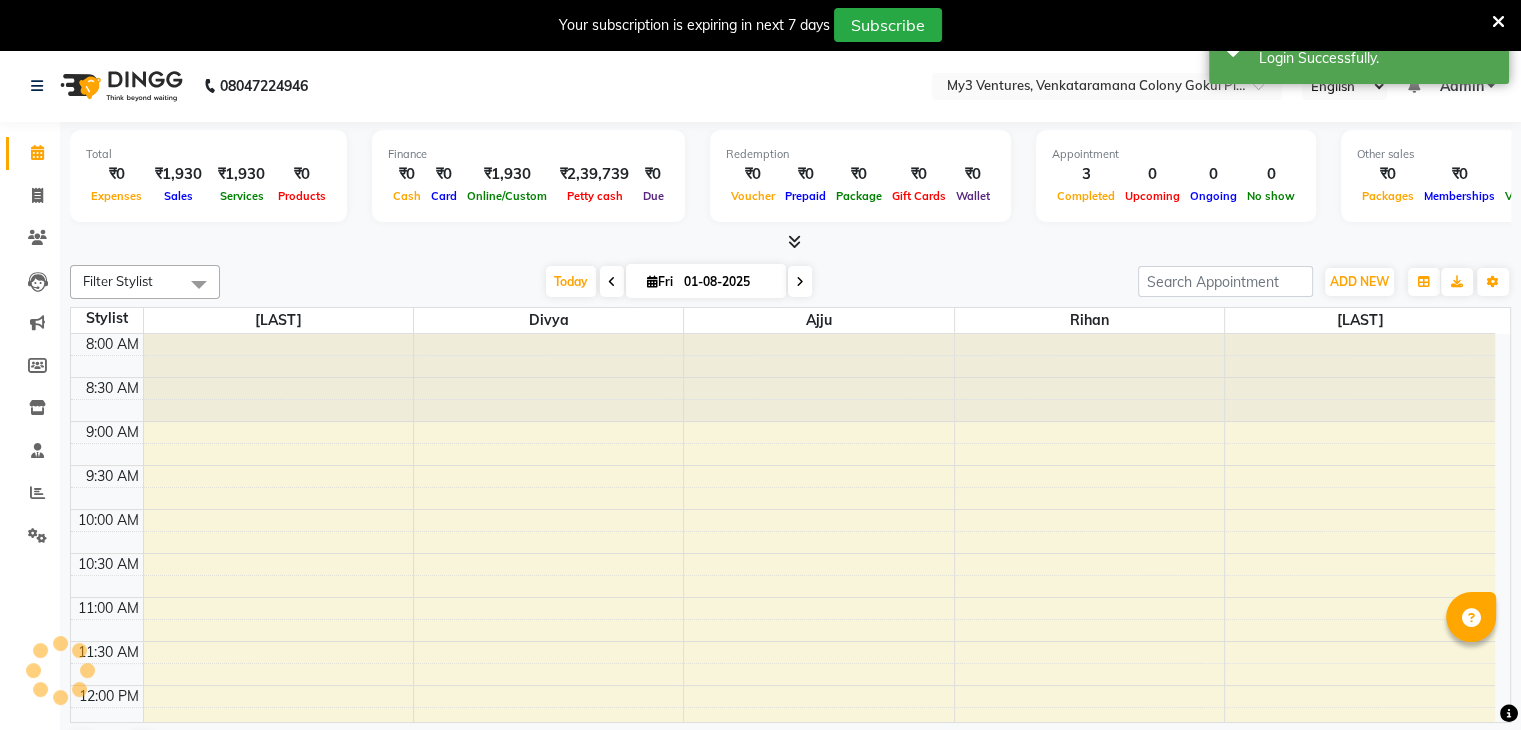 scroll, scrollTop: 0, scrollLeft: 0, axis: both 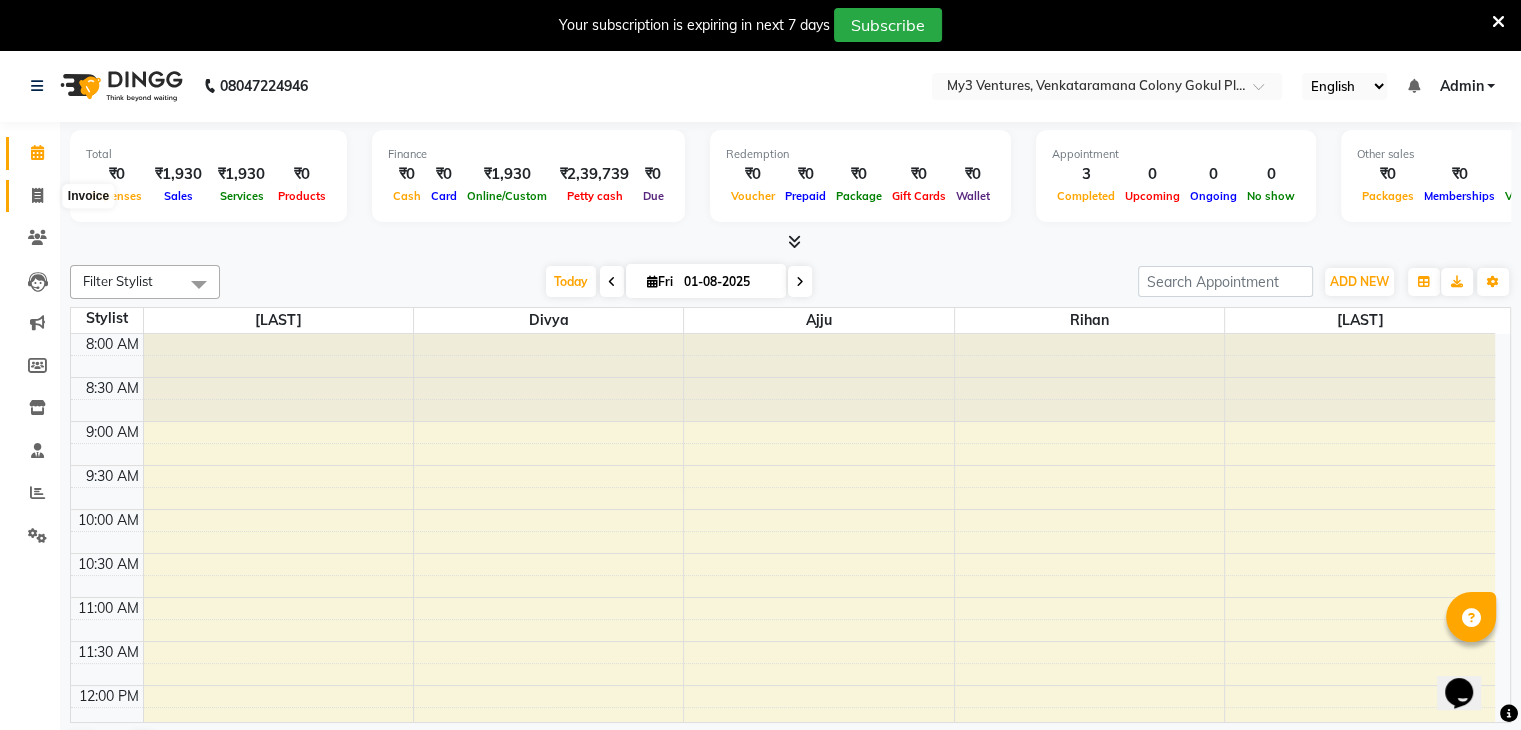 click 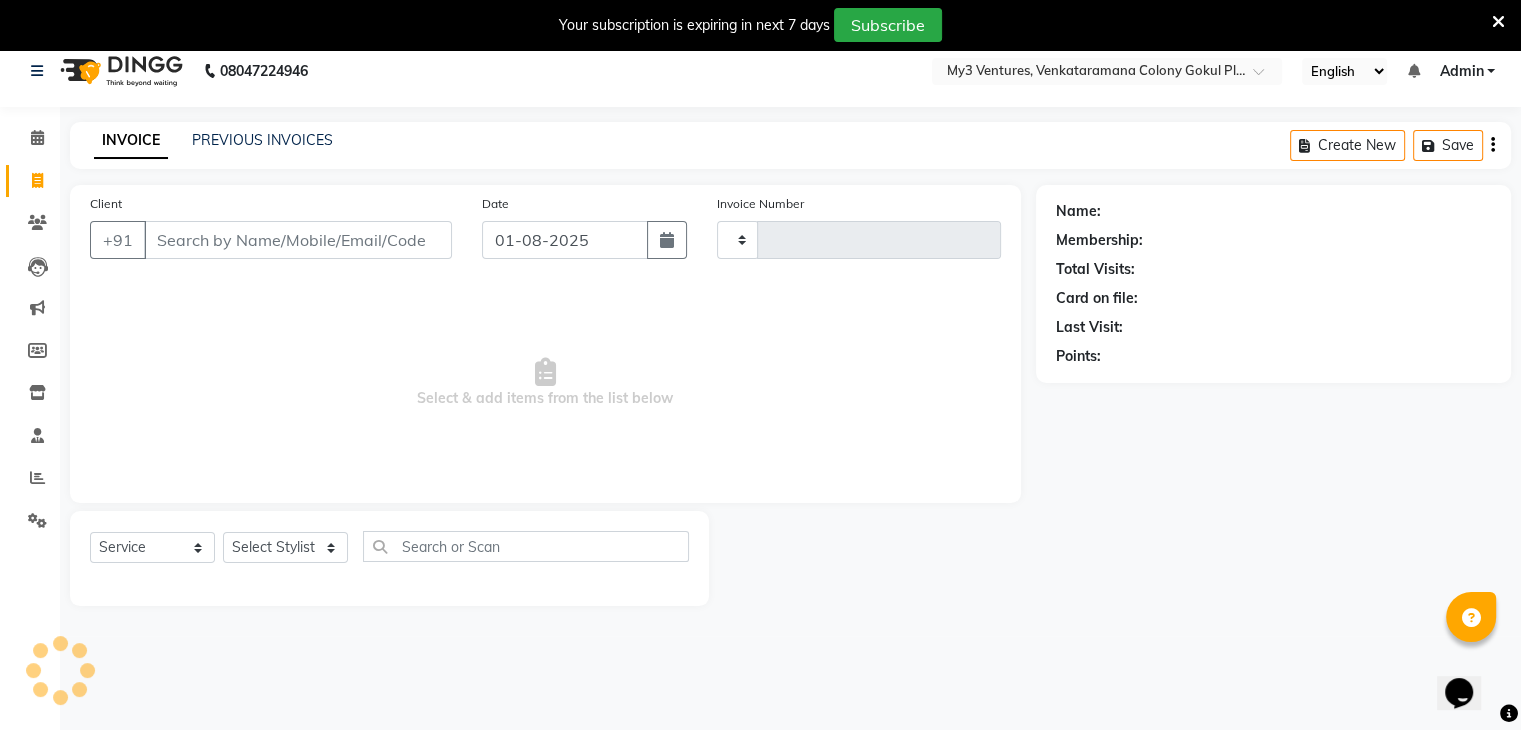 type on "1742" 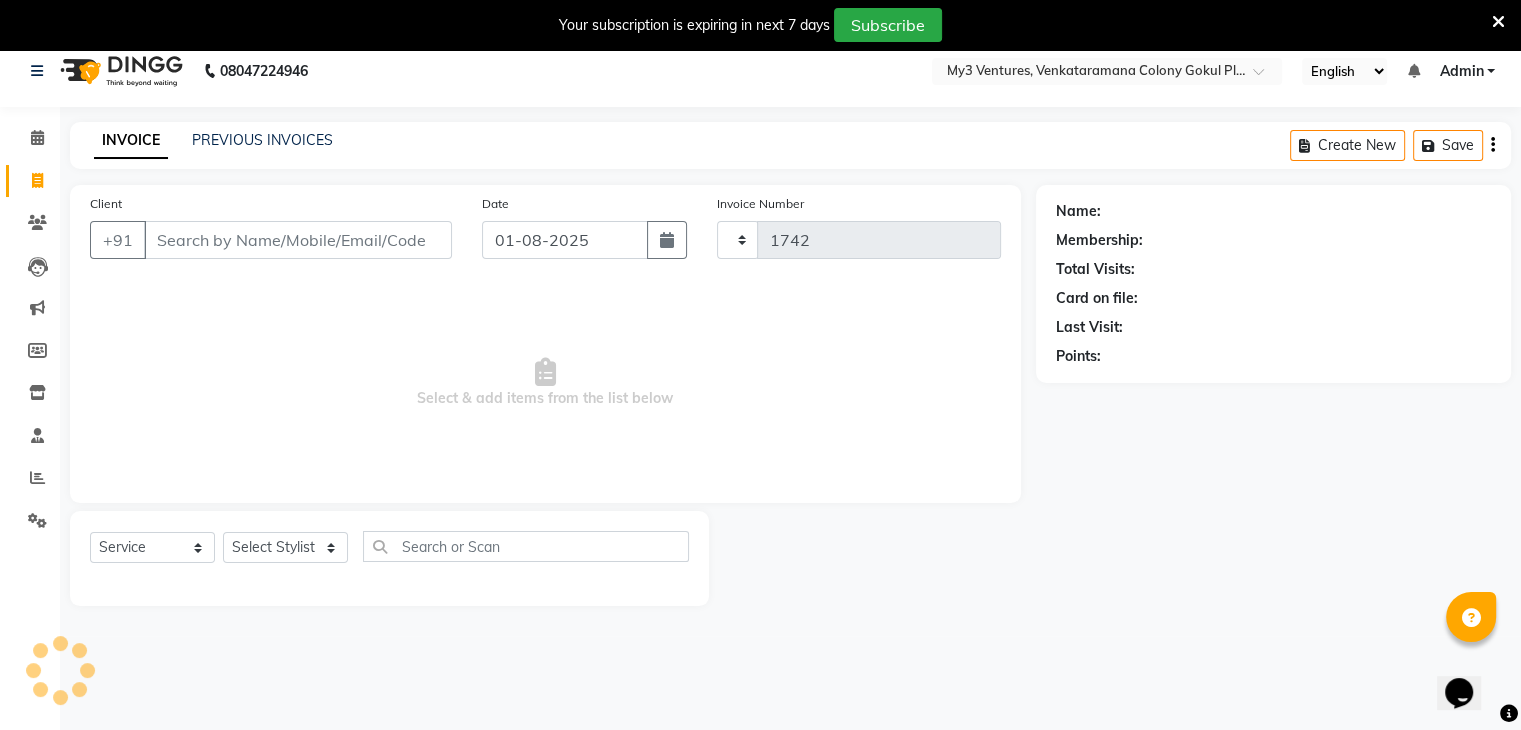 select on "[NUMBER]" 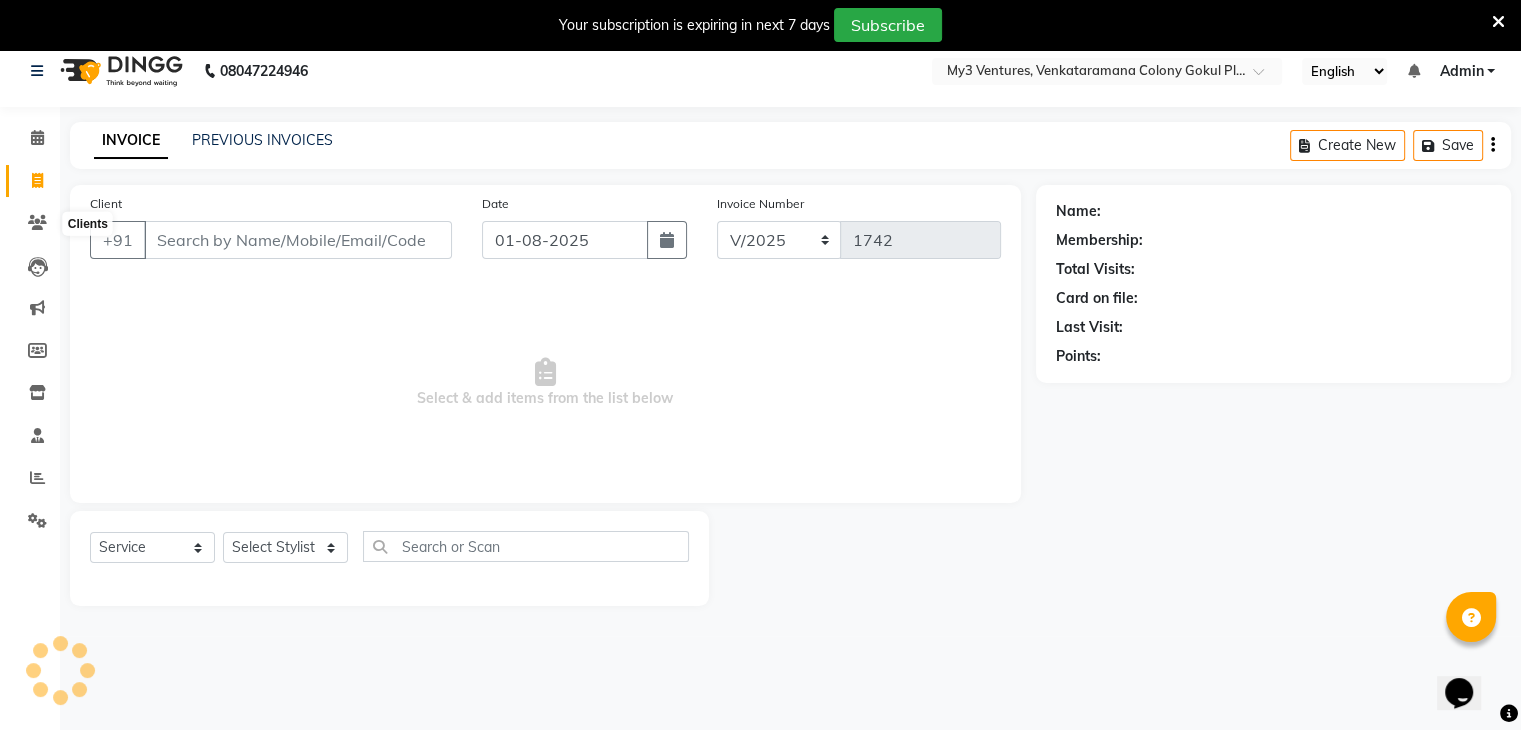 scroll, scrollTop: 50, scrollLeft: 0, axis: vertical 